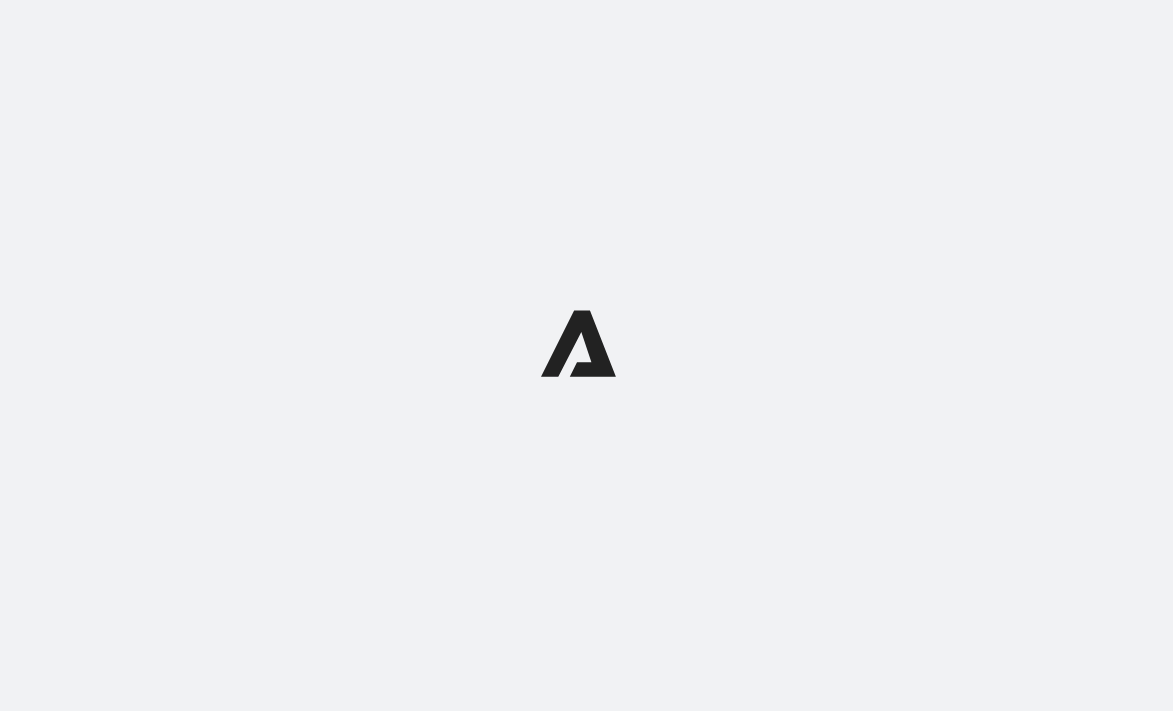 scroll, scrollTop: 0, scrollLeft: 0, axis: both 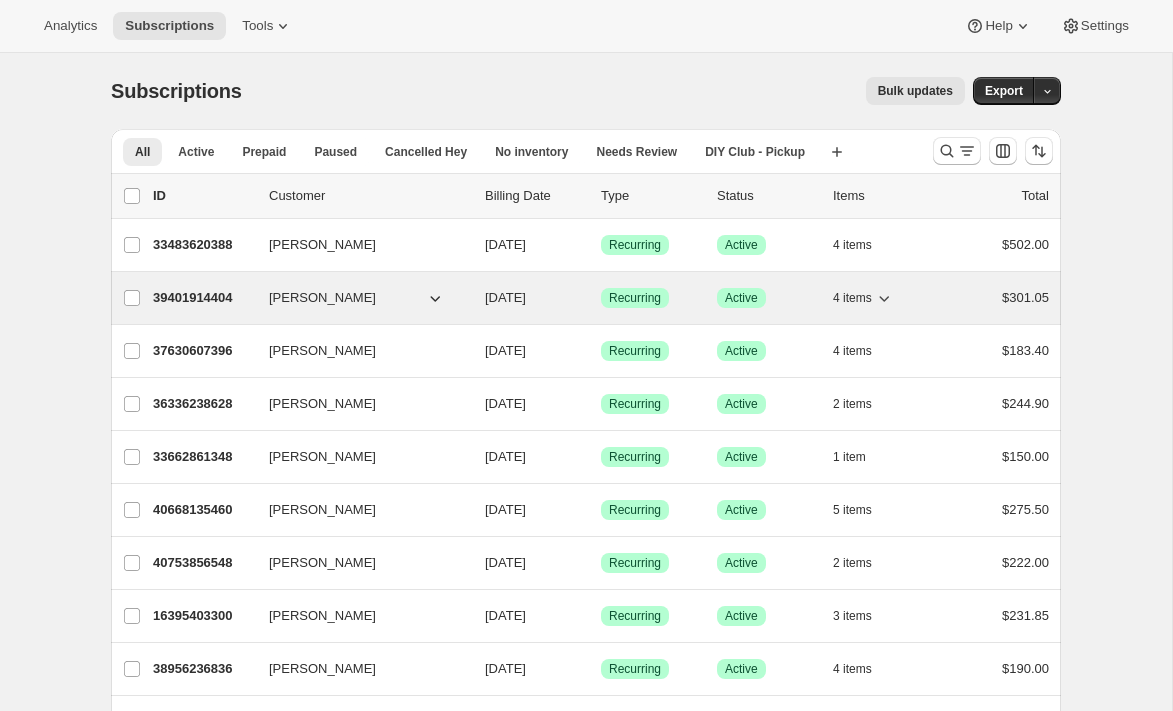 click on "[PERSON_NAME]" at bounding box center [322, 298] 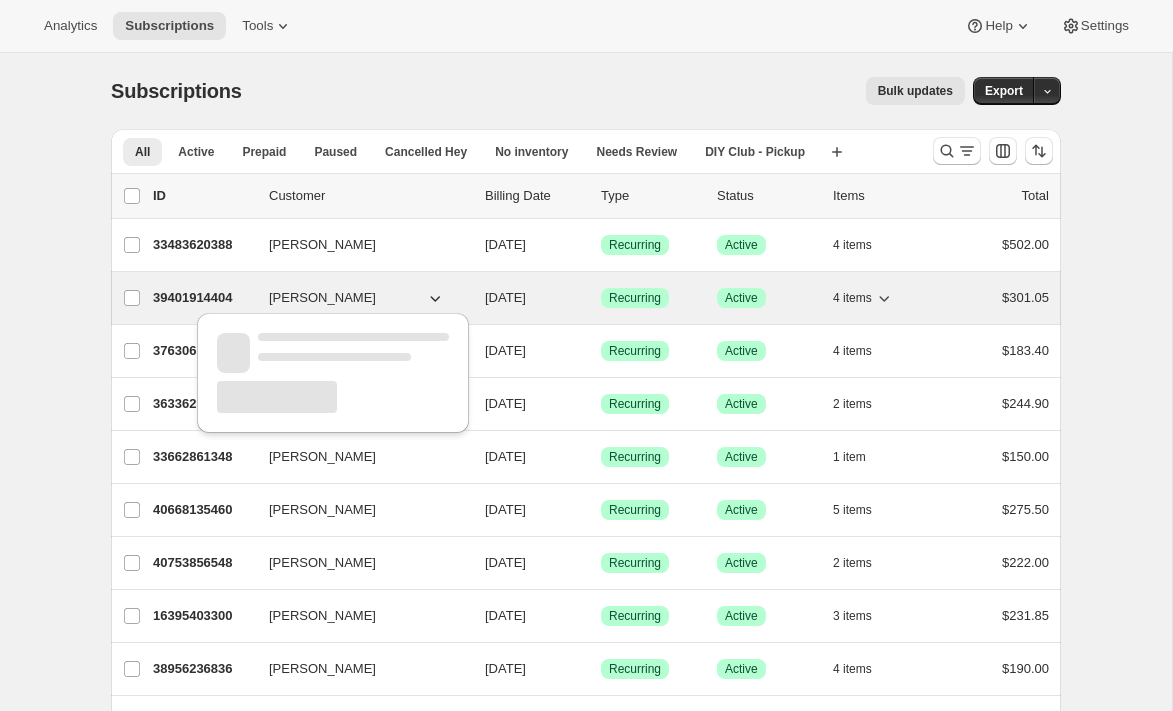 click on "39401914404" at bounding box center [203, 298] 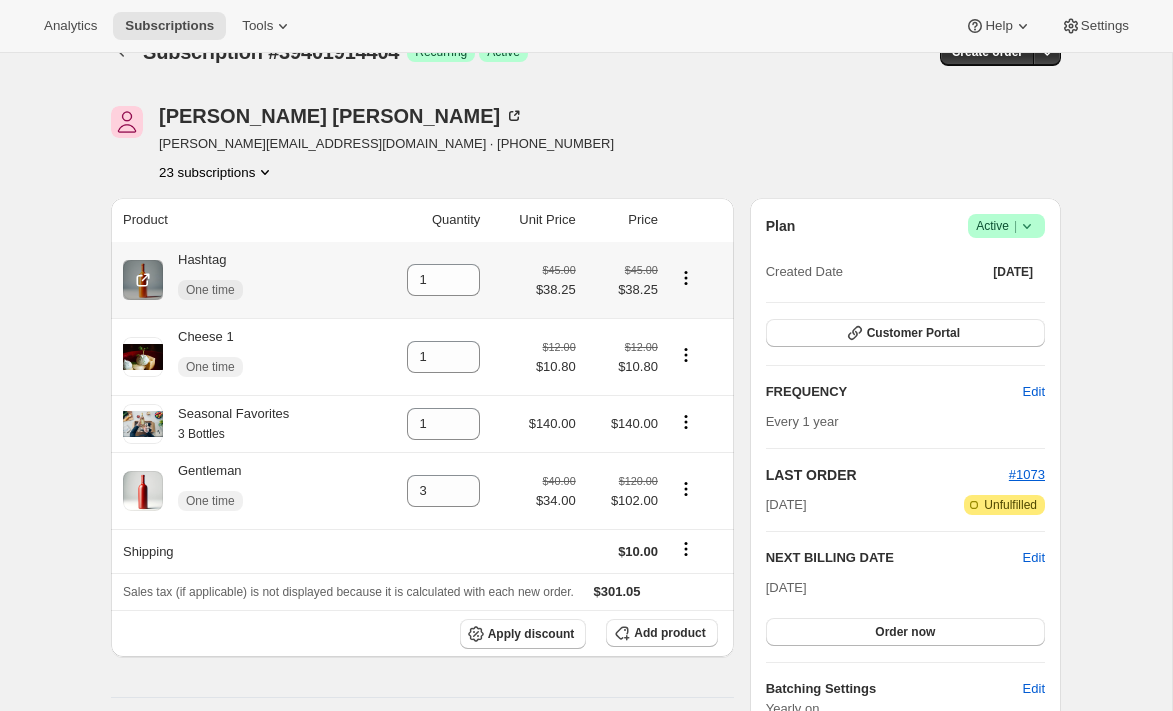 scroll, scrollTop: 0, scrollLeft: 0, axis: both 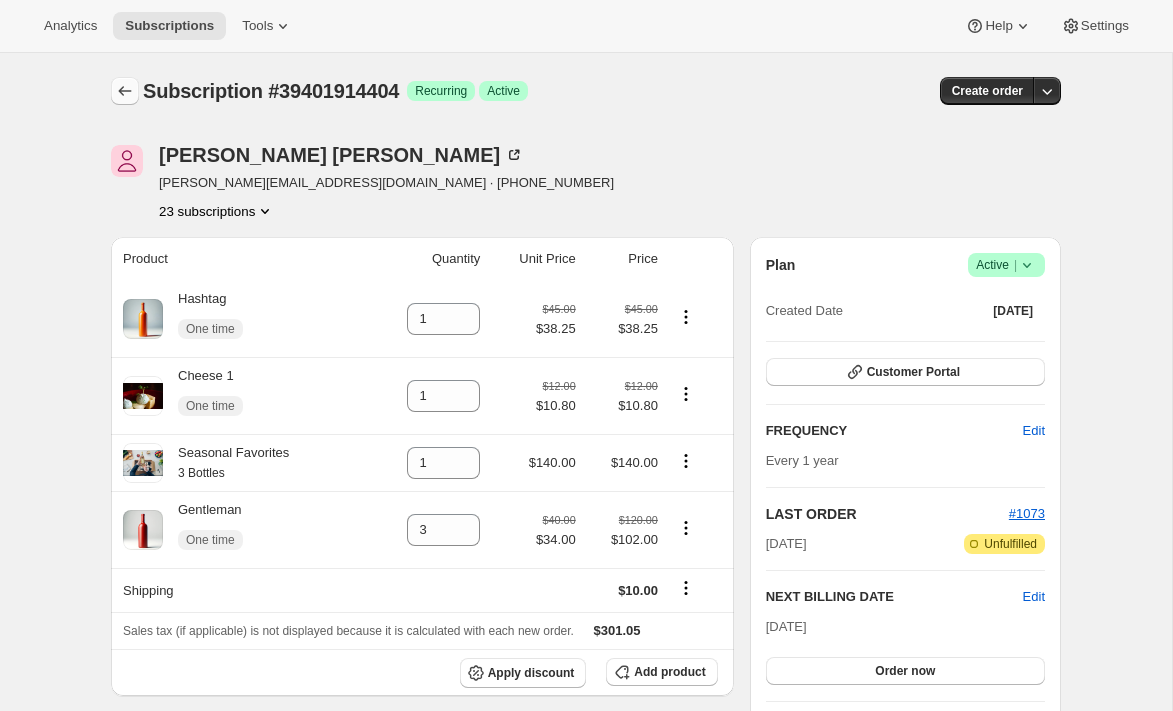 click 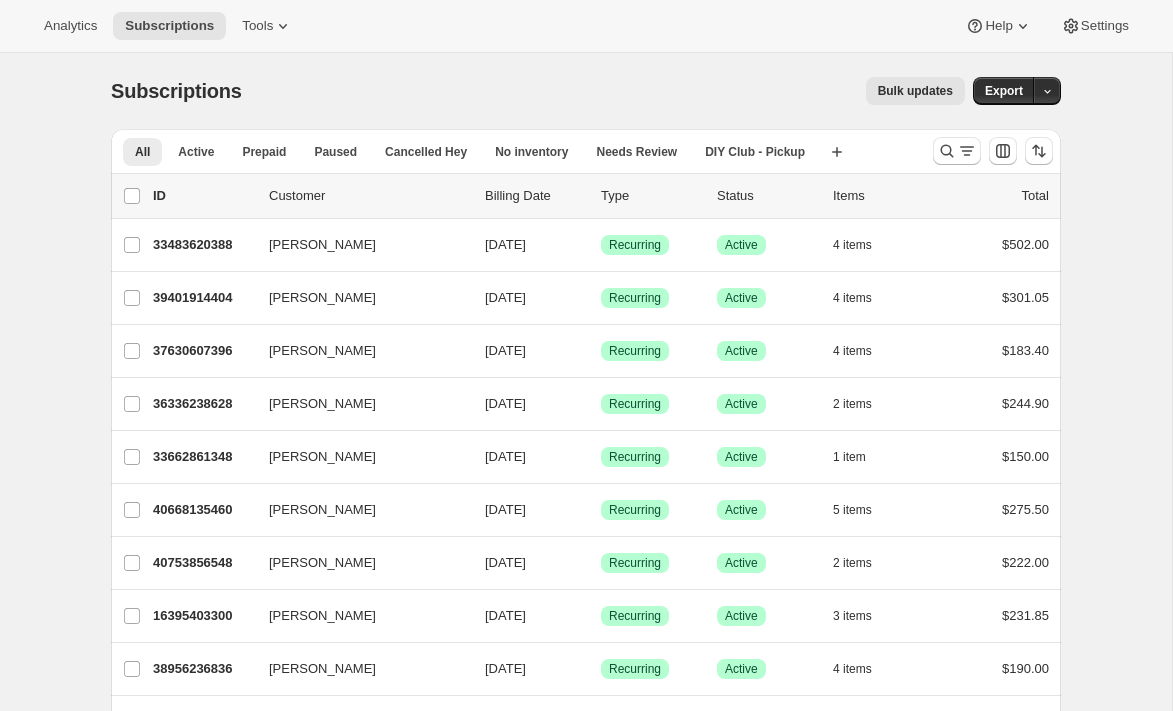 click on "Bulk updates" at bounding box center [915, 91] 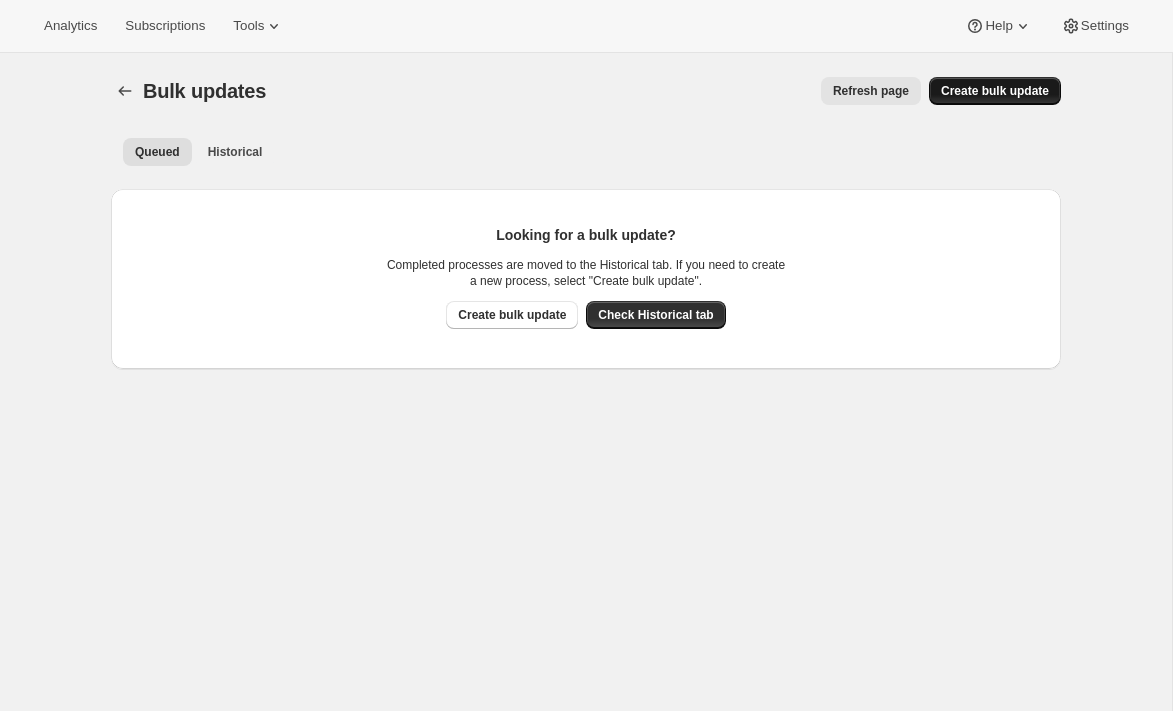 click on "Create bulk update" at bounding box center (995, 91) 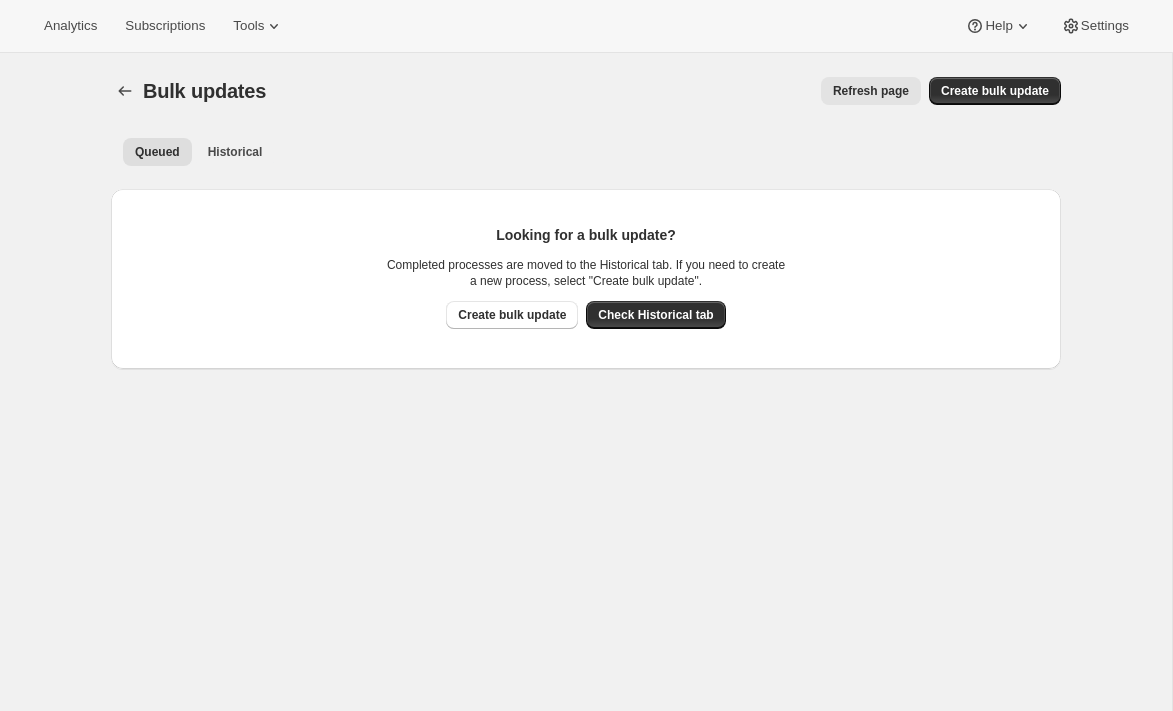 select on "14" 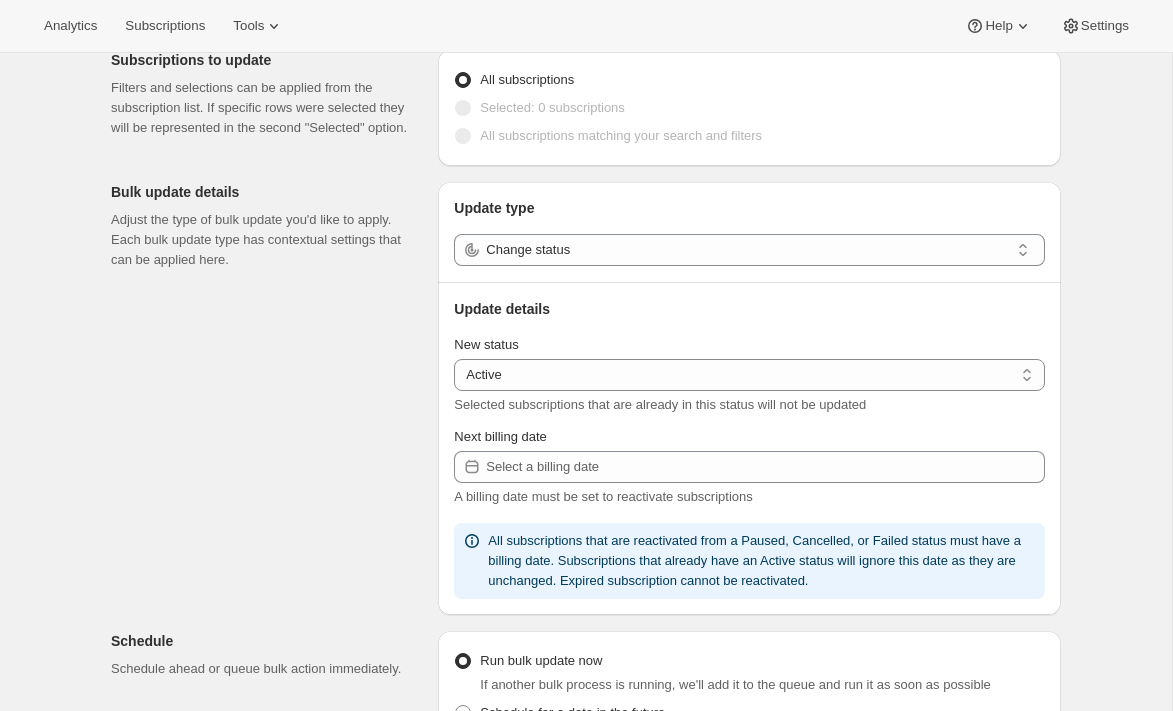 scroll, scrollTop: 112, scrollLeft: 0, axis: vertical 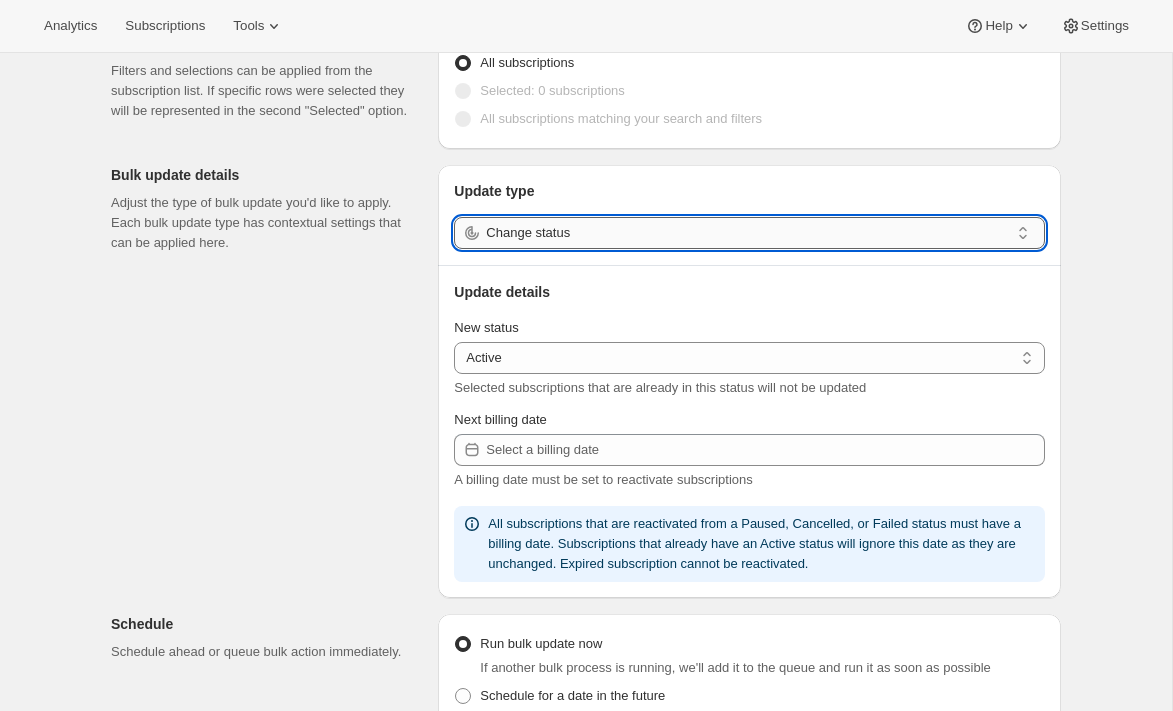 click on "Change status" at bounding box center (747, 233) 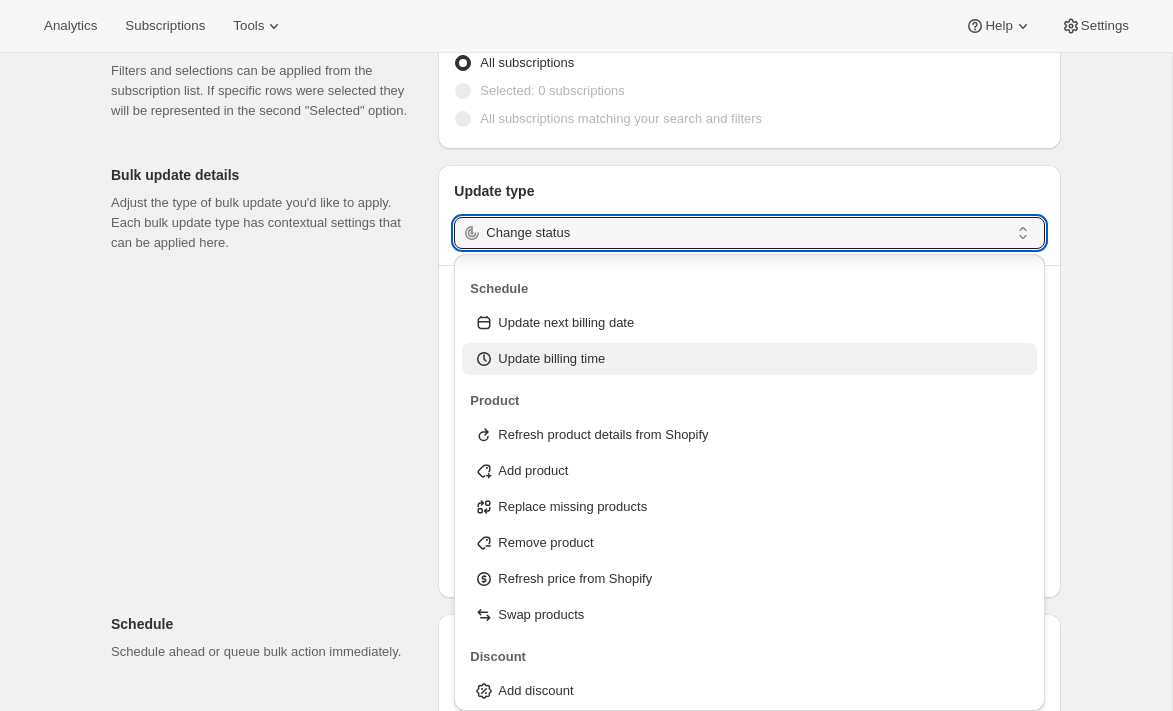 scroll, scrollTop: 107, scrollLeft: 0, axis: vertical 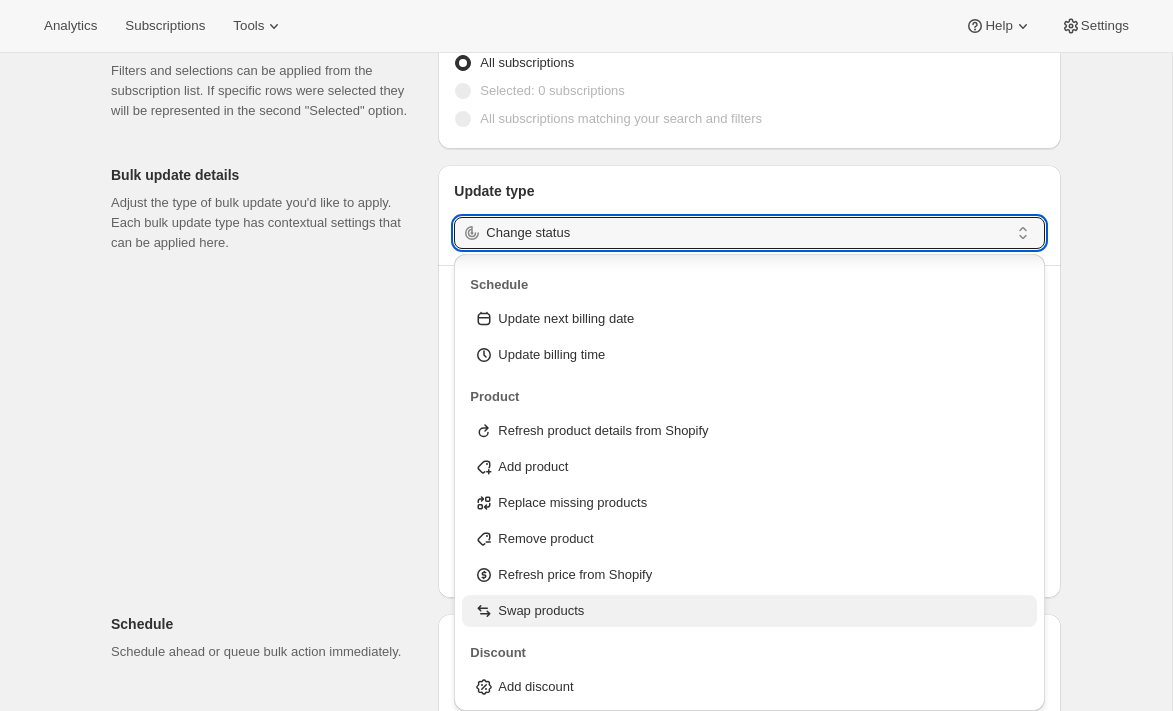 click on "Swap products" at bounding box center (541, 611) 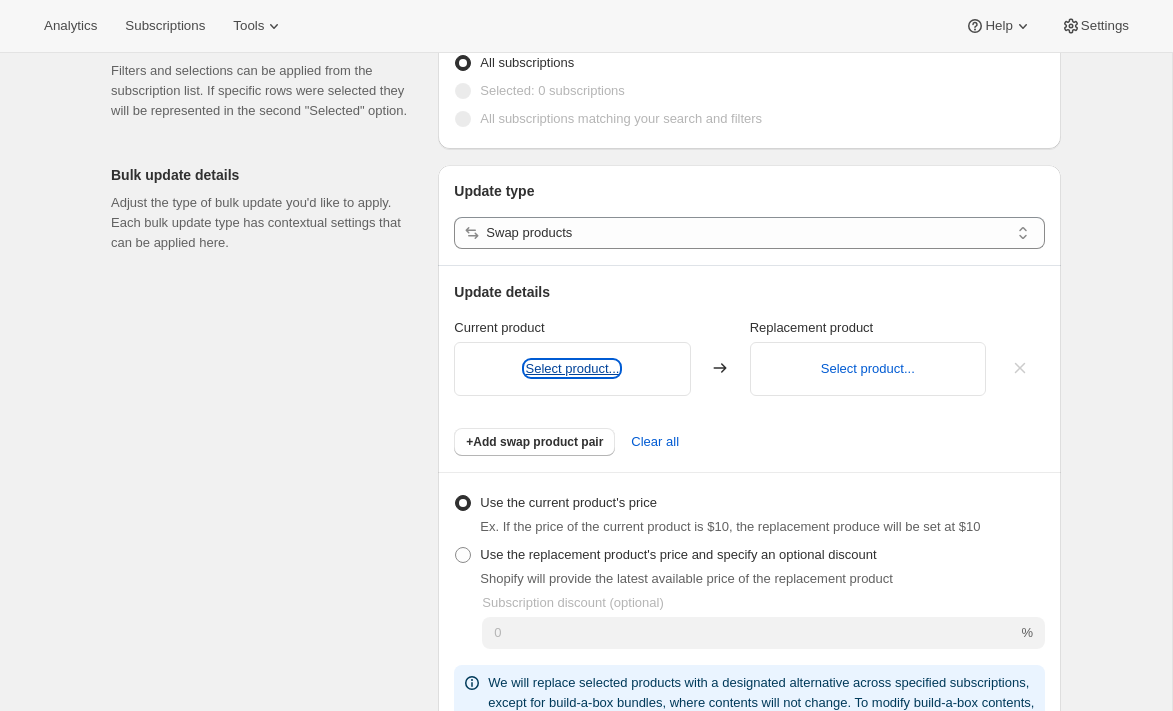 click on "Select product..." at bounding box center (572, 368) 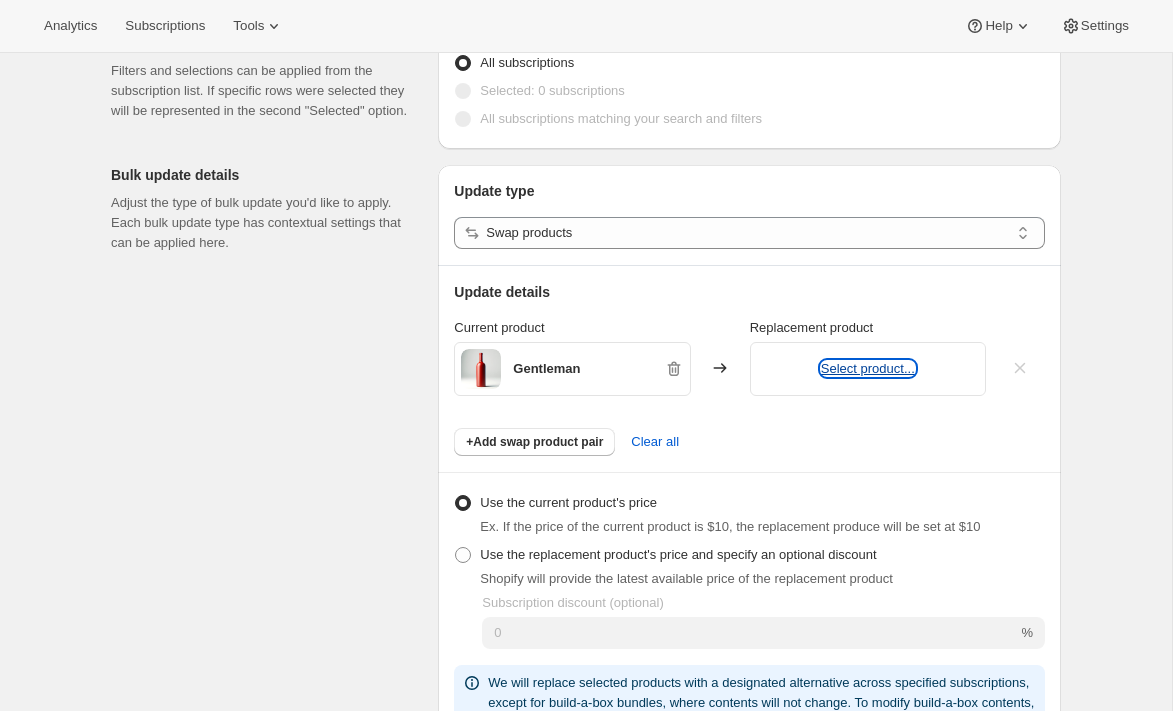 click on "Select product..." at bounding box center [868, 368] 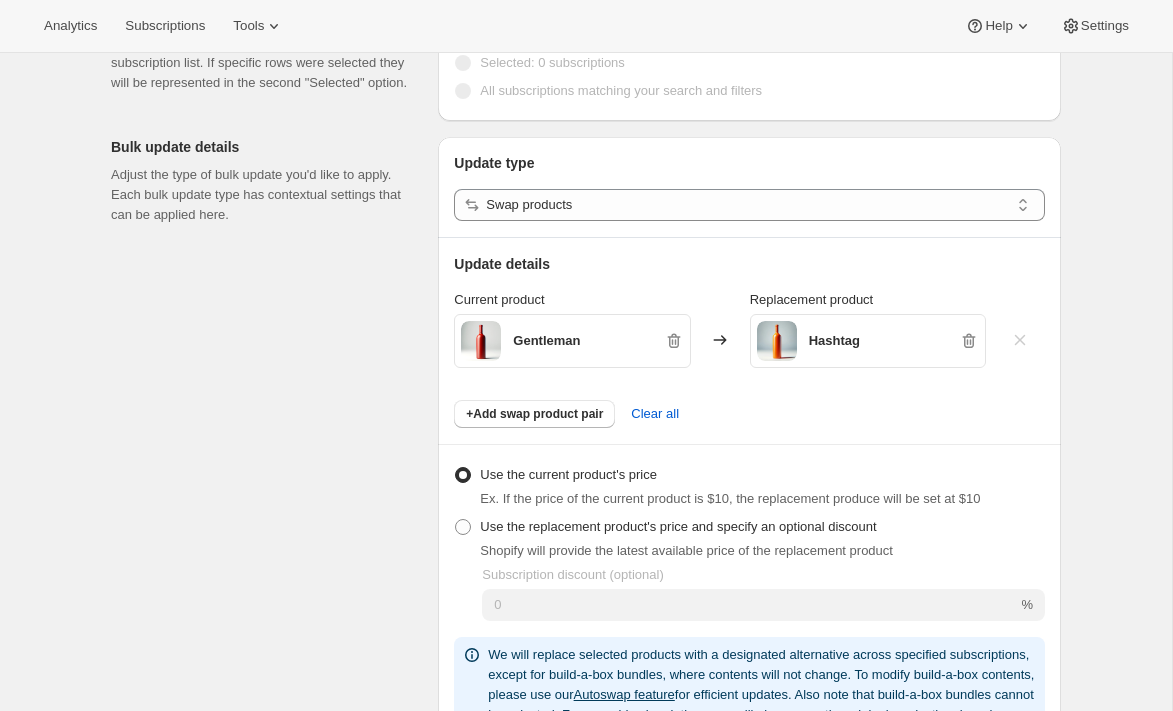 scroll, scrollTop: 66, scrollLeft: 0, axis: vertical 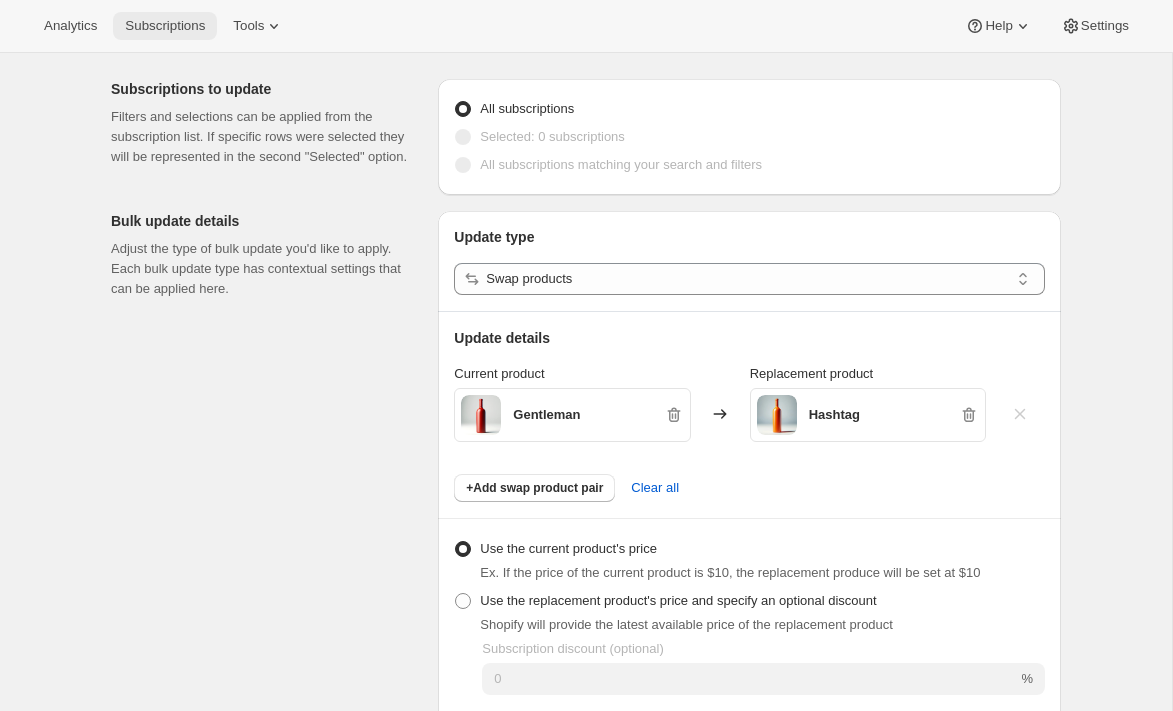 click on "Subscriptions" at bounding box center (165, 26) 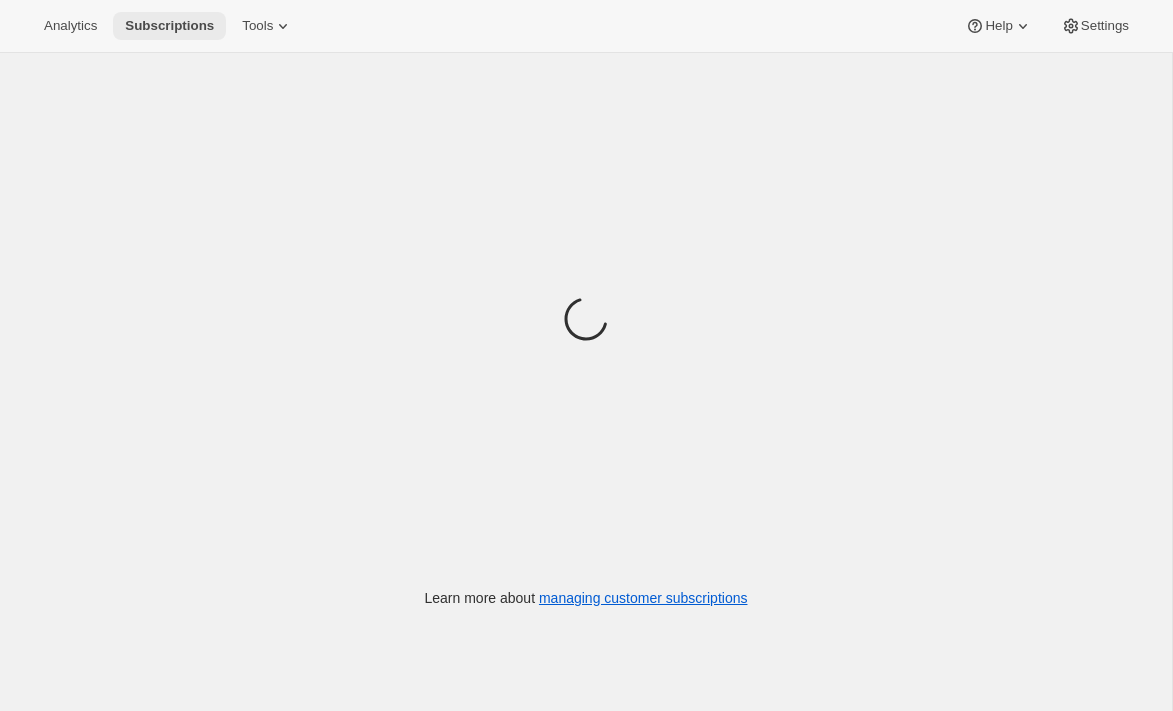 scroll, scrollTop: 0, scrollLeft: 0, axis: both 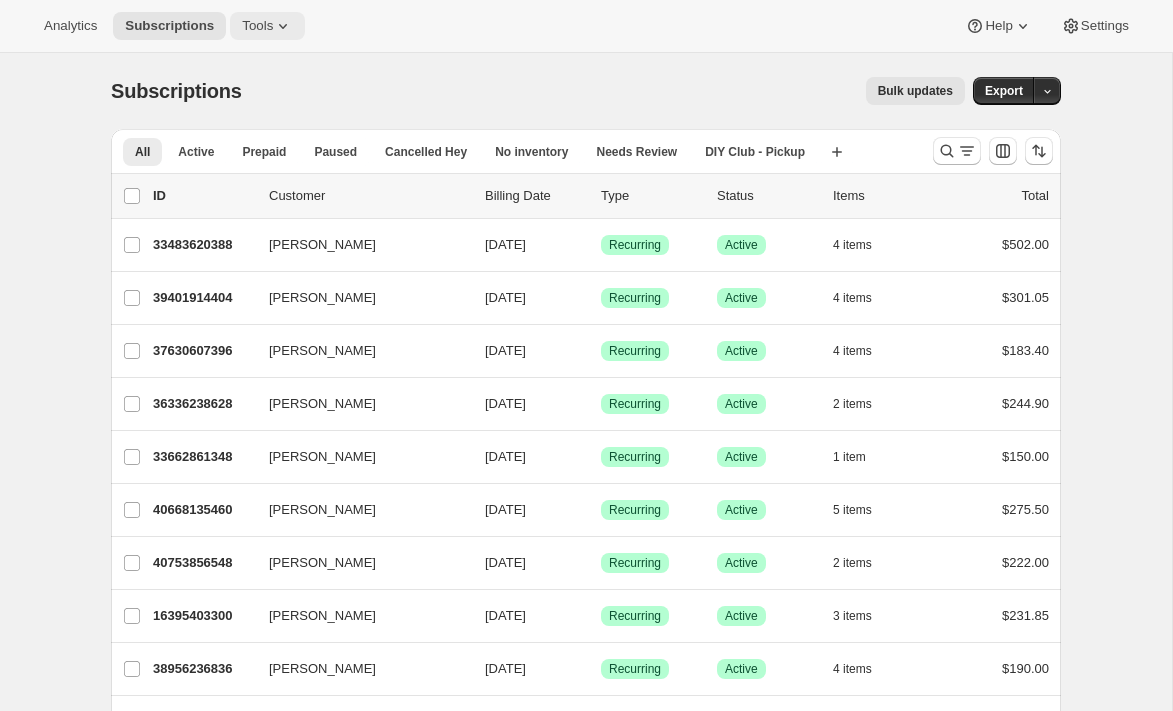 click 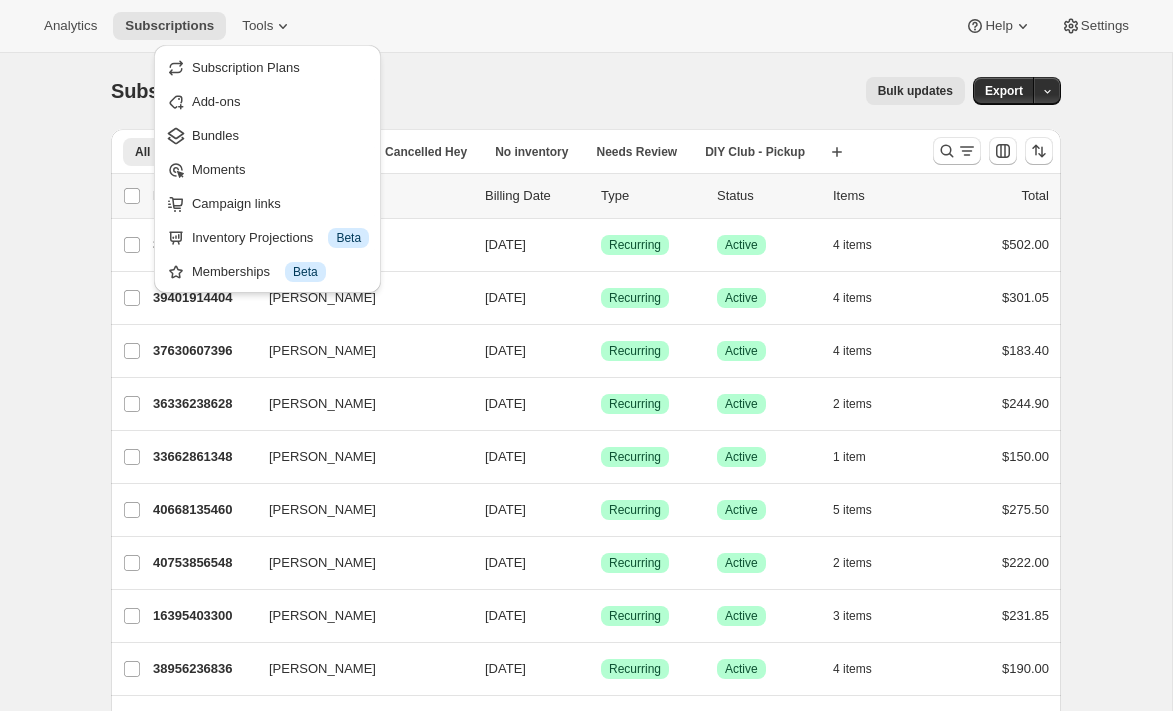 click on "Subscriptions. This page is ready Subscriptions Bulk updates More actions Bulk updates Export All Active Prepaid Paused Cancelled Hey No inventory Needs Review DIY Club - Pickup More views All Active Prepaid Paused Cancelled Hey No inventory Needs Review DIY Club - Pickup More views Create new view 0 selected Update next billing date Change status Showing 51 subscriptions Select all 51 subscriptions Showing 51 subscriptions Select Select all 51 subscriptions 0 selected list header ID Customer Billing Date Type Status Items Total [PERSON_NAME] 33483620388 [PERSON_NAME] [DATE] Success Recurring Success Active 4   items $502.00 [PERSON_NAME] 39401914404 [PERSON_NAME] [DATE] Success Recurring Success Active 4   items $301.05 [PERSON_NAME] 37630607396 [PERSON_NAME] [DATE] Success Recurring Success Active 4   items $183.40 [PERSON_NAME] 36336238628 [PERSON_NAME] [DATE] Success Recurring Success Active 2   items $244.90 [PERSON_NAME] 33662861348 [PERSON_NAME] [DATE] Success Recurring Success Active 1   item $150.00" at bounding box center [586, 1516] 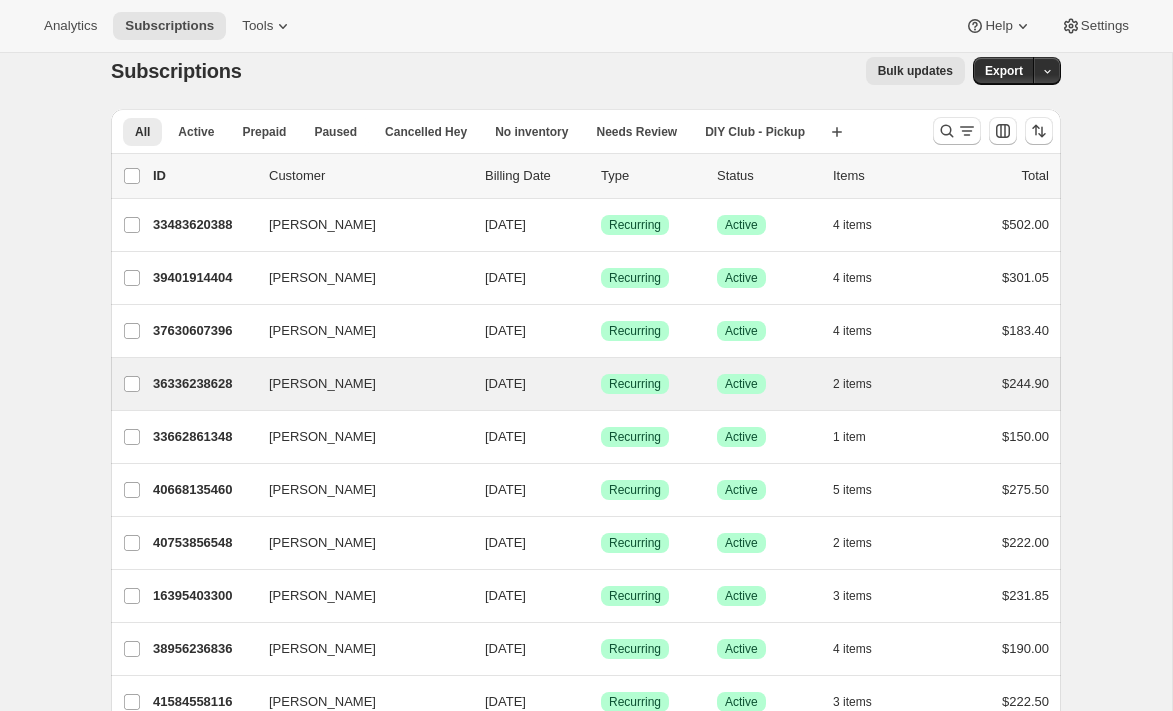 scroll, scrollTop: 23, scrollLeft: 0, axis: vertical 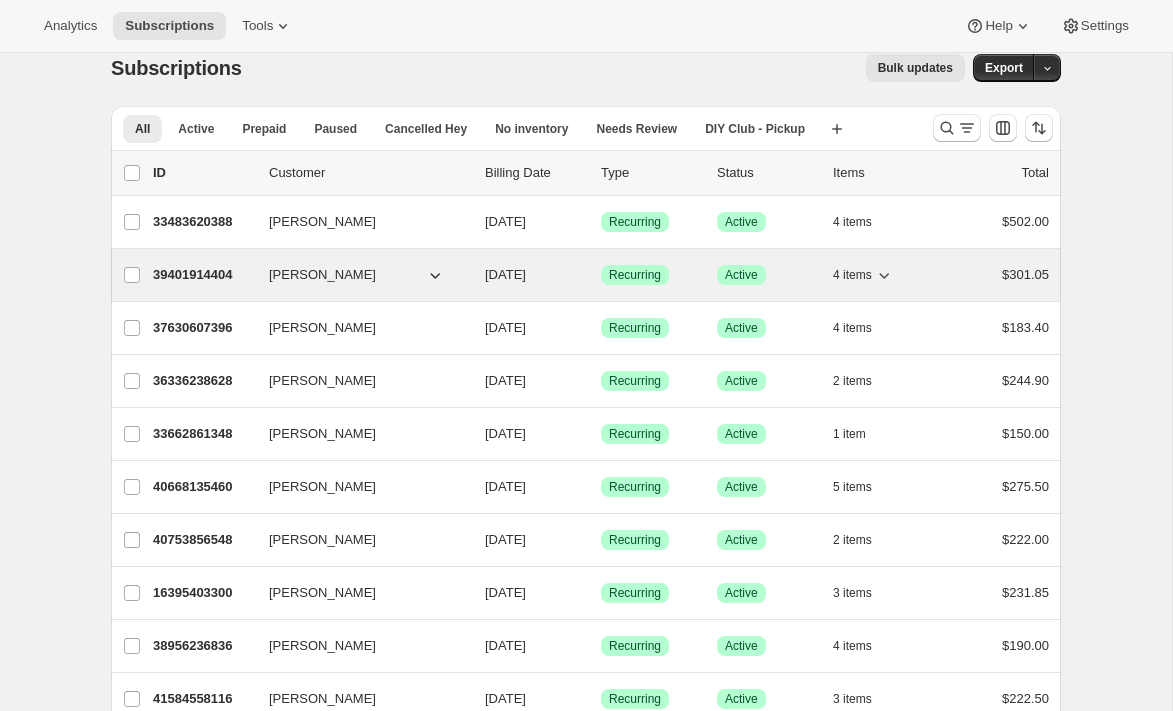 click on "39401914404" at bounding box center (203, 275) 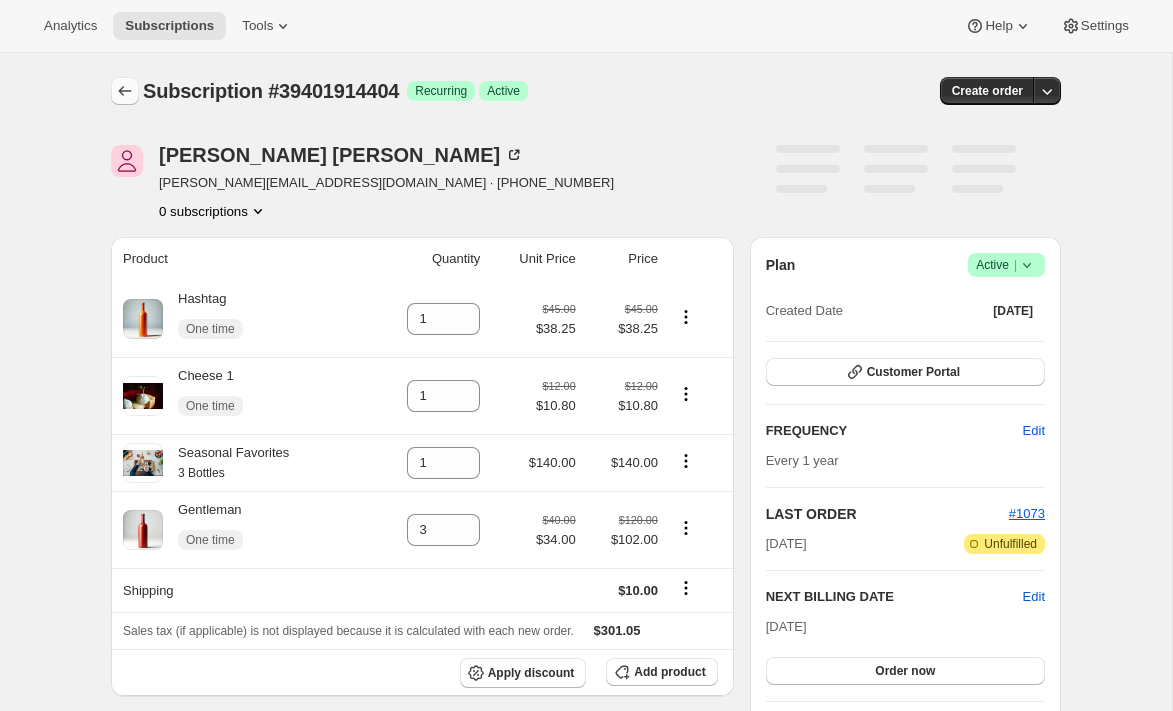 click 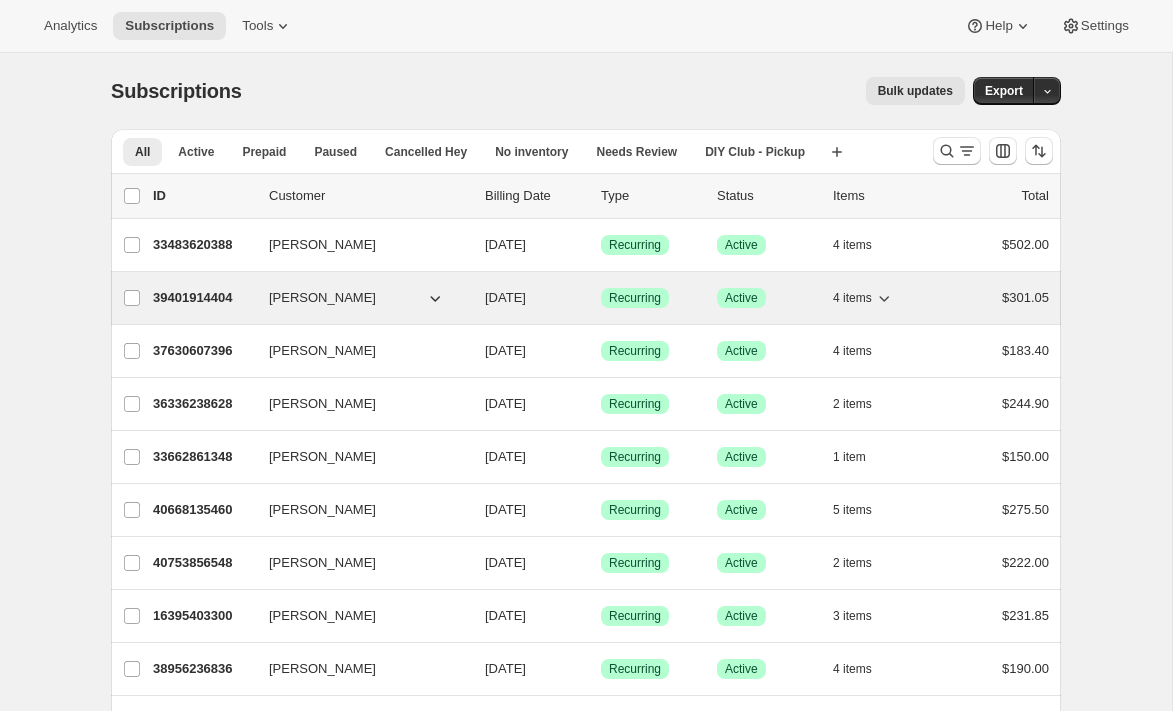 click on "39401914404" at bounding box center (203, 298) 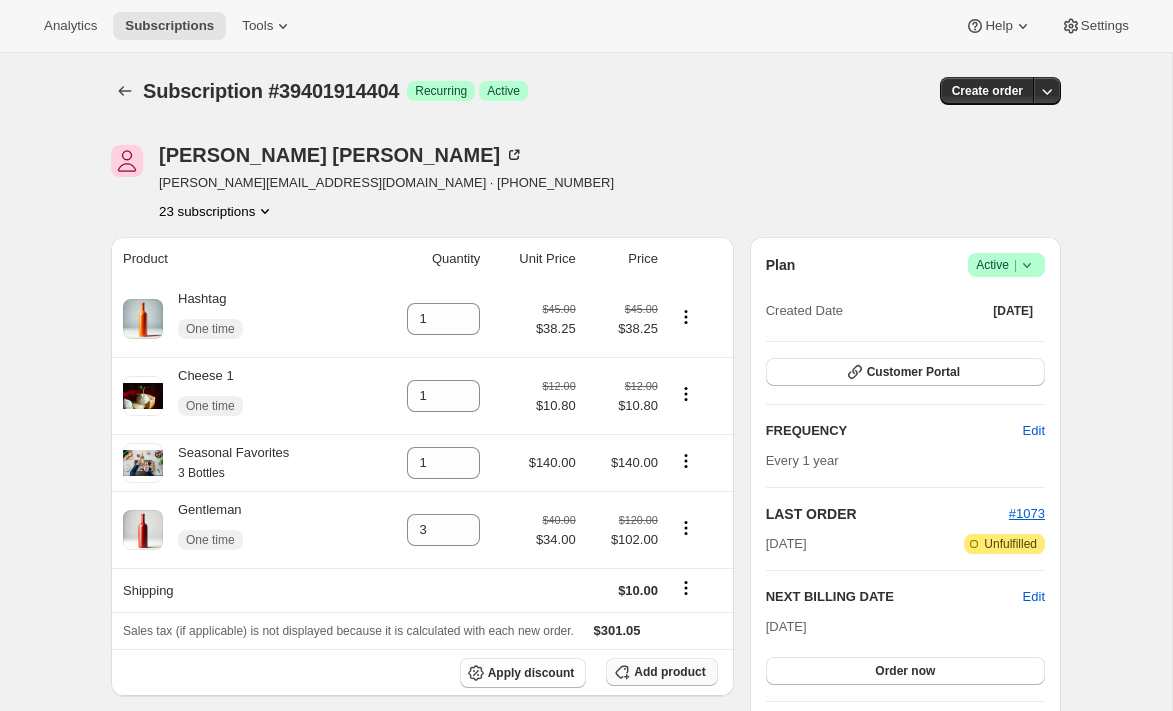 scroll, scrollTop: 131, scrollLeft: 0, axis: vertical 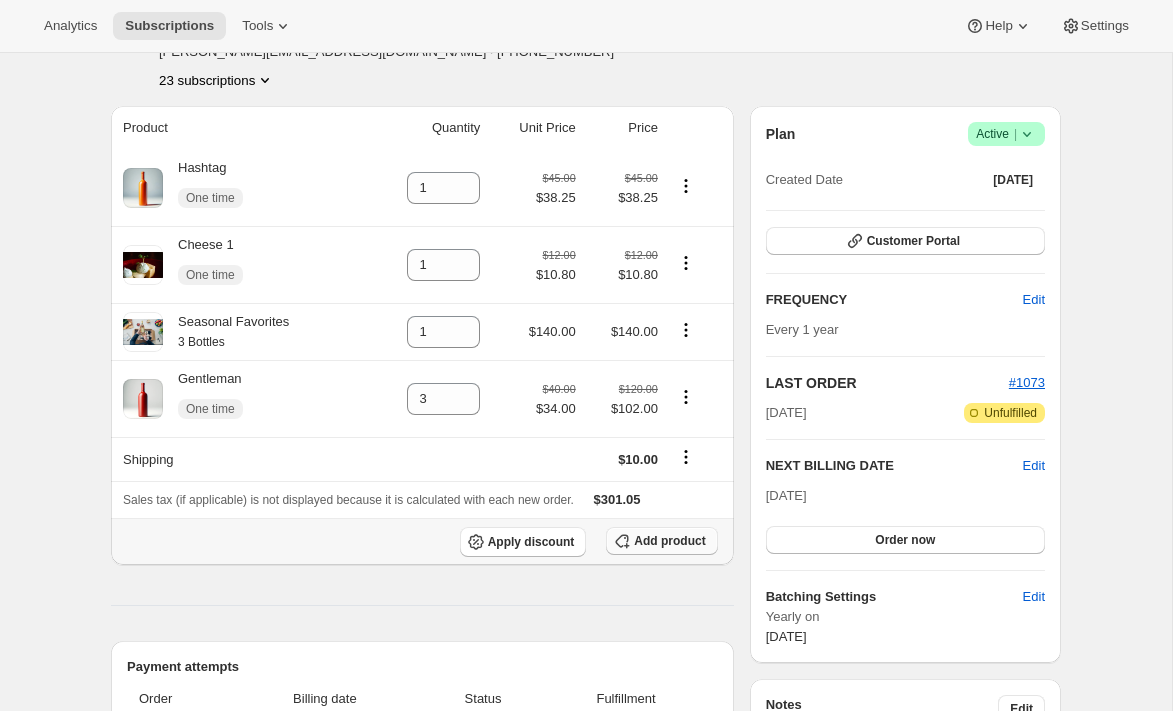 click on "Add product" at bounding box center [669, 541] 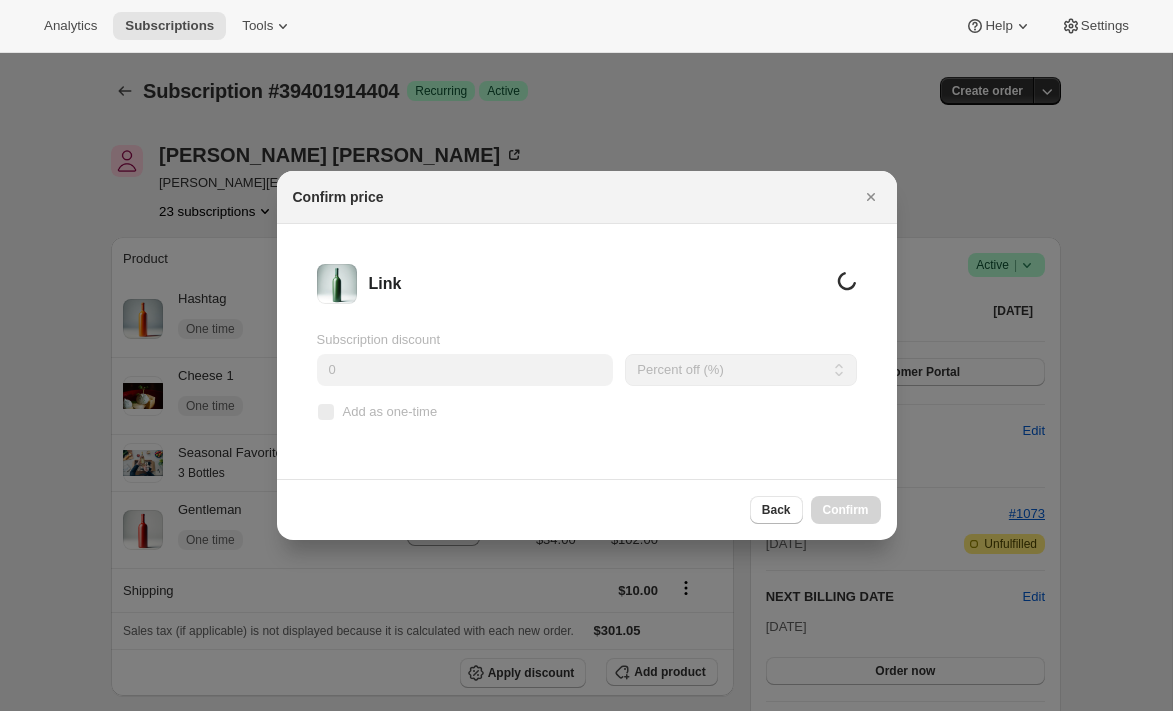 scroll, scrollTop: 0, scrollLeft: 0, axis: both 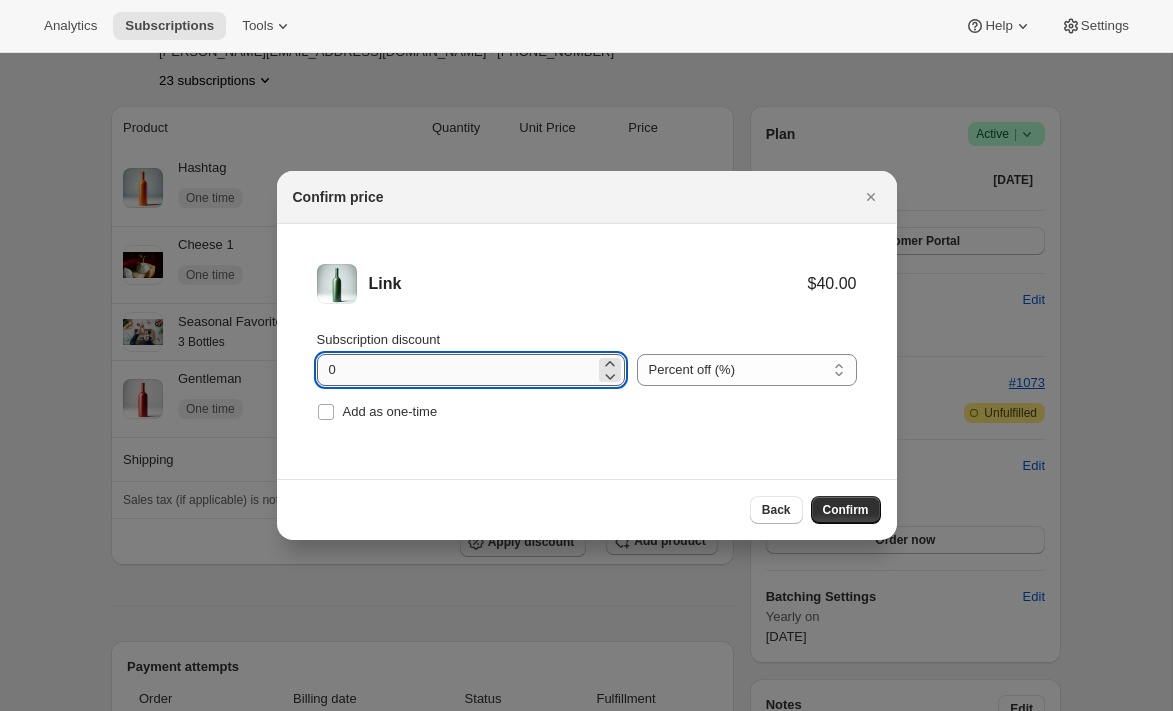 click on "0" at bounding box center (456, 370) 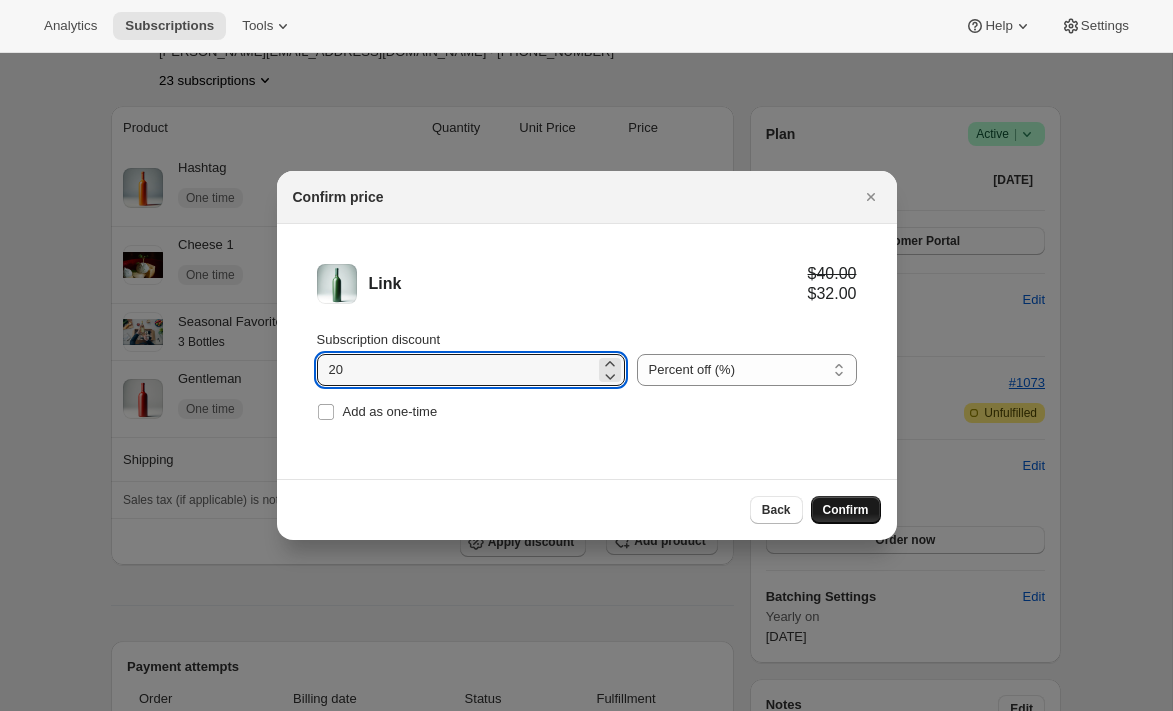 type on "20" 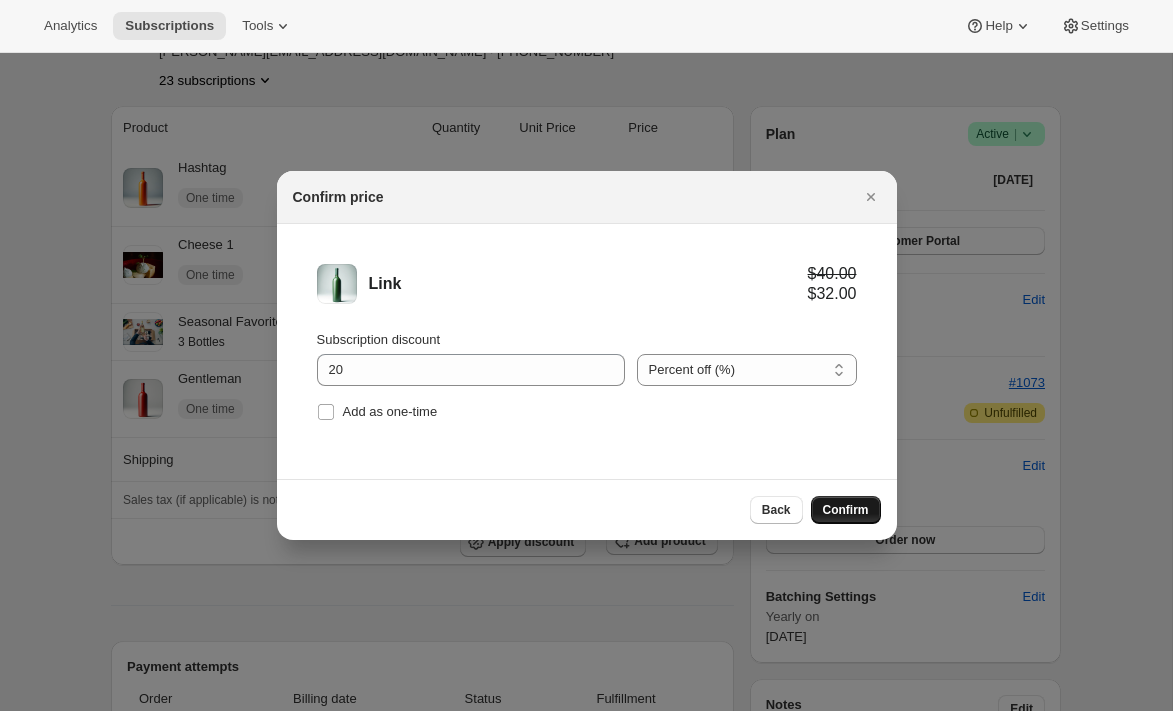click on "Confirm" at bounding box center (846, 510) 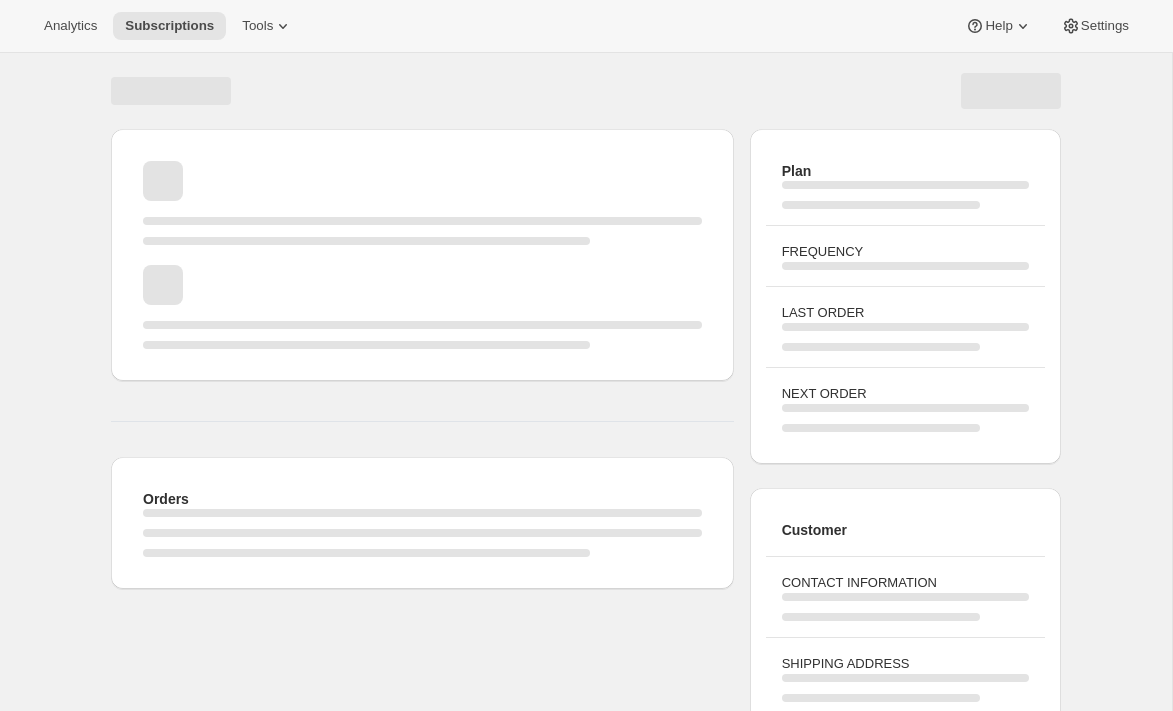 scroll, scrollTop: 131, scrollLeft: 0, axis: vertical 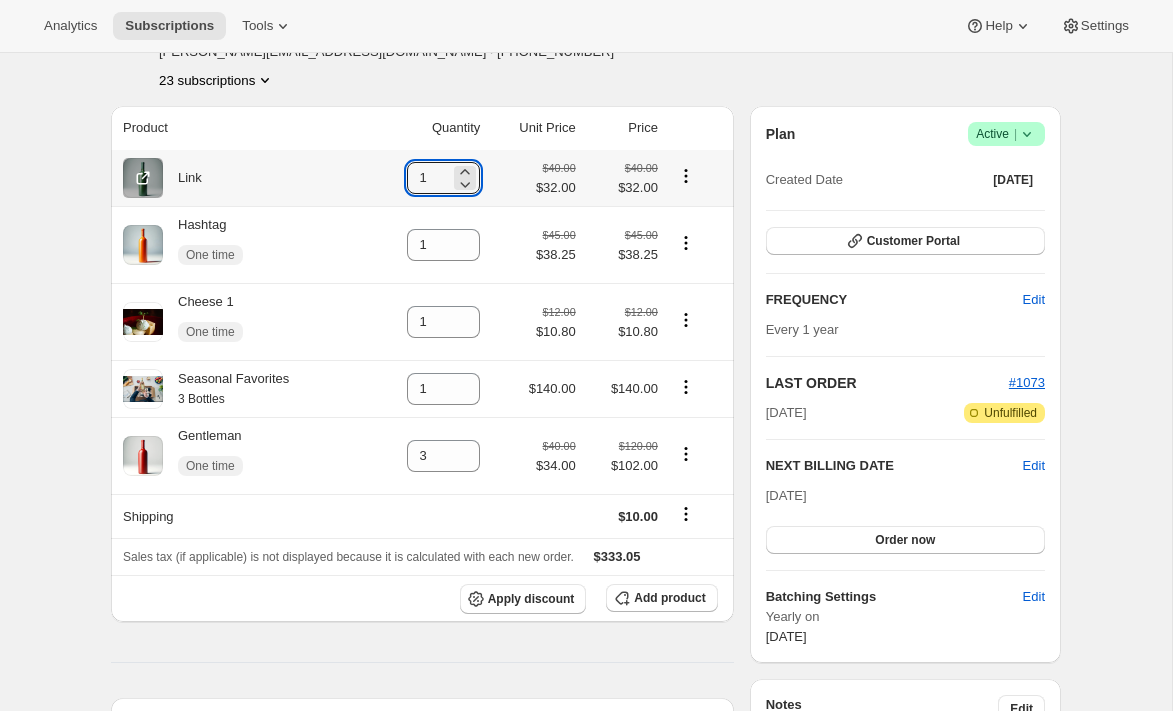 drag, startPoint x: 414, startPoint y: 175, endPoint x: 399, endPoint y: 175, distance: 15 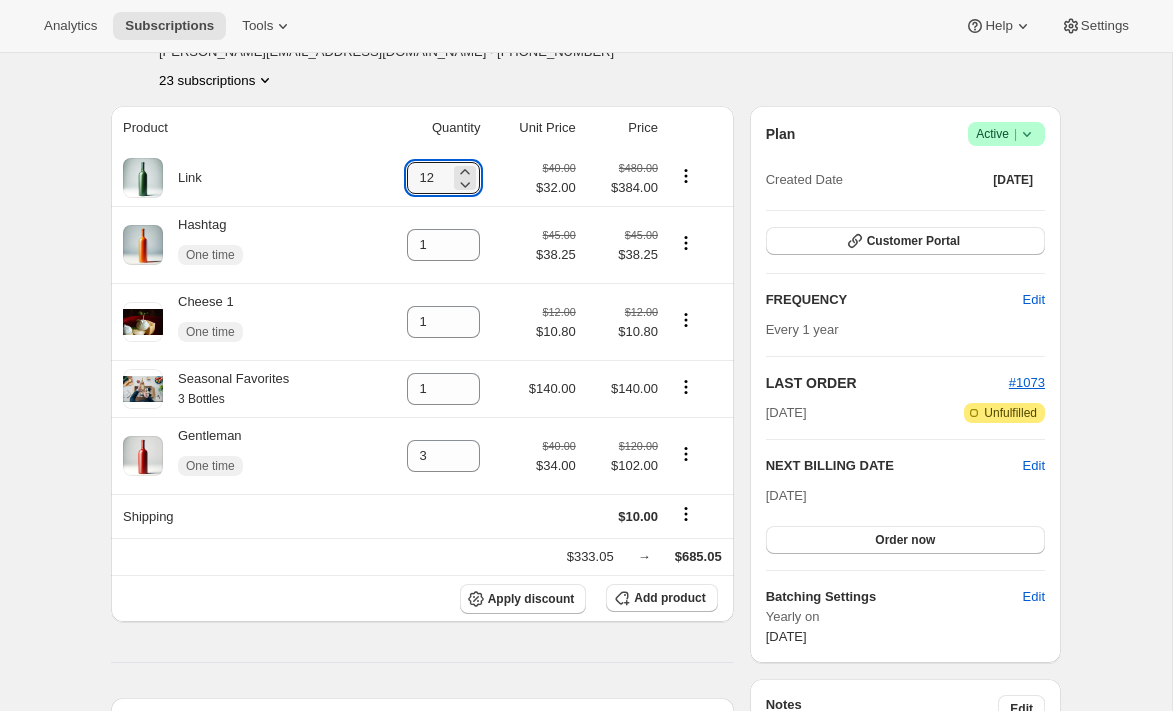 type on "12" 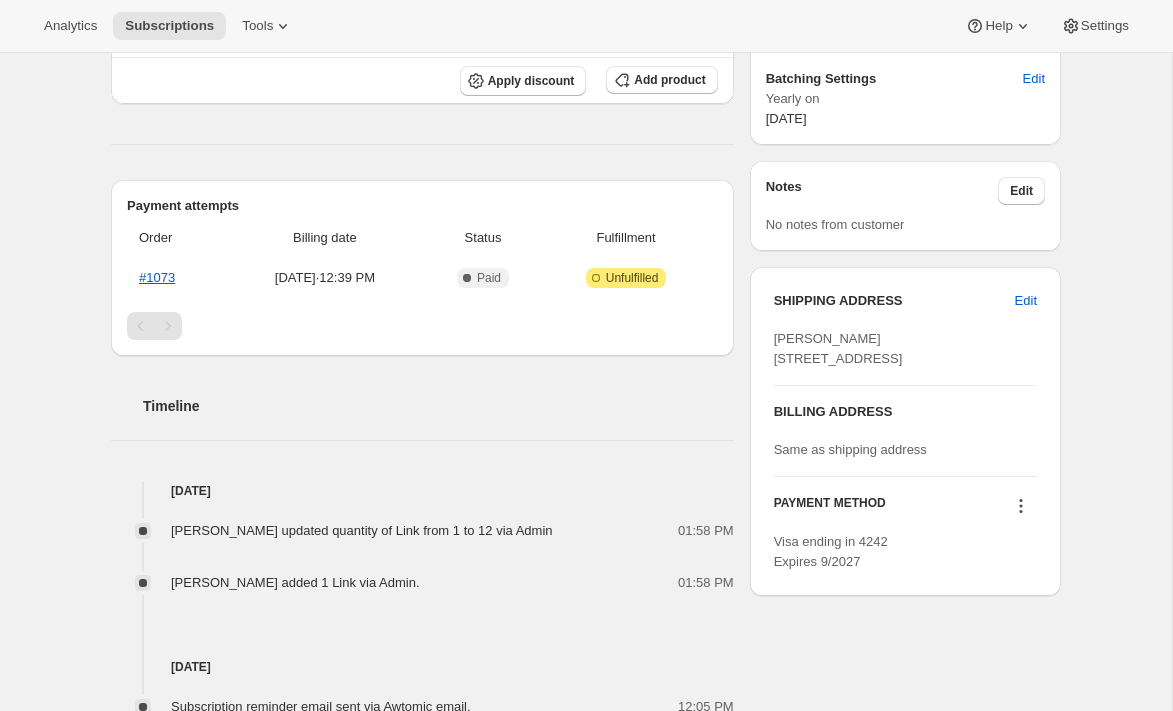 scroll, scrollTop: 654, scrollLeft: 0, axis: vertical 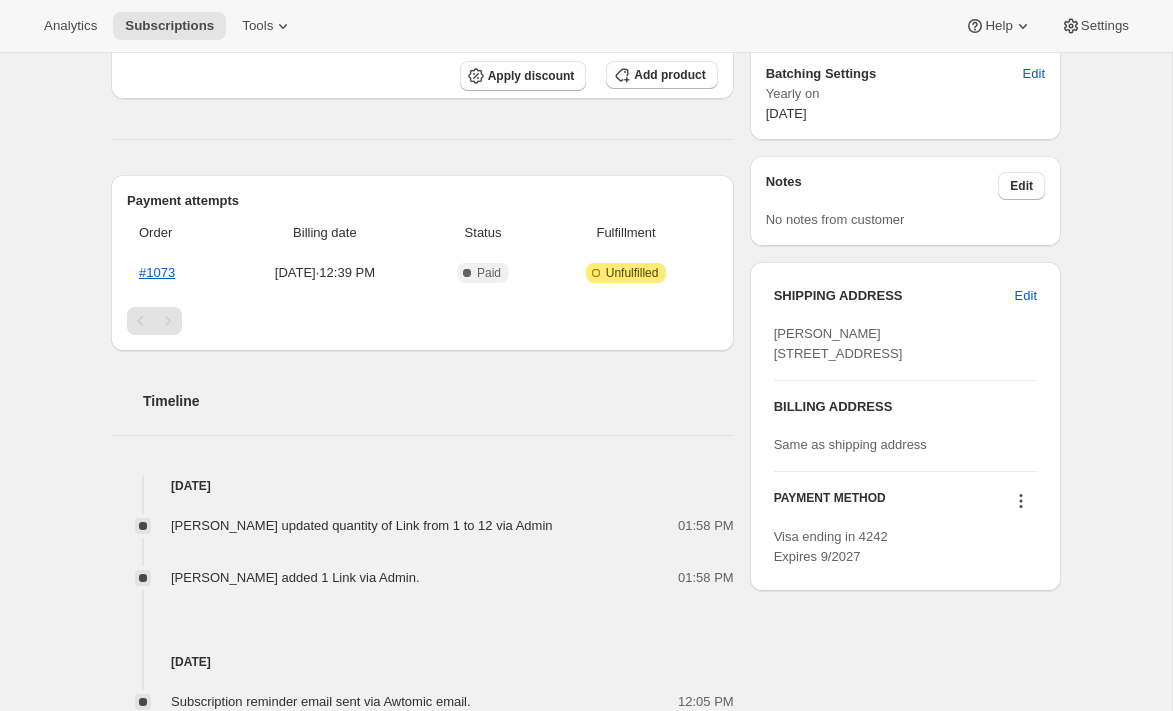 click 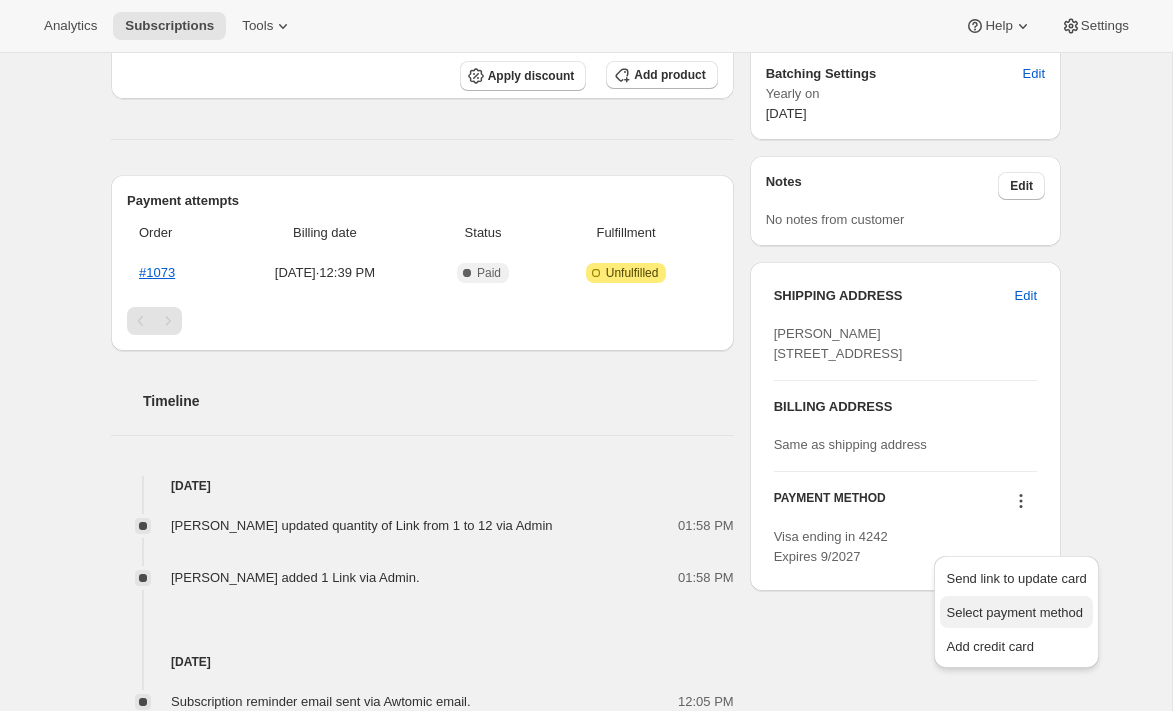 click on "Select payment method" at bounding box center [1014, 612] 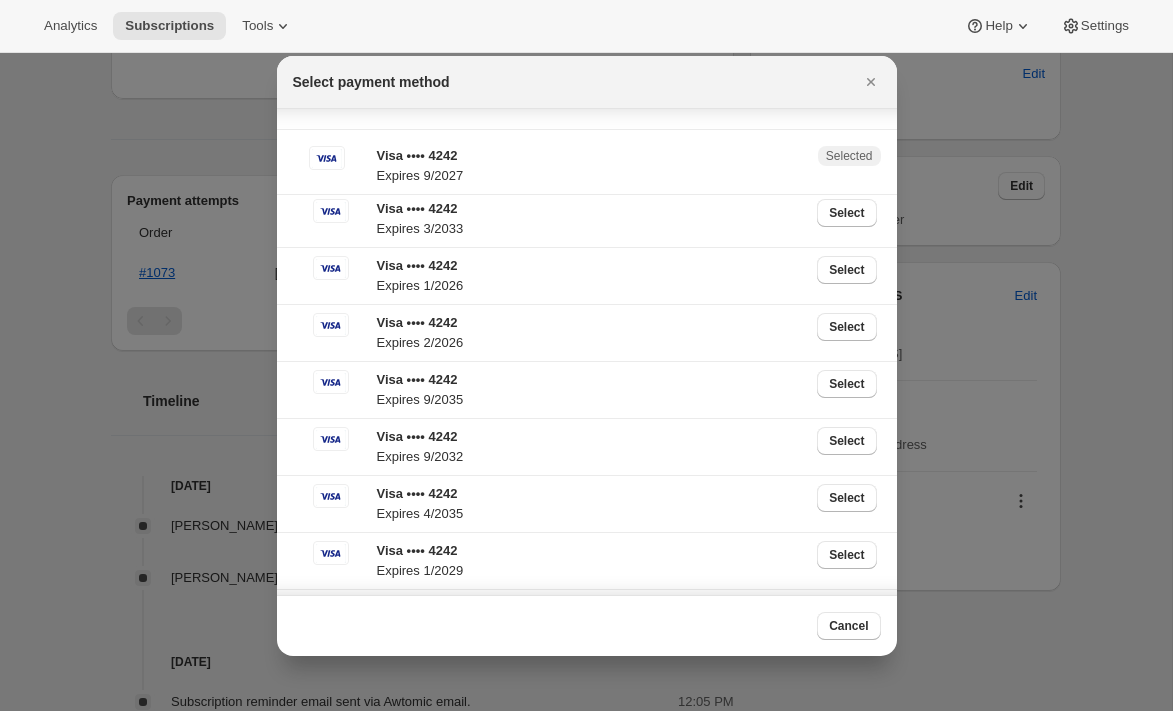 scroll, scrollTop: 0, scrollLeft: 0, axis: both 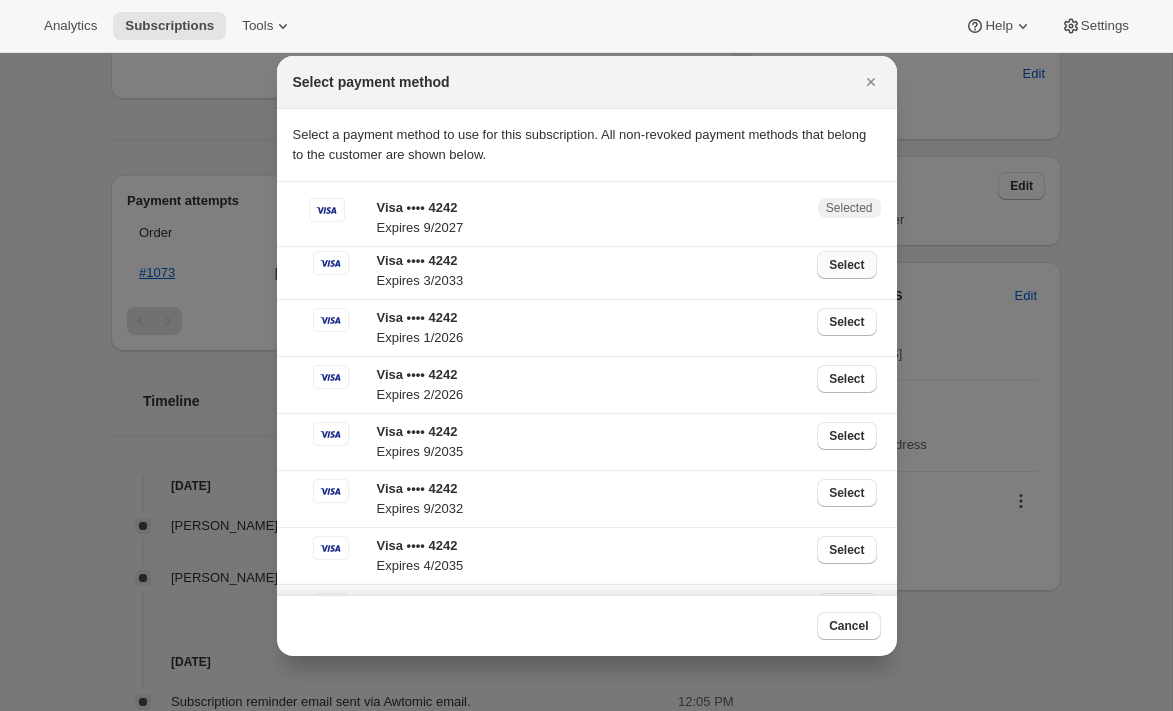 click on "Select" at bounding box center [846, 265] 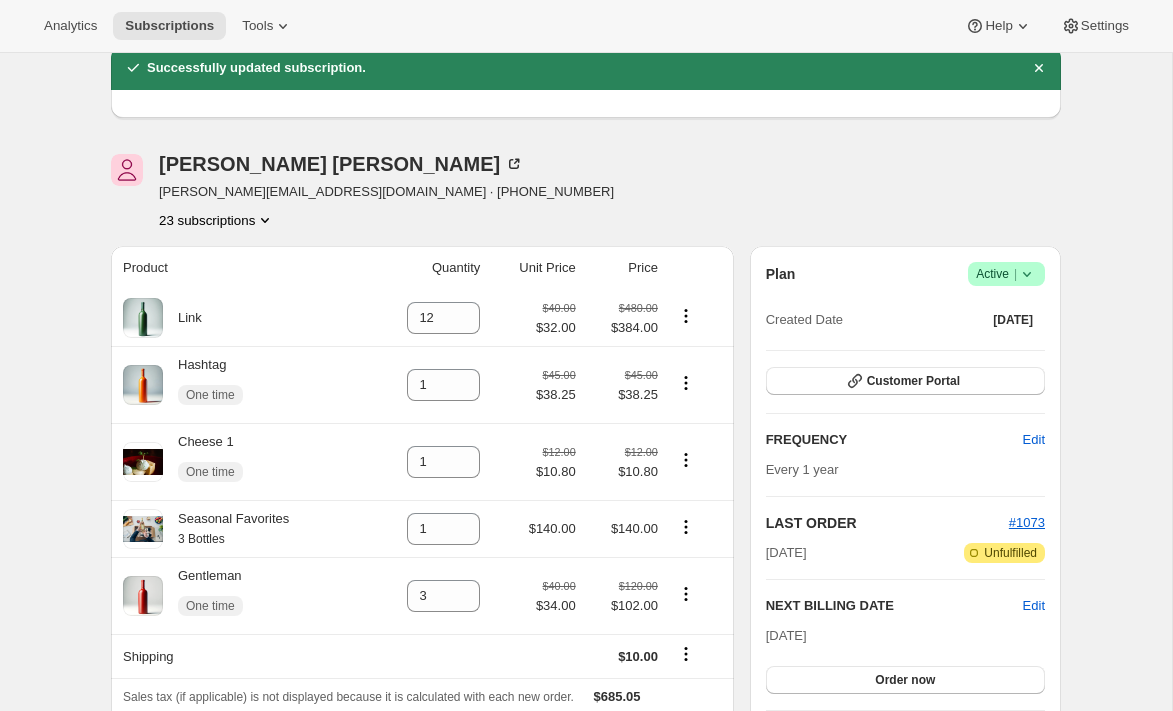 scroll, scrollTop: 0, scrollLeft: 0, axis: both 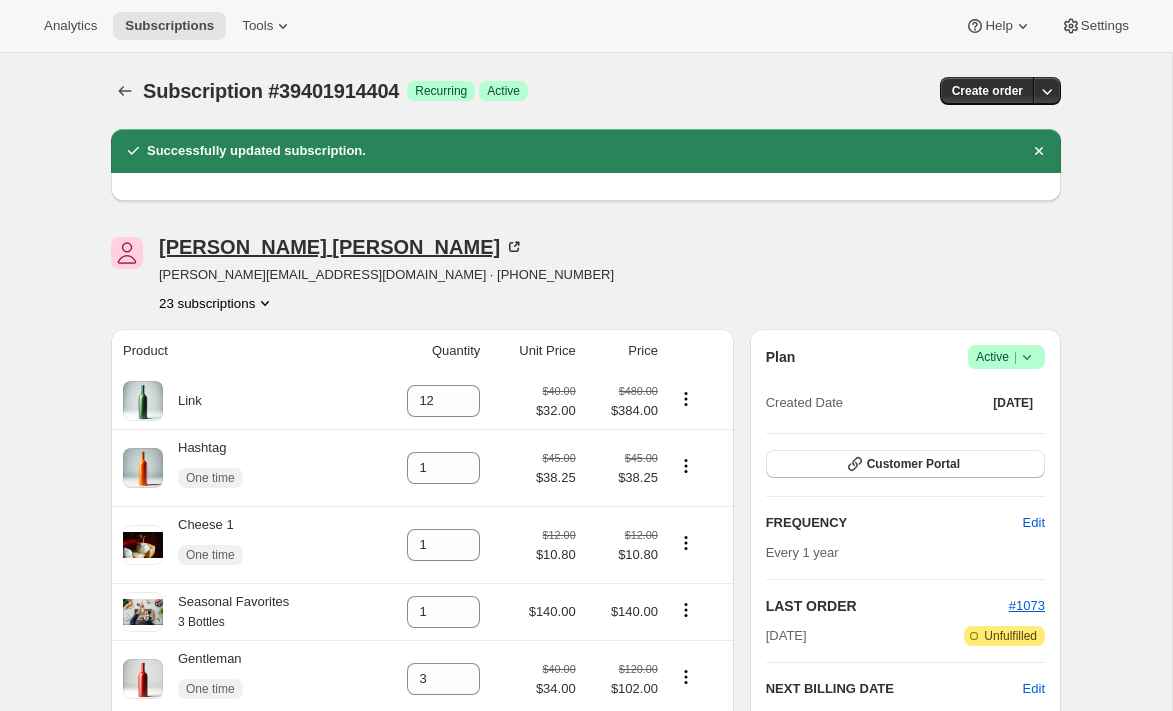 click on "[PERSON_NAME]" at bounding box center [341, 247] 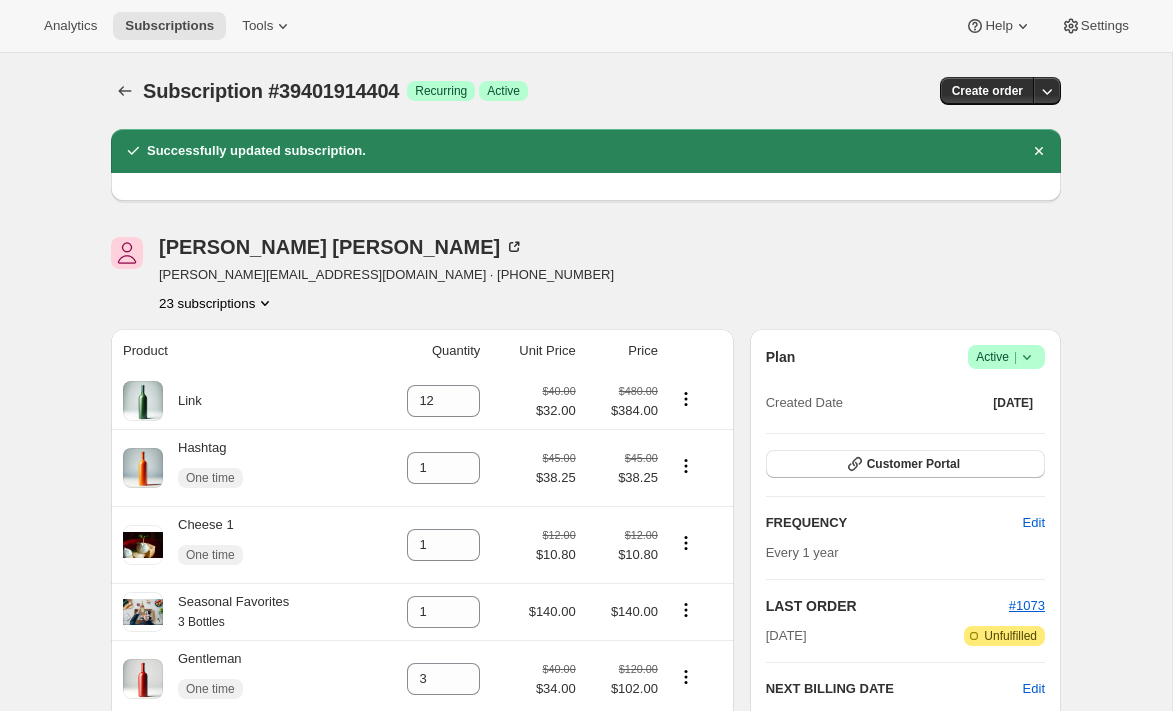 click 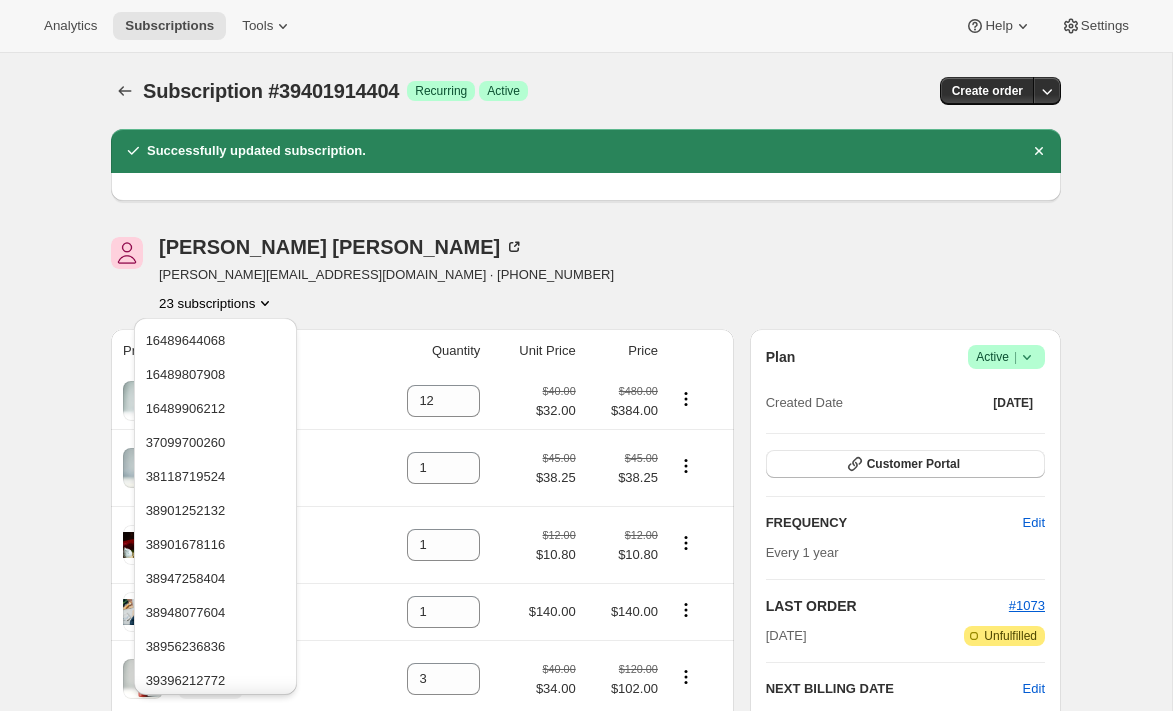 click on "[PERSON_NAME] [PERSON_NAME][EMAIL_ADDRESS][DOMAIN_NAME] · [PHONE_NUMBER] 23 subscriptions" at bounding box center (443, 275) 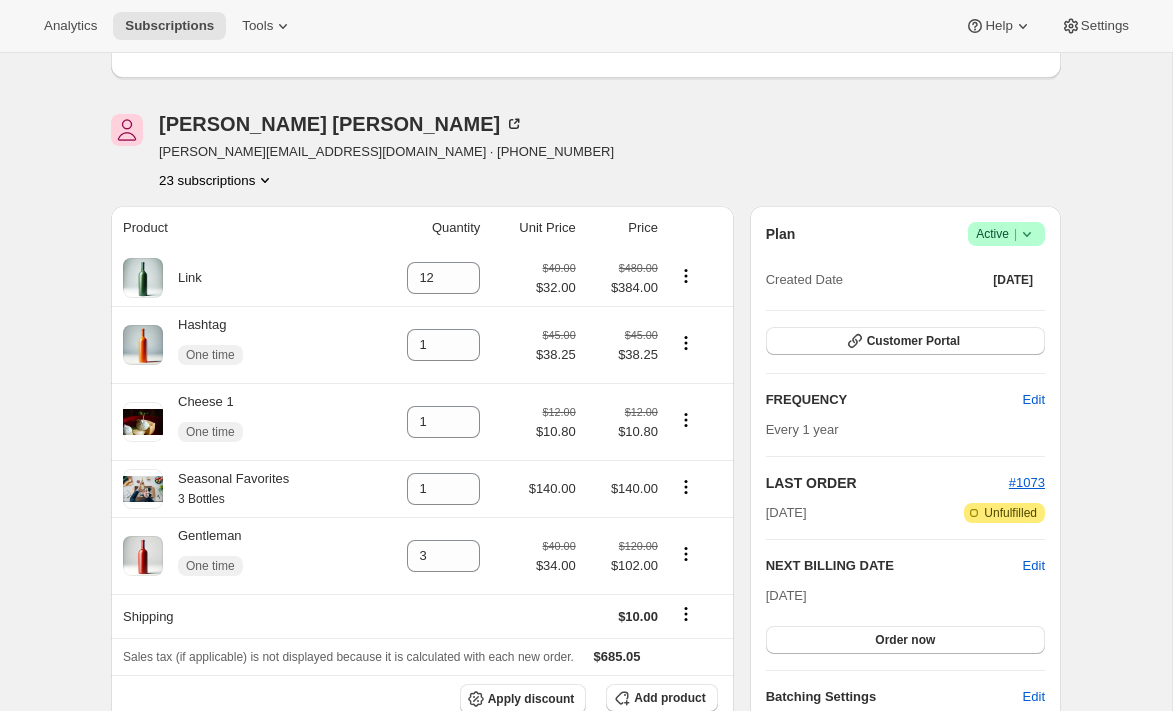 scroll, scrollTop: 121, scrollLeft: 0, axis: vertical 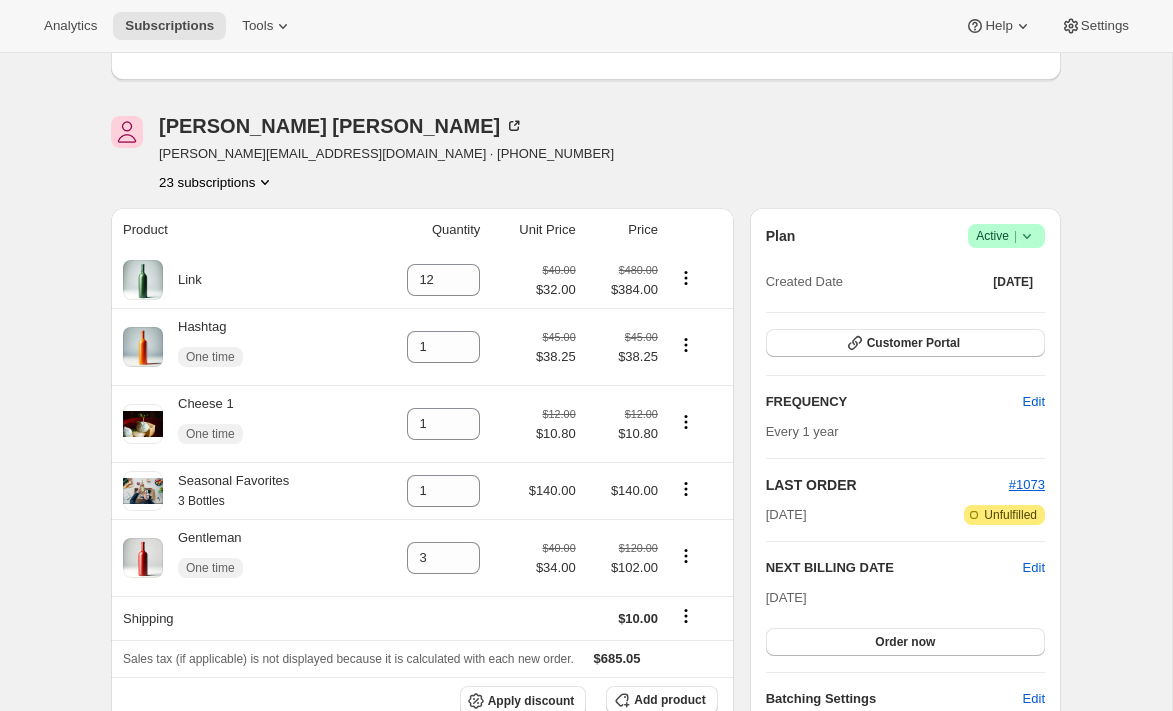 click 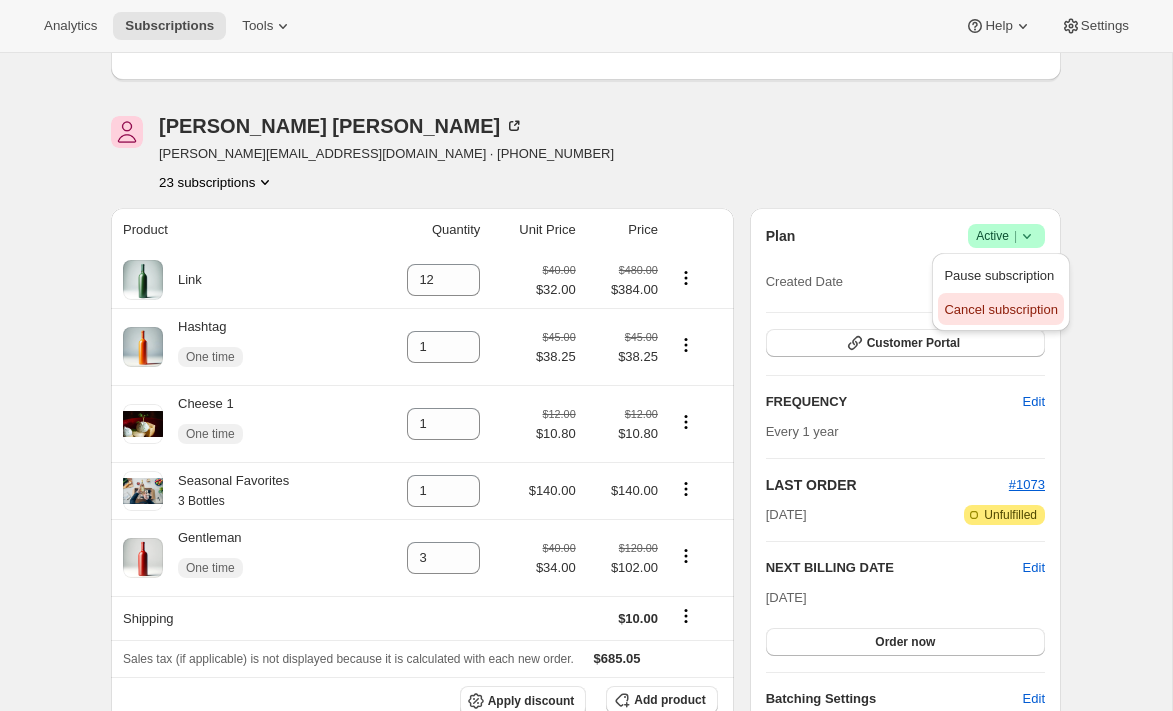click on "Cancel subscription" at bounding box center [1000, 309] 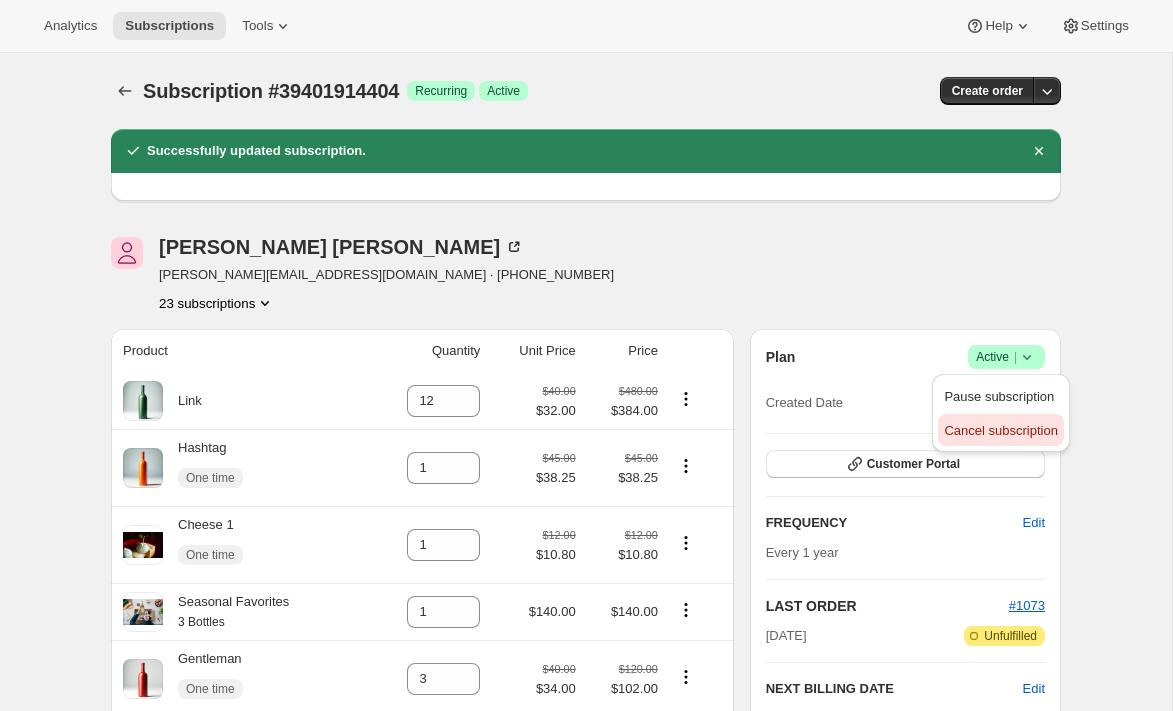 scroll, scrollTop: 121, scrollLeft: 0, axis: vertical 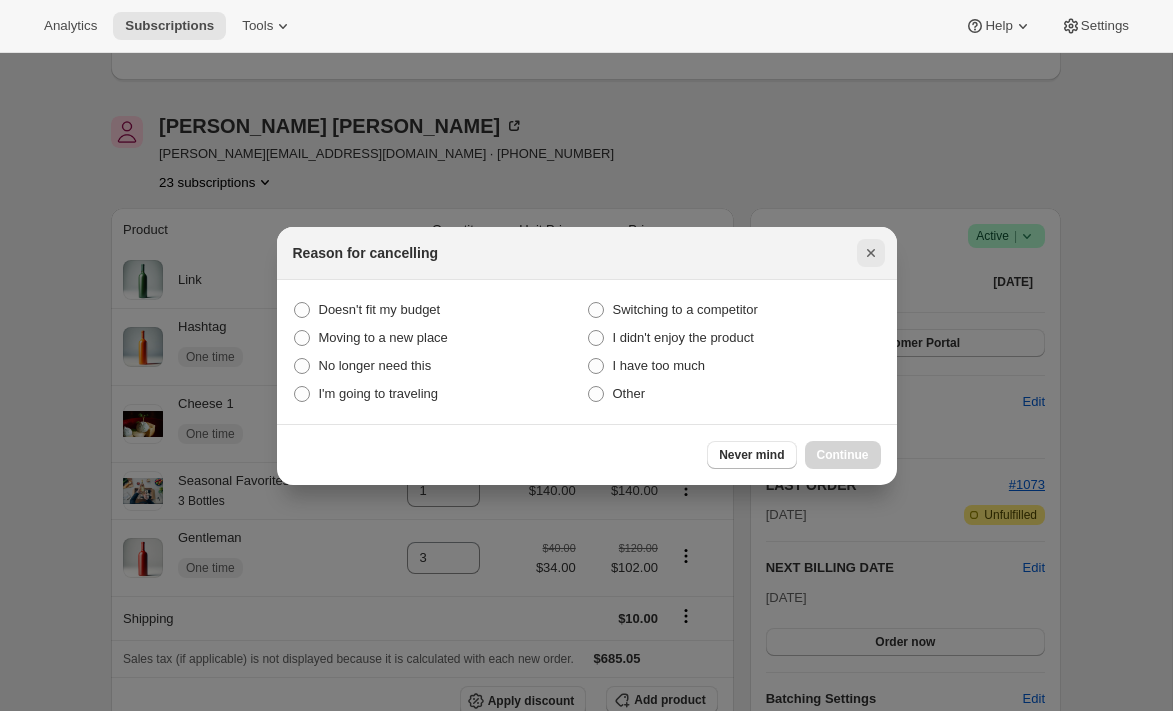 click 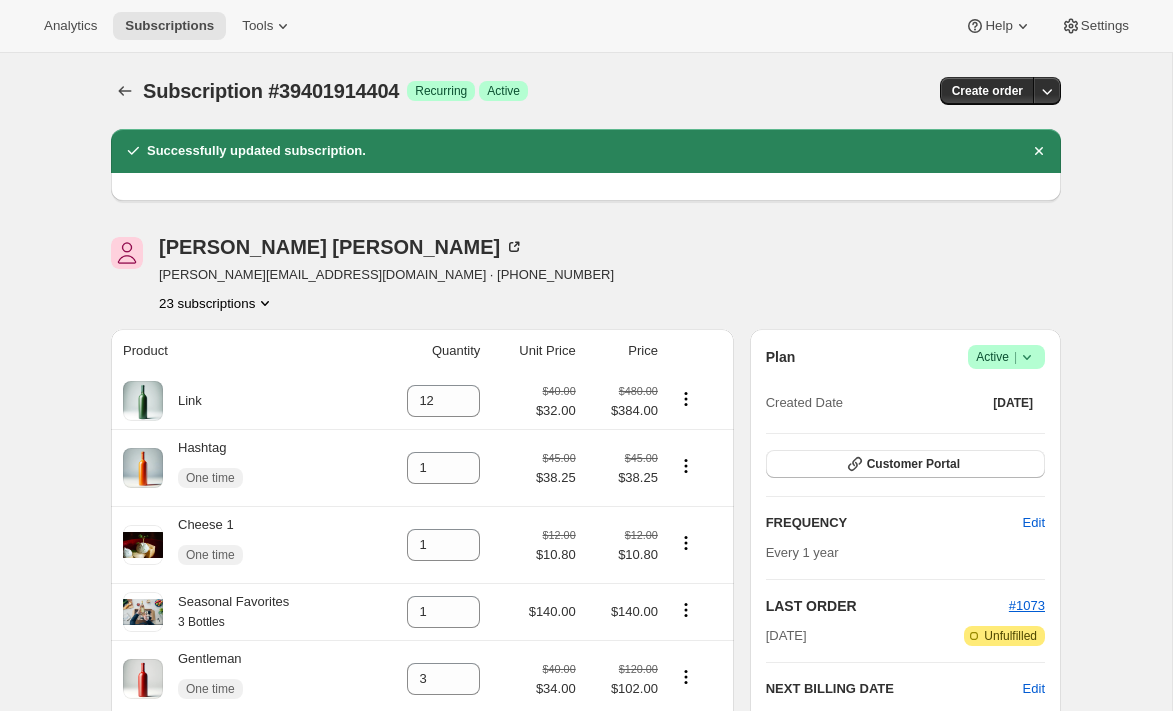 scroll, scrollTop: 121, scrollLeft: 0, axis: vertical 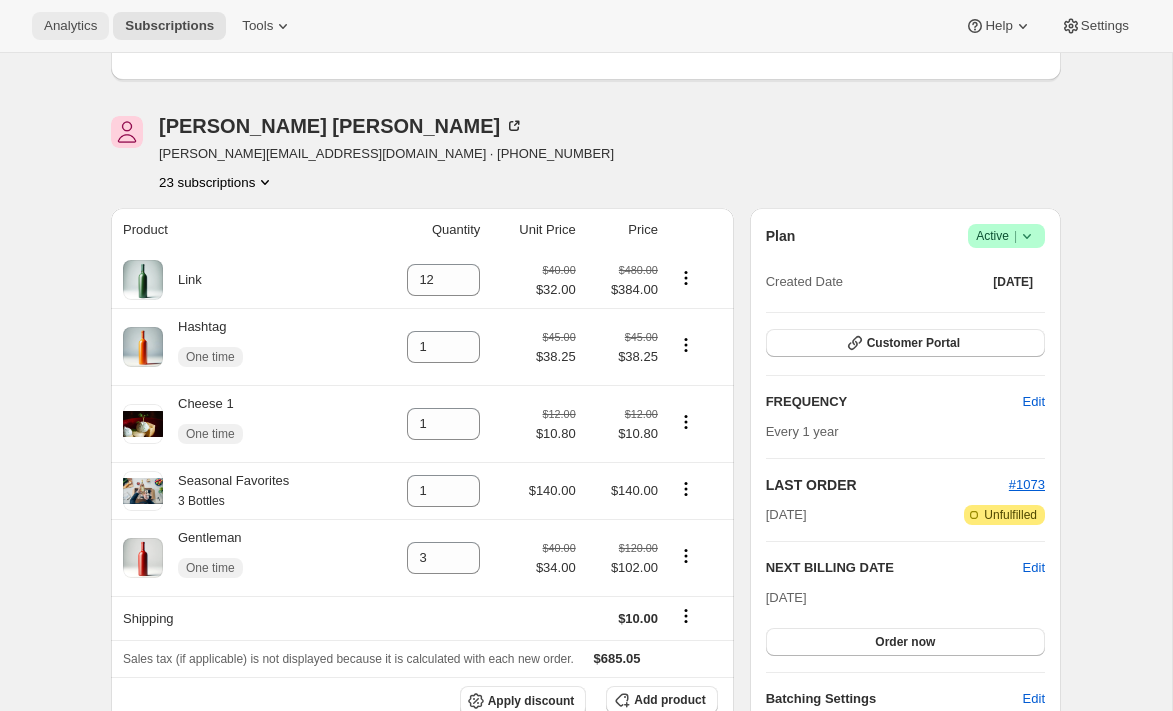 click on "Analytics" at bounding box center [70, 26] 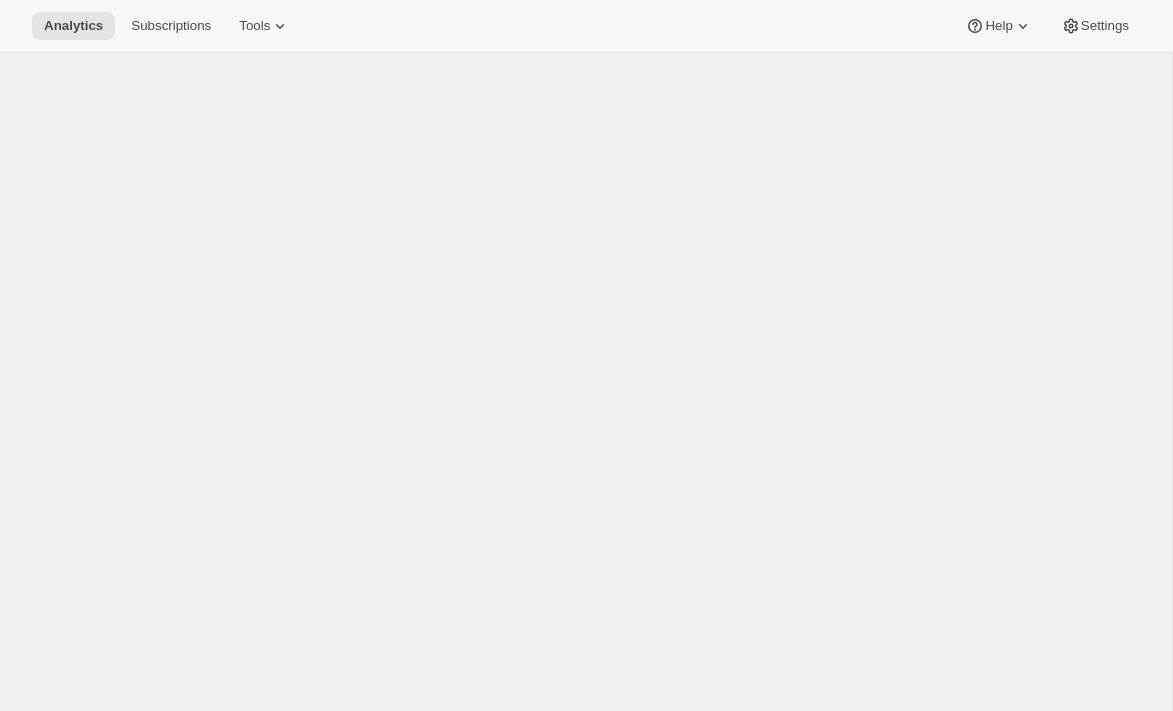 scroll, scrollTop: 0, scrollLeft: 0, axis: both 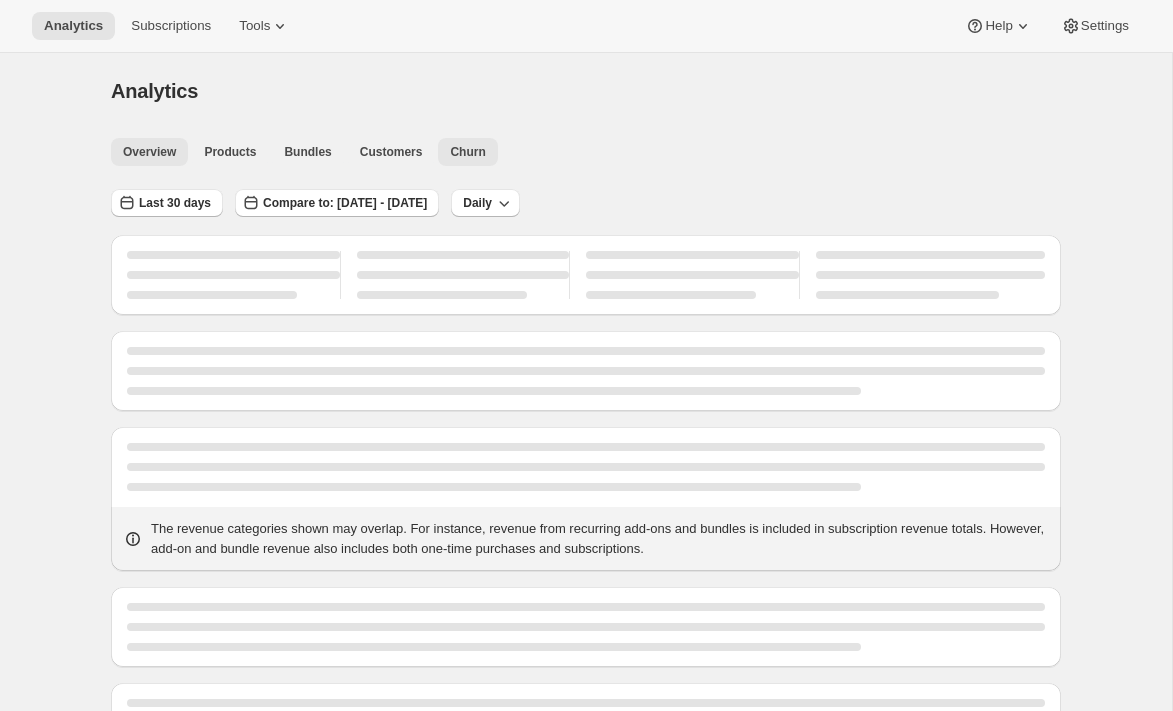 click on "Churn" at bounding box center (467, 152) 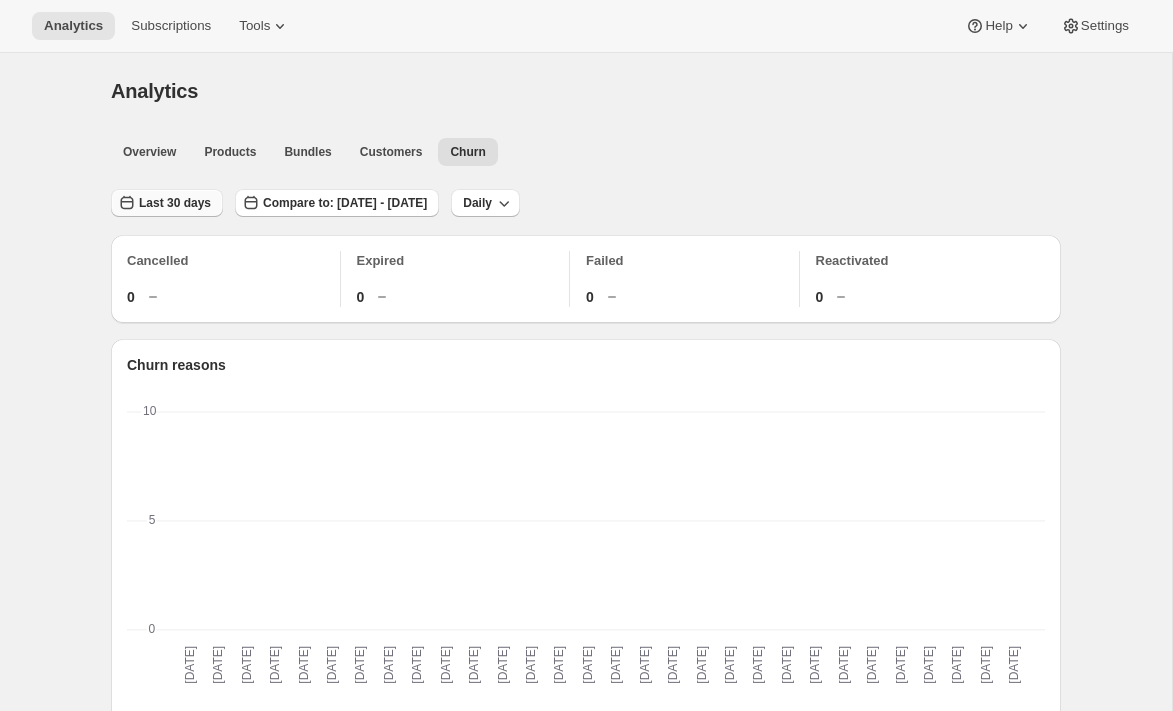 click on "Last 30 days" at bounding box center (175, 203) 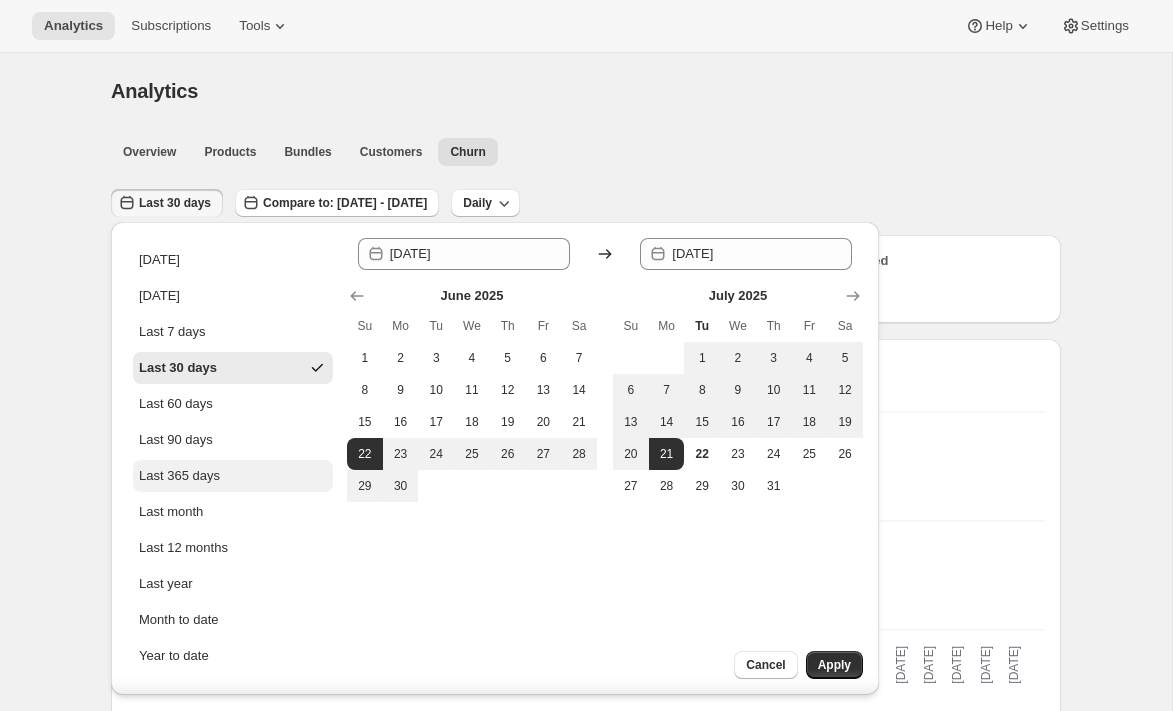 click on "Last 365 days" at bounding box center (179, 476) 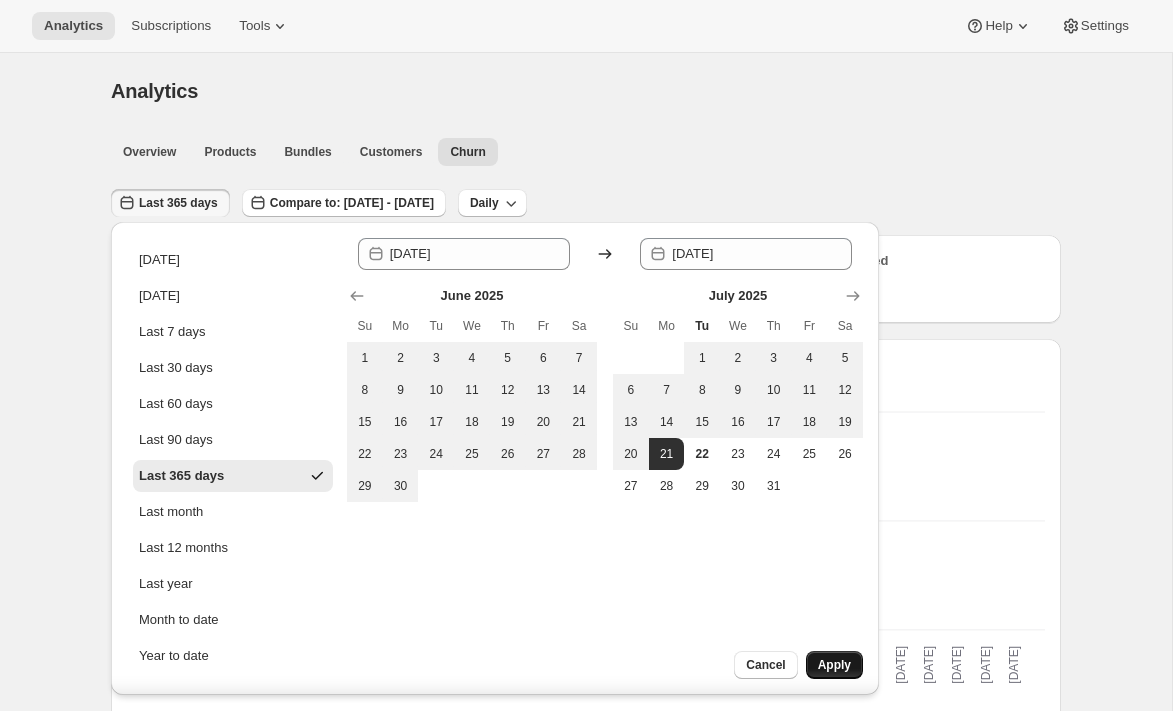 click on "Apply" at bounding box center [834, 665] 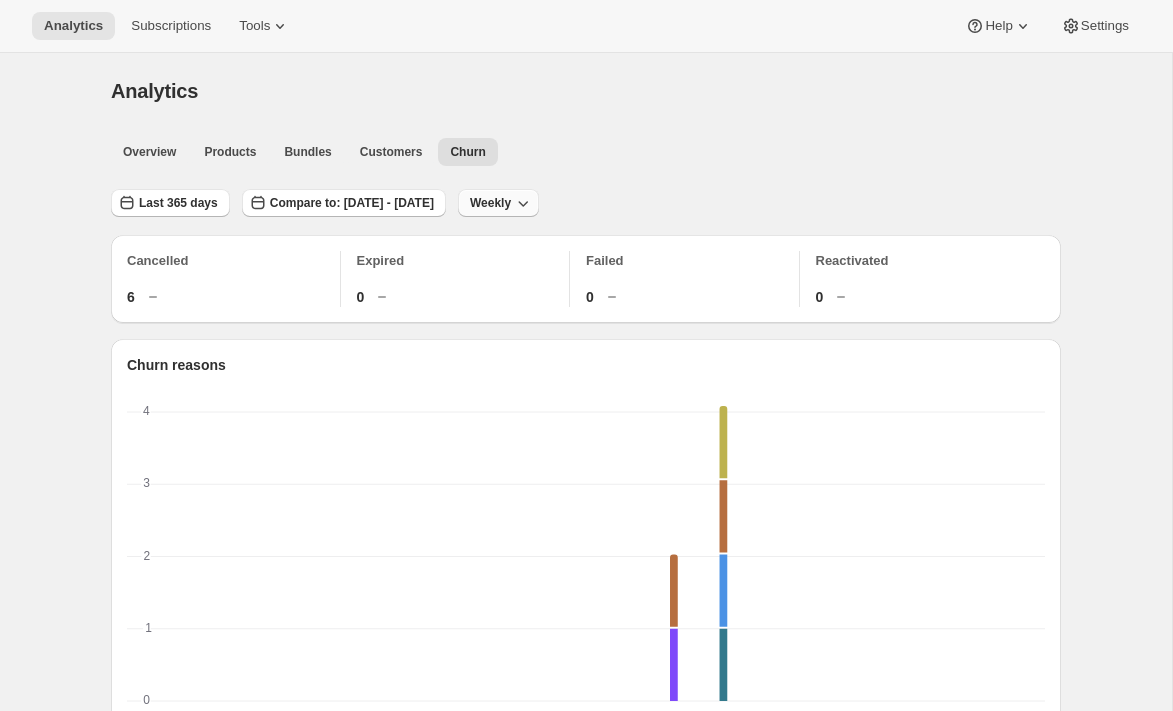 click on "Weekly" at bounding box center (490, 203) 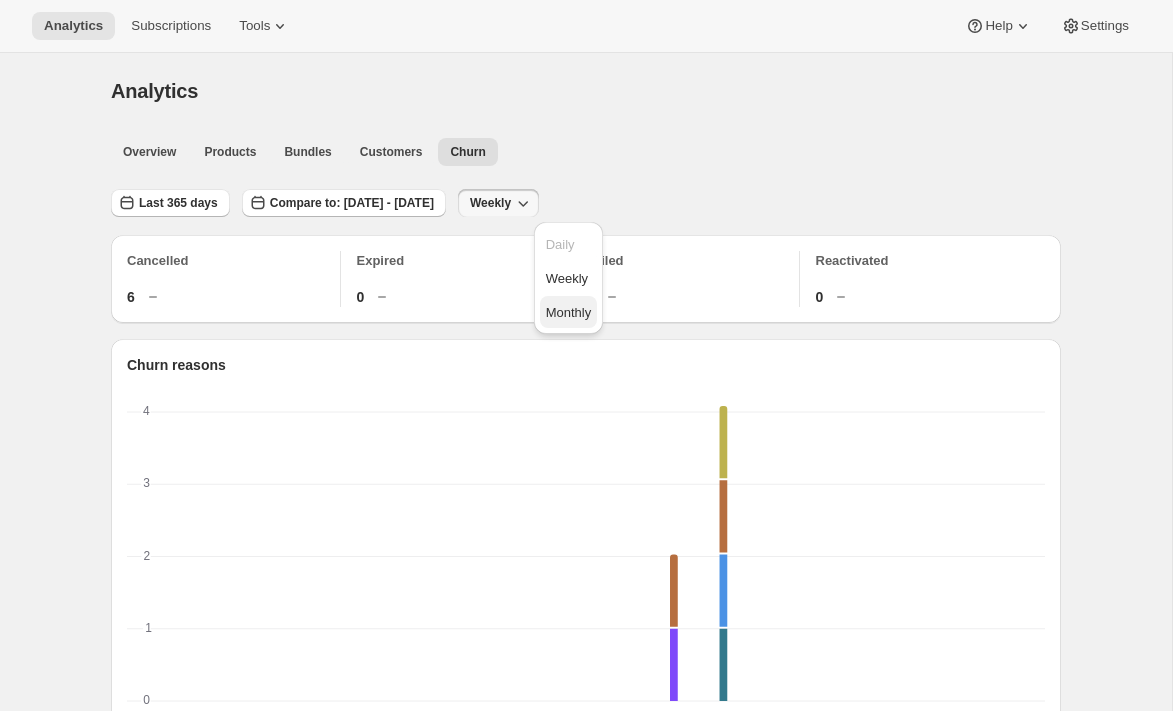click on "Monthly" at bounding box center (569, 312) 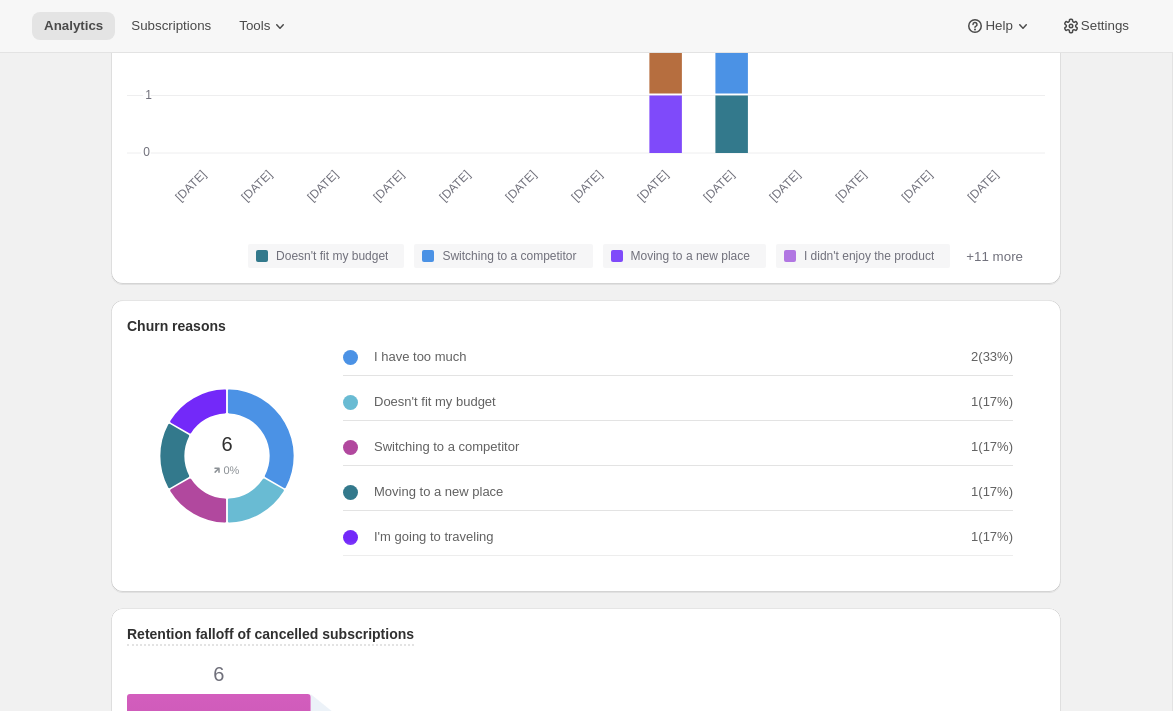 scroll, scrollTop: 33, scrollLeft: 0, axis: vertical 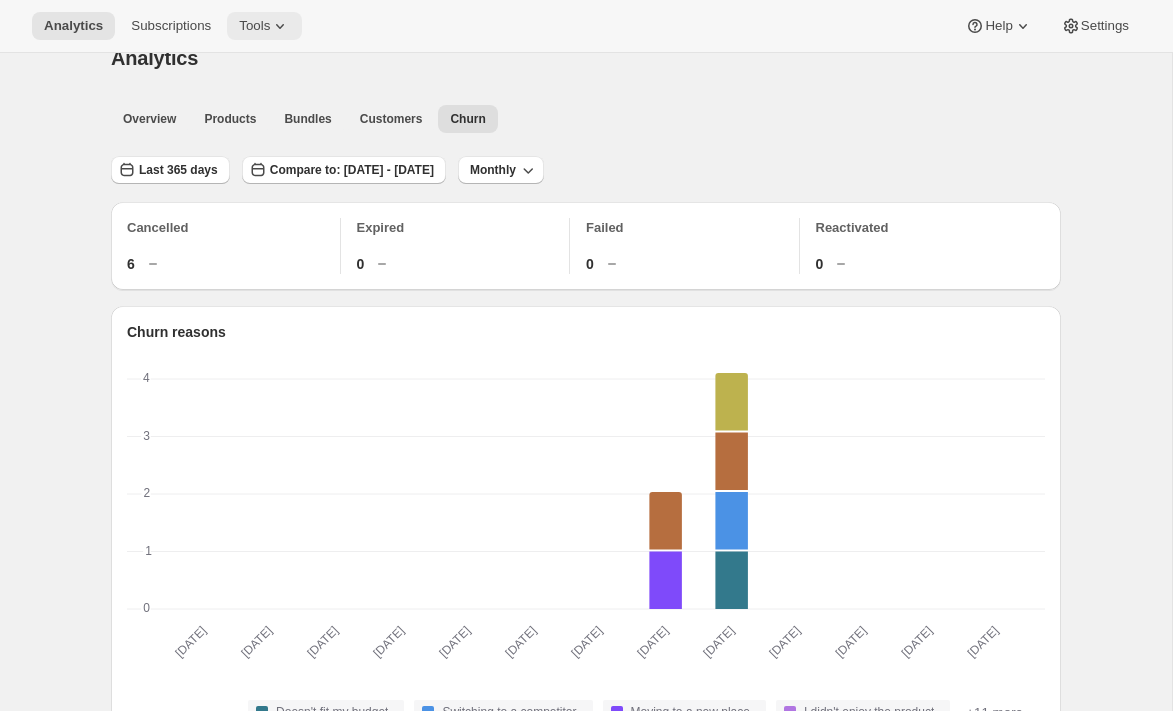 click on "Tools" at bounding box center (264, 26) 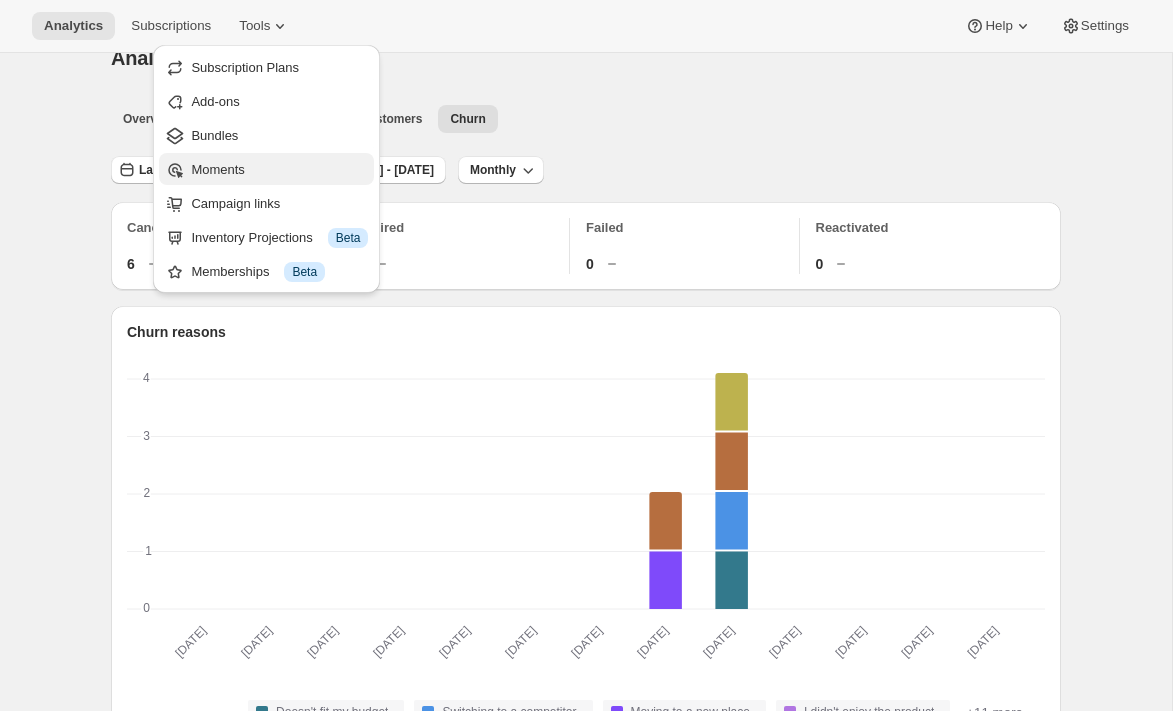 click on "Moments" at bounding box center [279, 170] 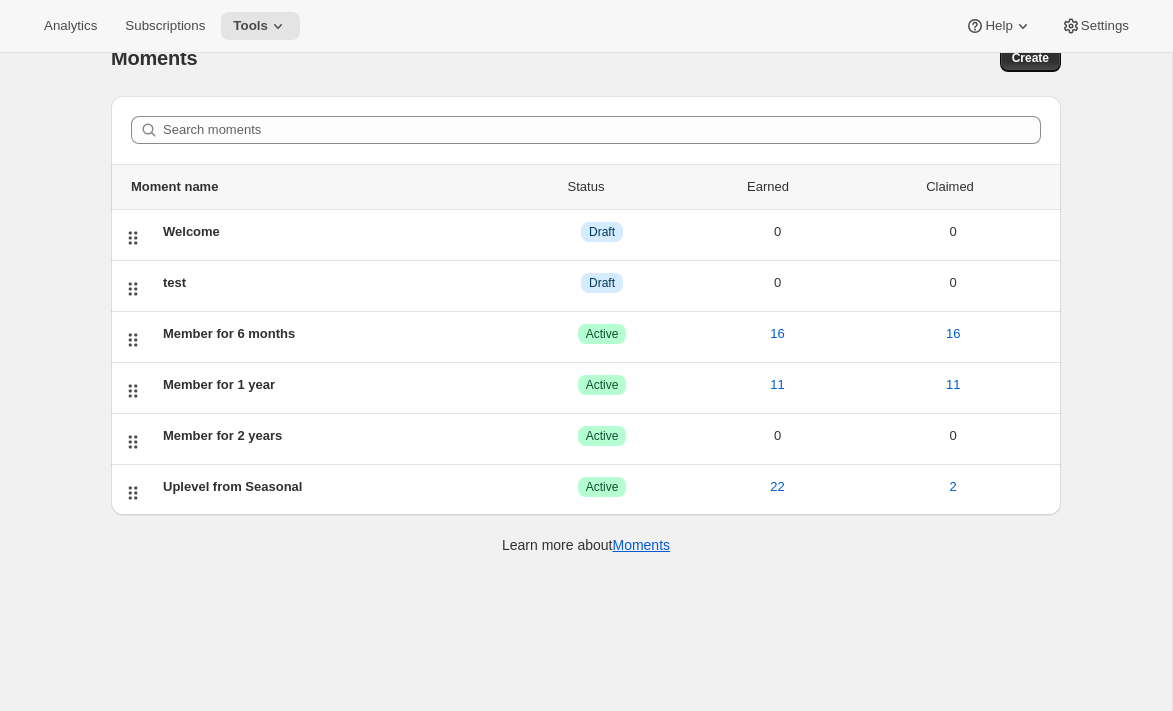scroll, scrollTop: 0, scrollLeft: 0, axis: both 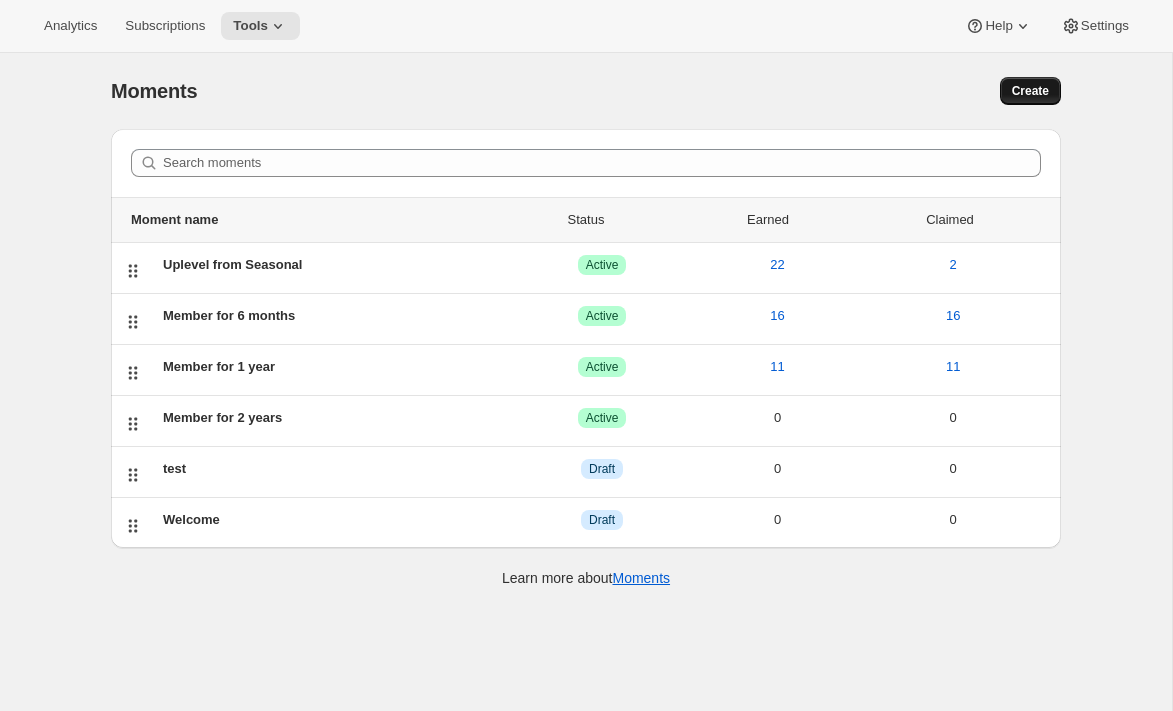 click on "Create" at bounding box center [1030, 91] 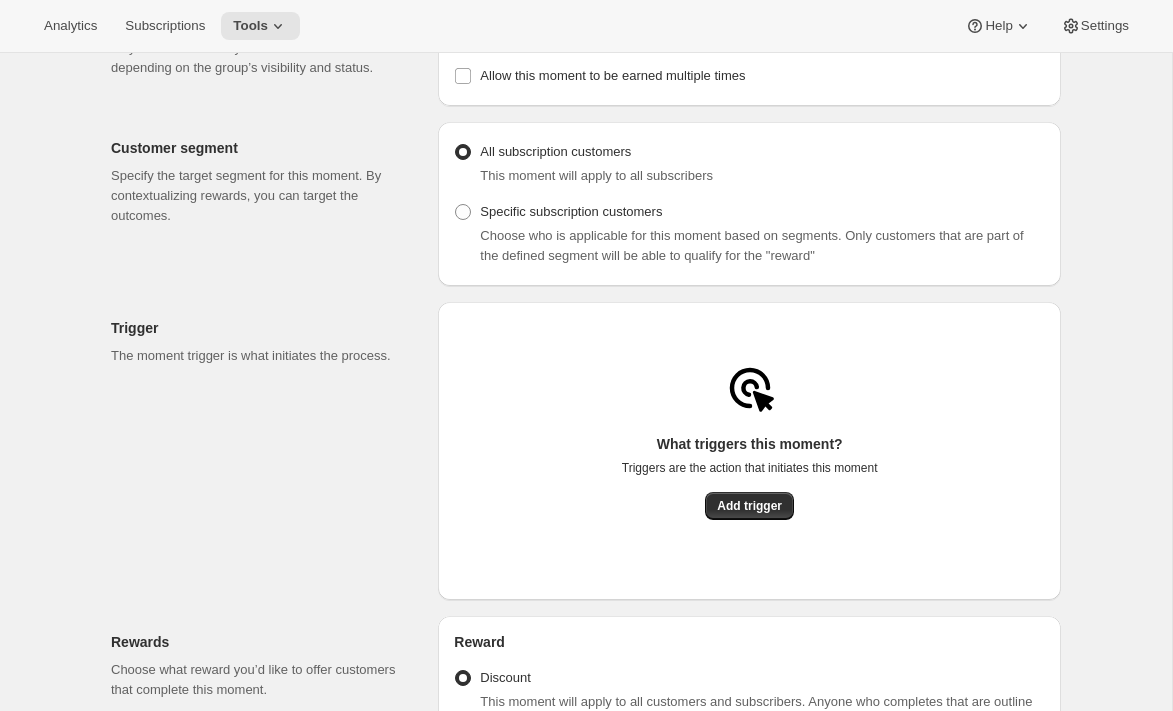 scroll, scrollTop: 160, scrollLeft: 0, axis: vertical 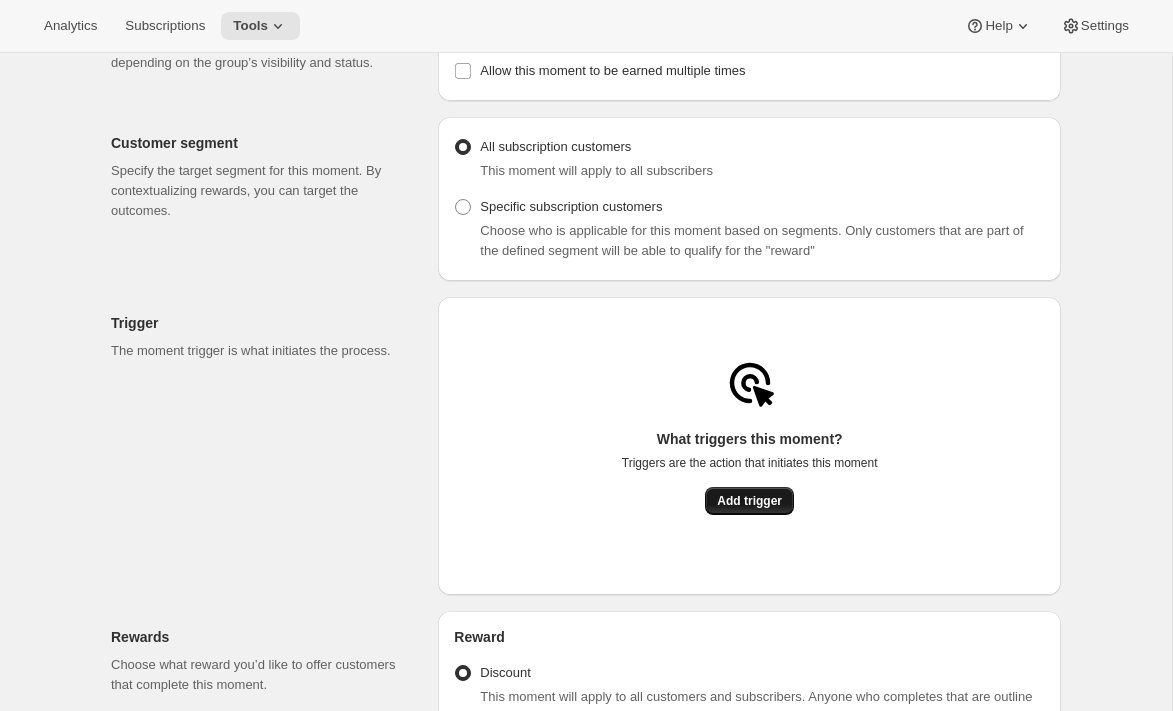 click on "Add trigger" at bounding box center [749, 501] 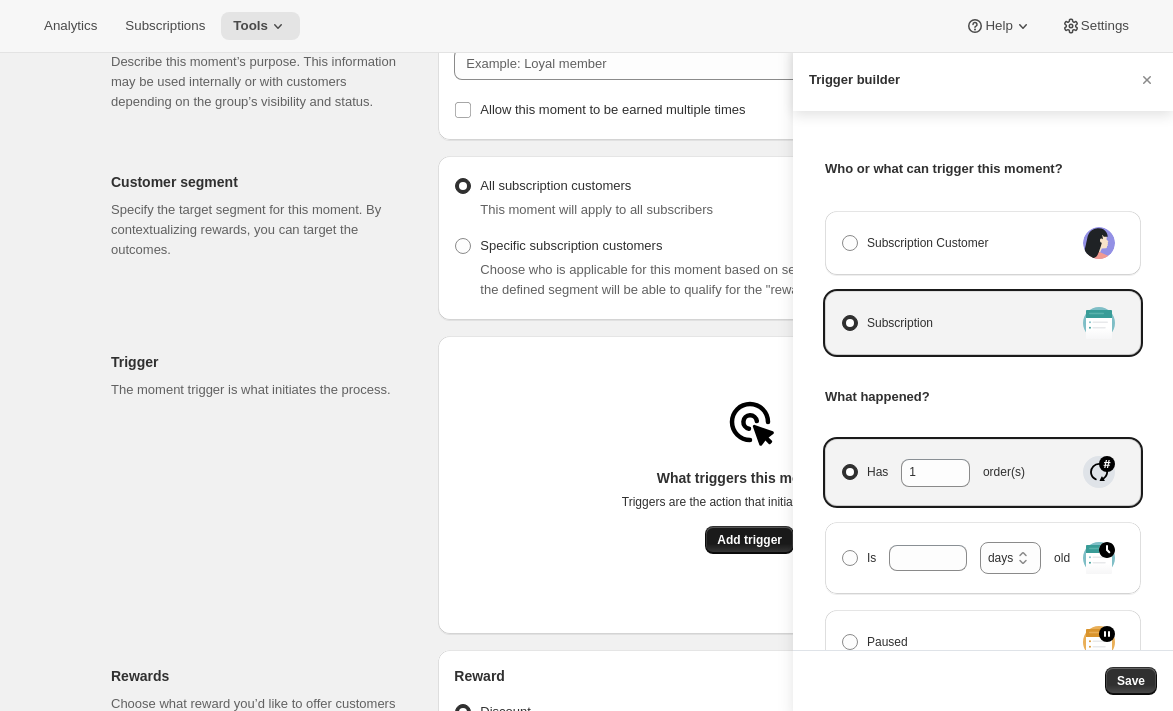scroll, scrollTop: 0, scrollLeft: 0, axis: both 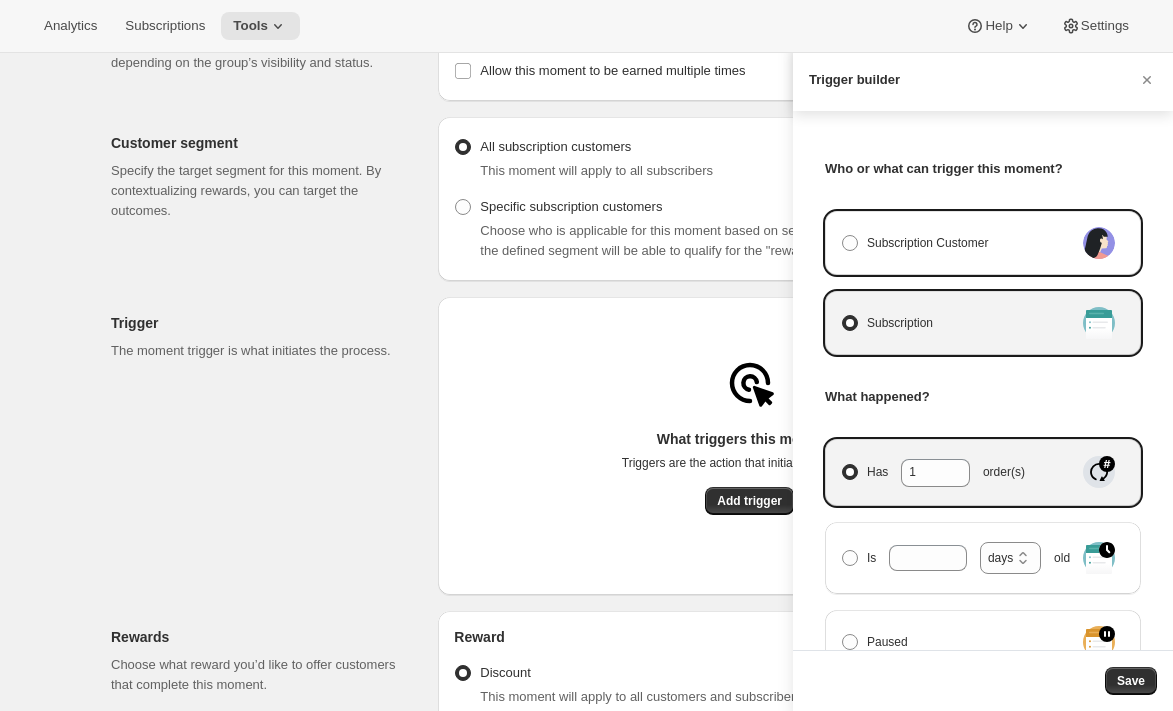 click on "Subscription Customer" at bounding box center (983, 243) 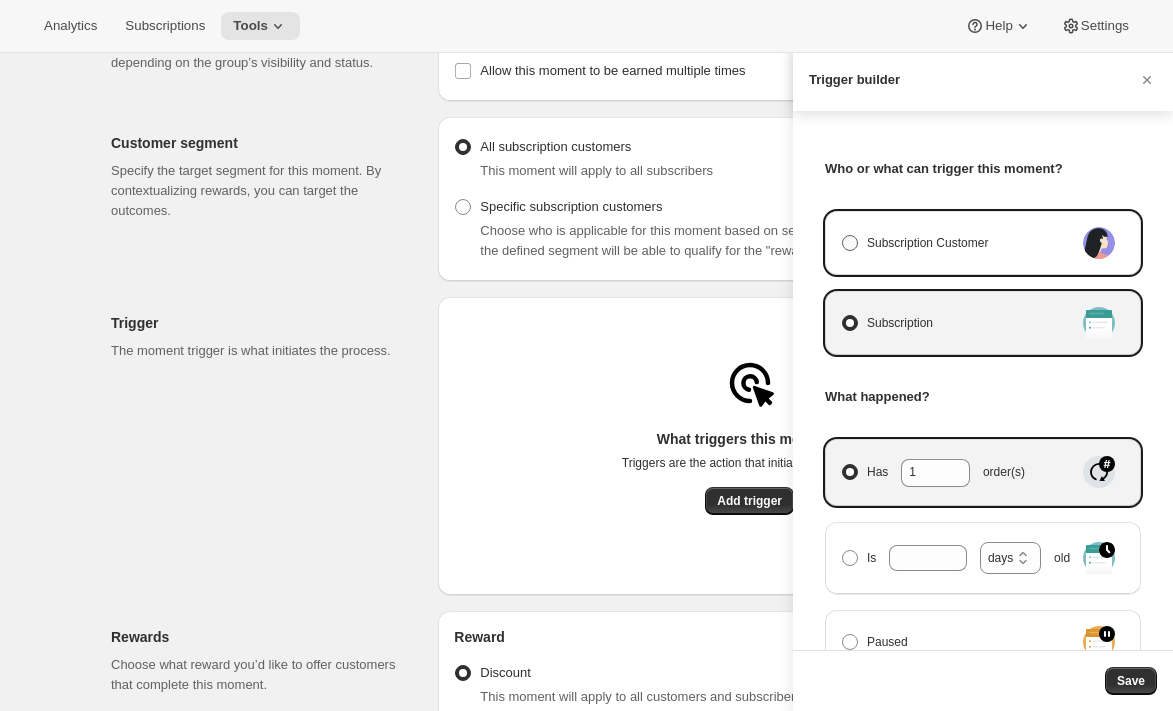 click on "Subscription Customer" at bounding box center [927, 243] 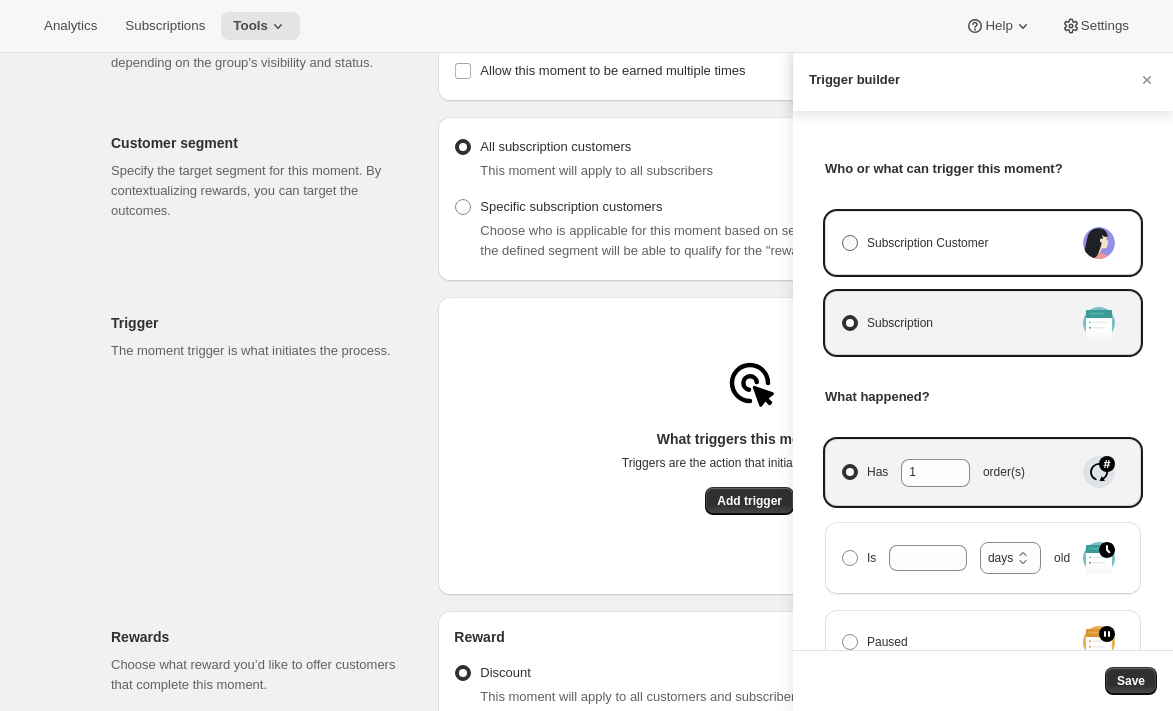 click on "Subscription Customer" at bounding box center [842, 235] 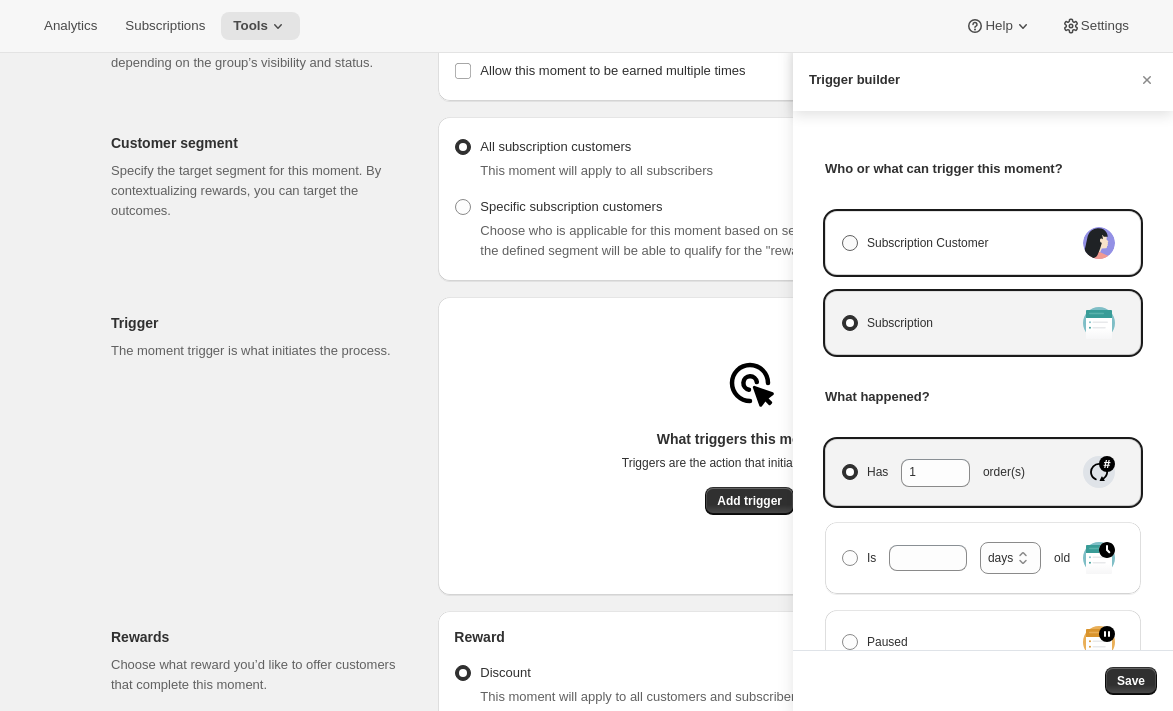 radio on "true" 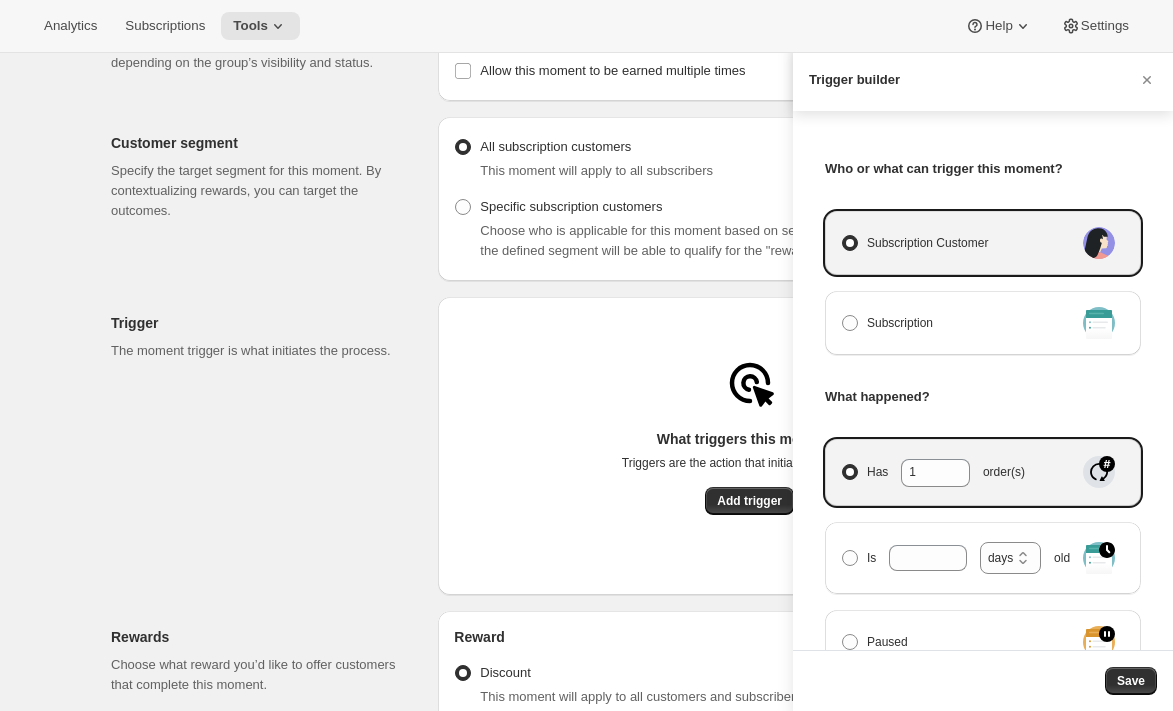 select on "days" 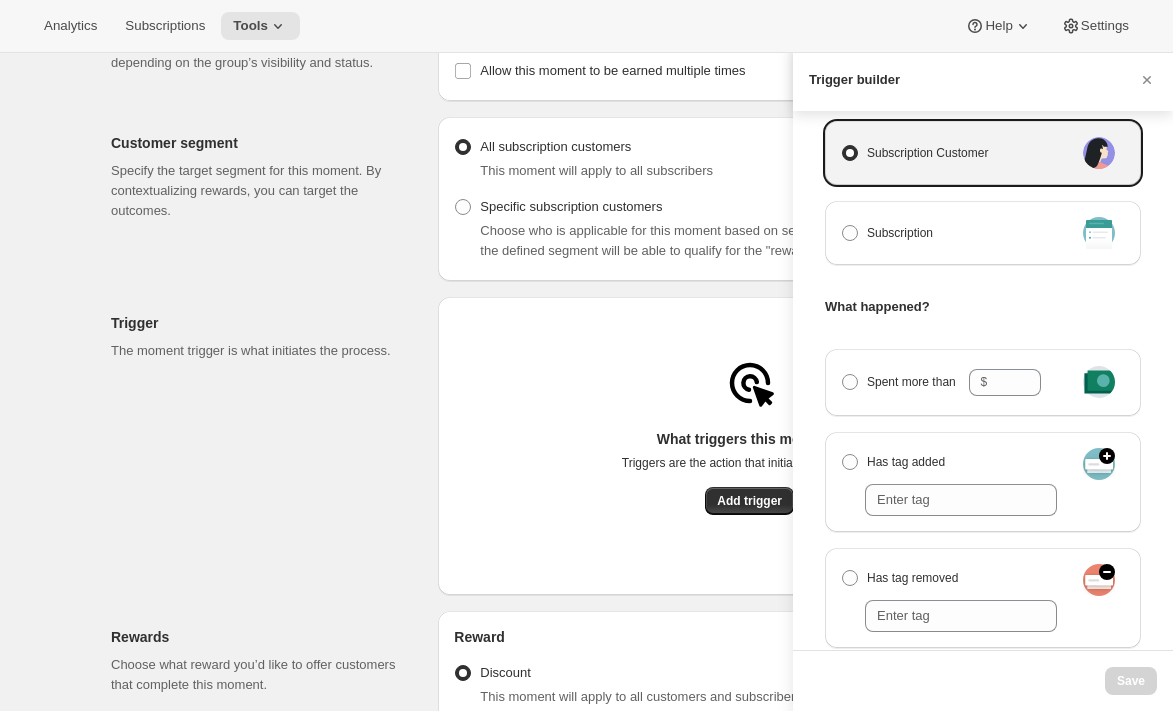 scroll, scrollTop: 93, scrollLeft: 0, axis: vertical 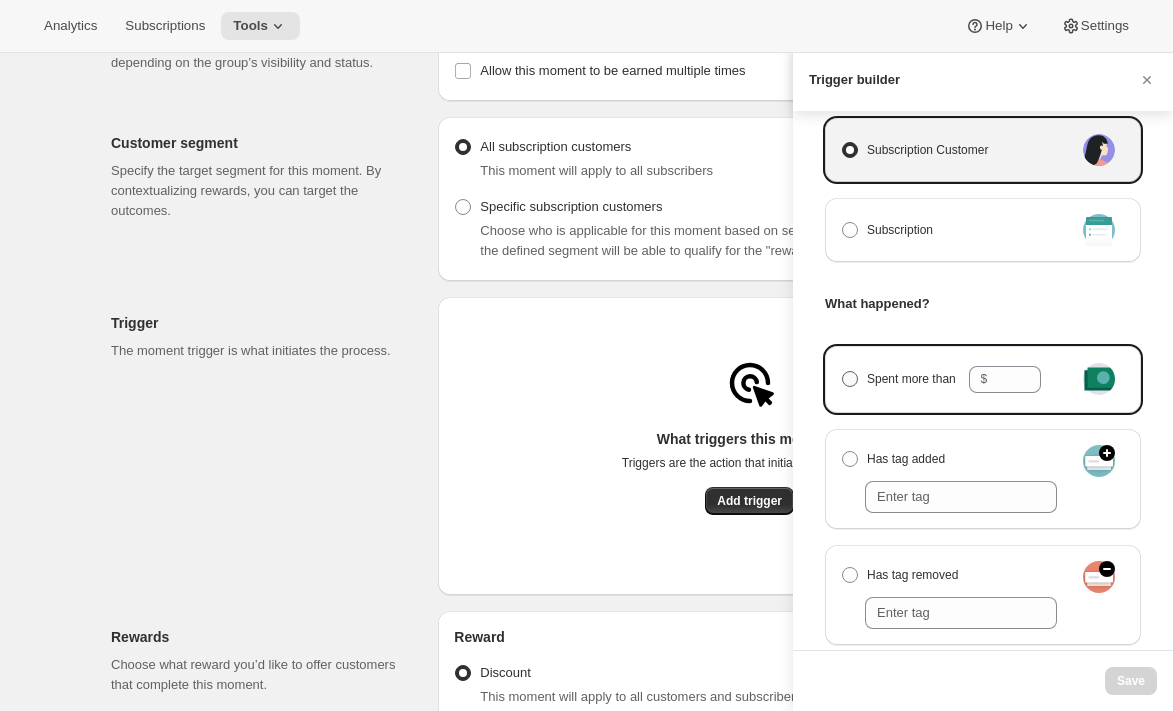 click on "$" at bounding box center [1005, 379] 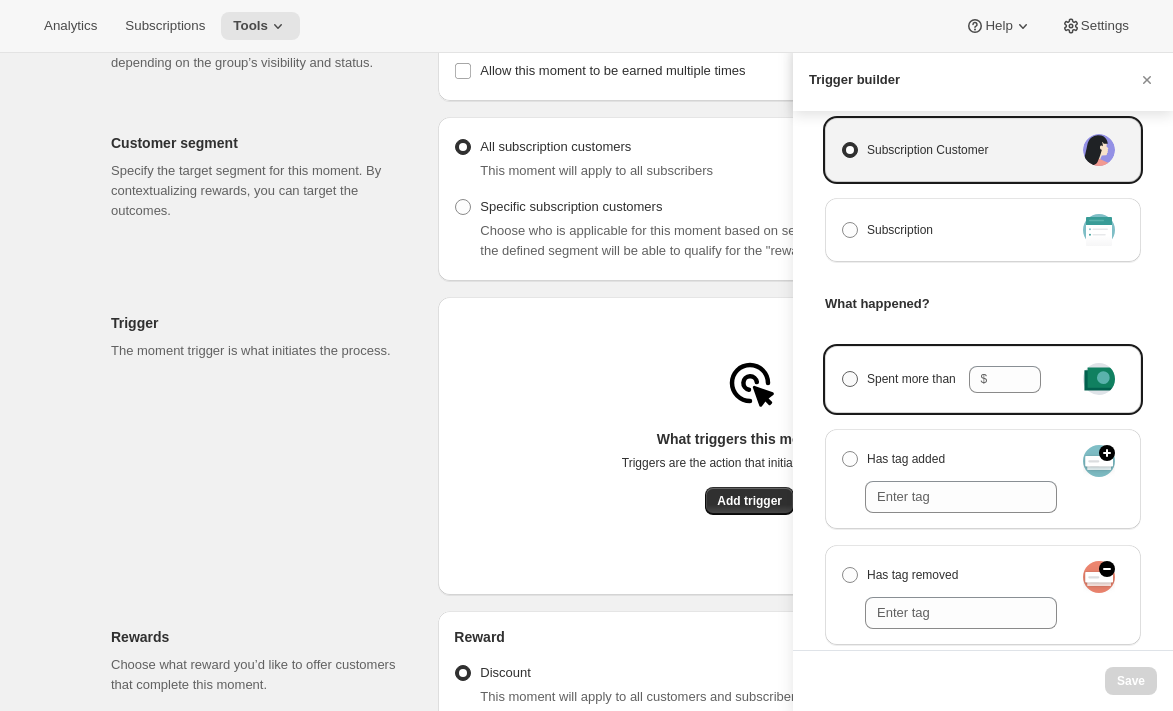 click on "Spent more than  $" at bounding box center [842, 371] 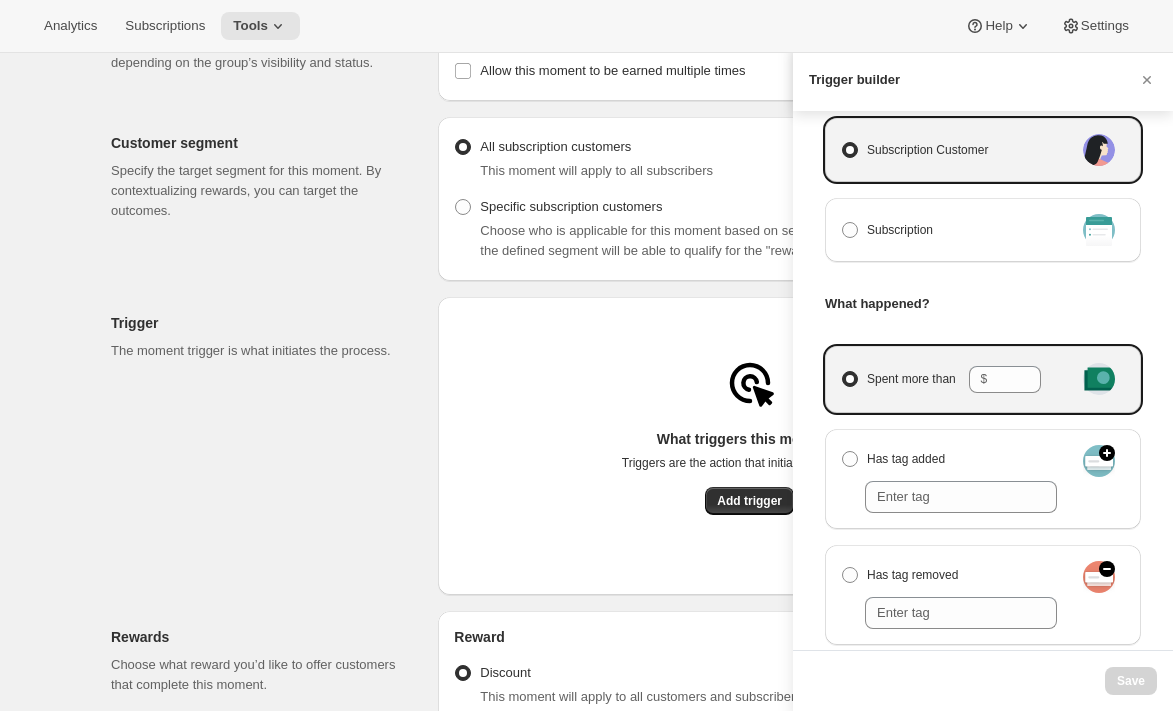 radio on "true" 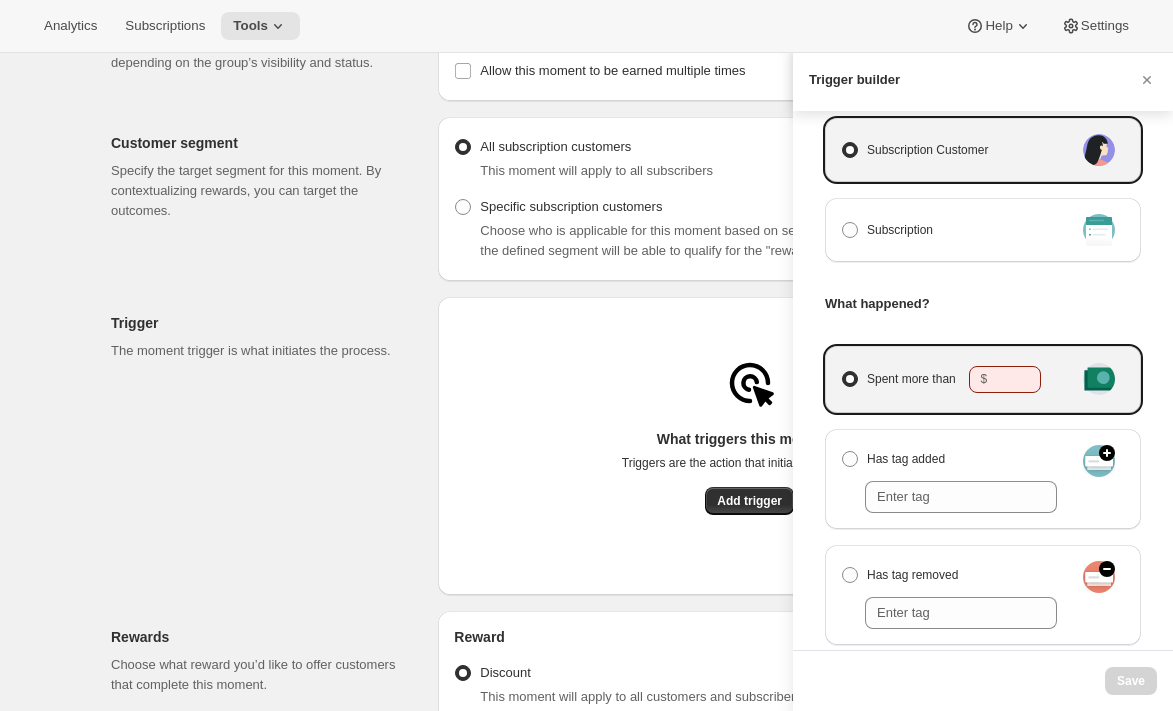 click on "$" at bounding box center [1005, 379] 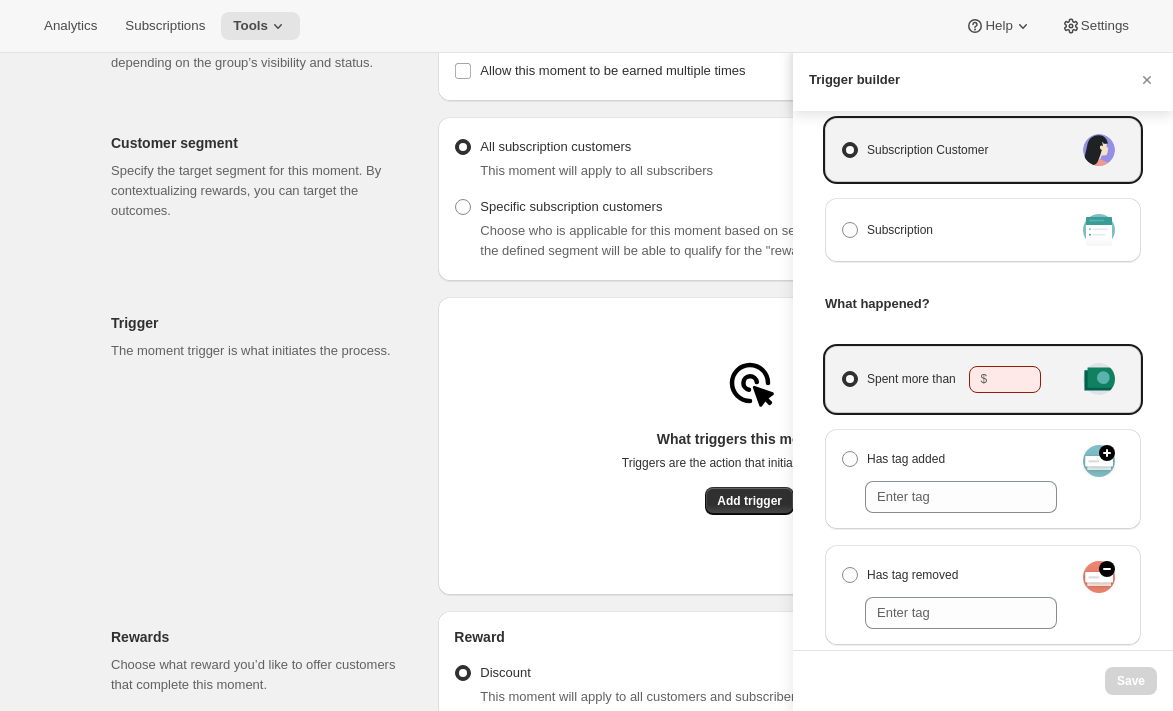 click on "Spent more than  $" at bounding box center (842, 371) 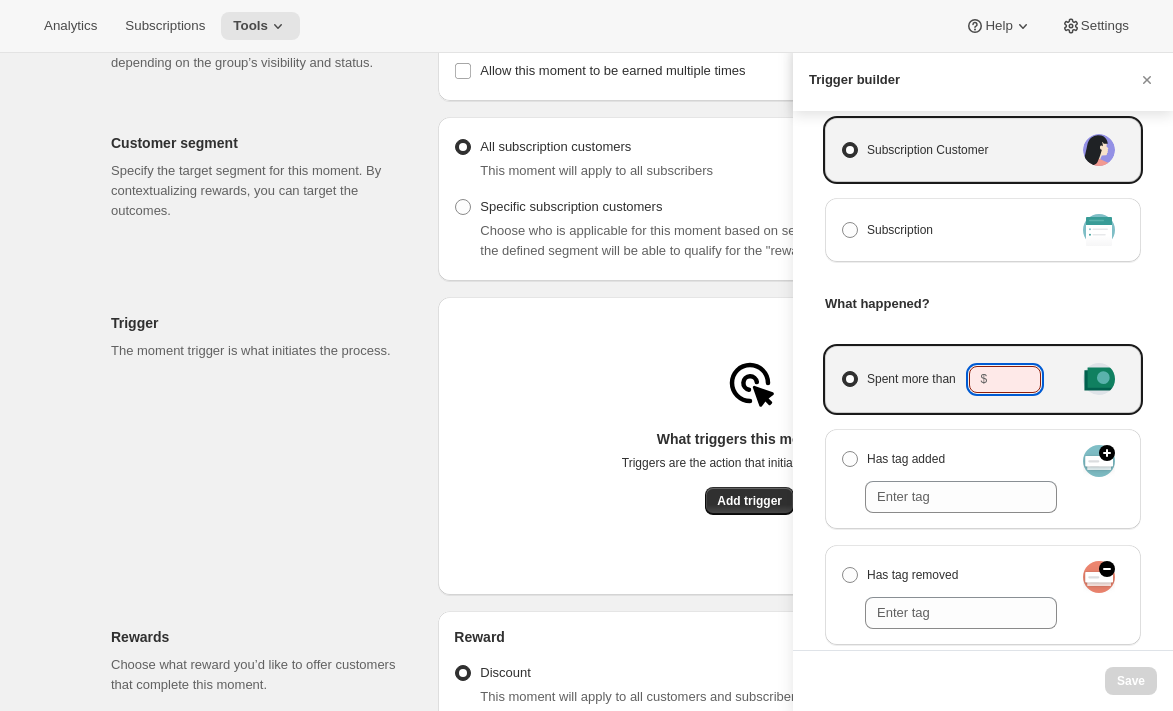 click on "Spent more than  $" at bounding box center [1017, 379] 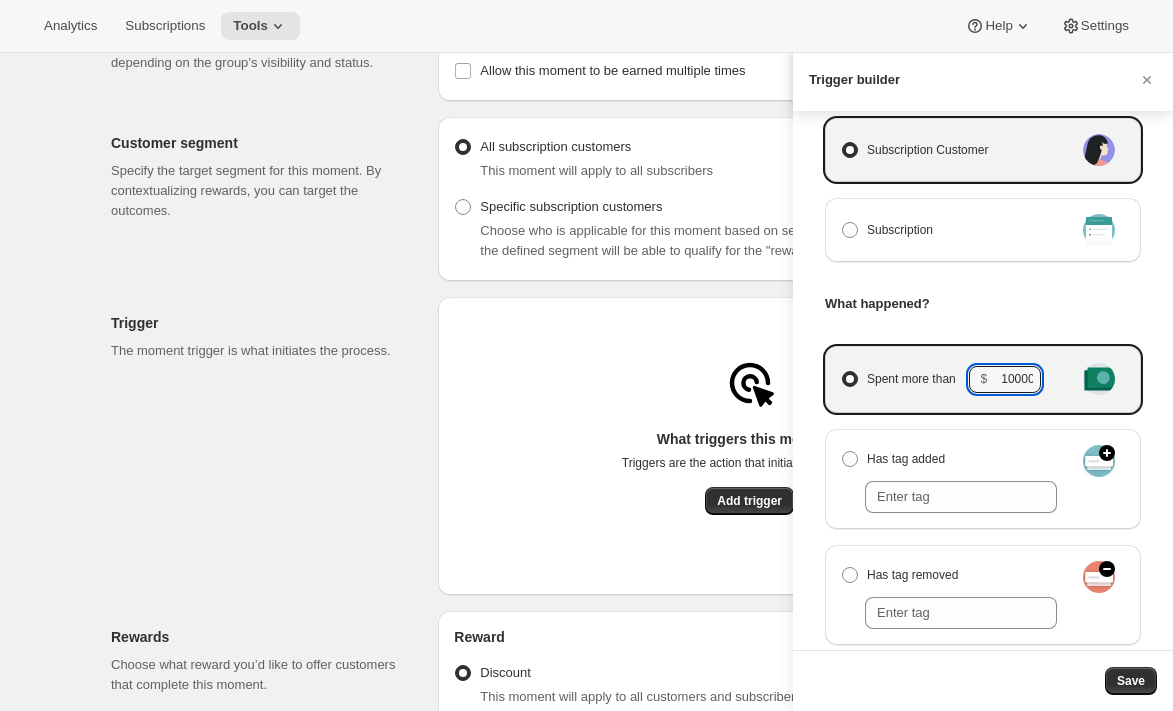 scroll, scrollTop: 0, scrollLeft: 4, axis: horizontal 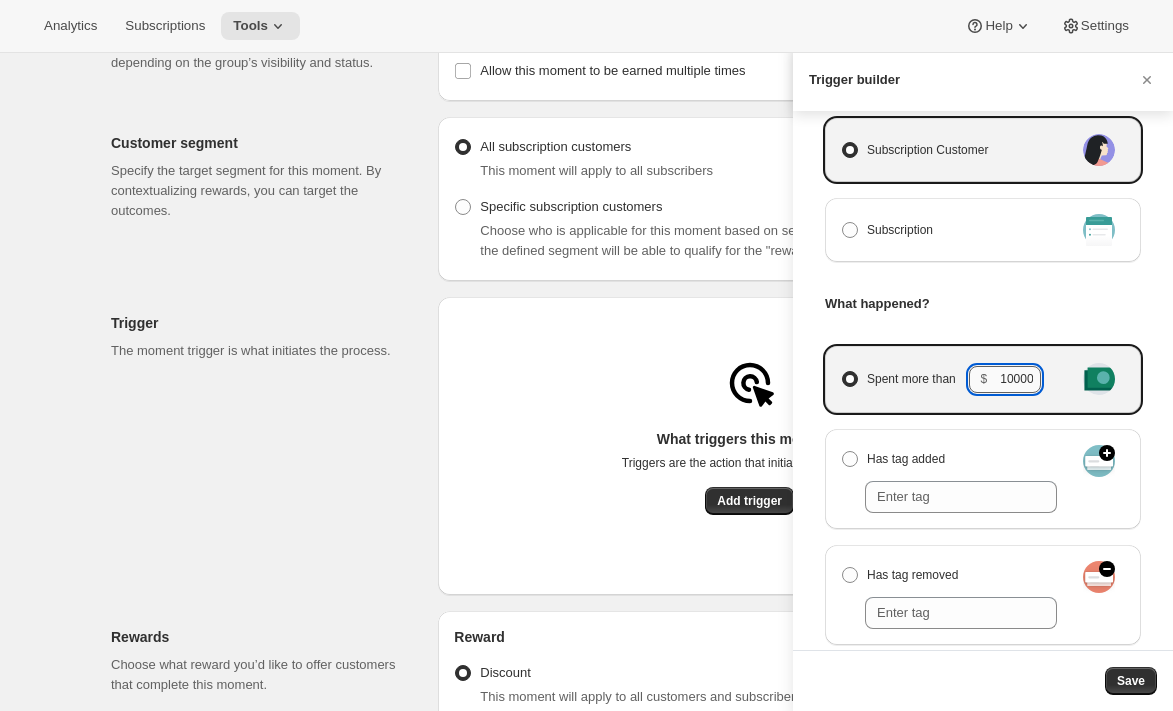 click on "10000" at bounding box center [1017, 379] 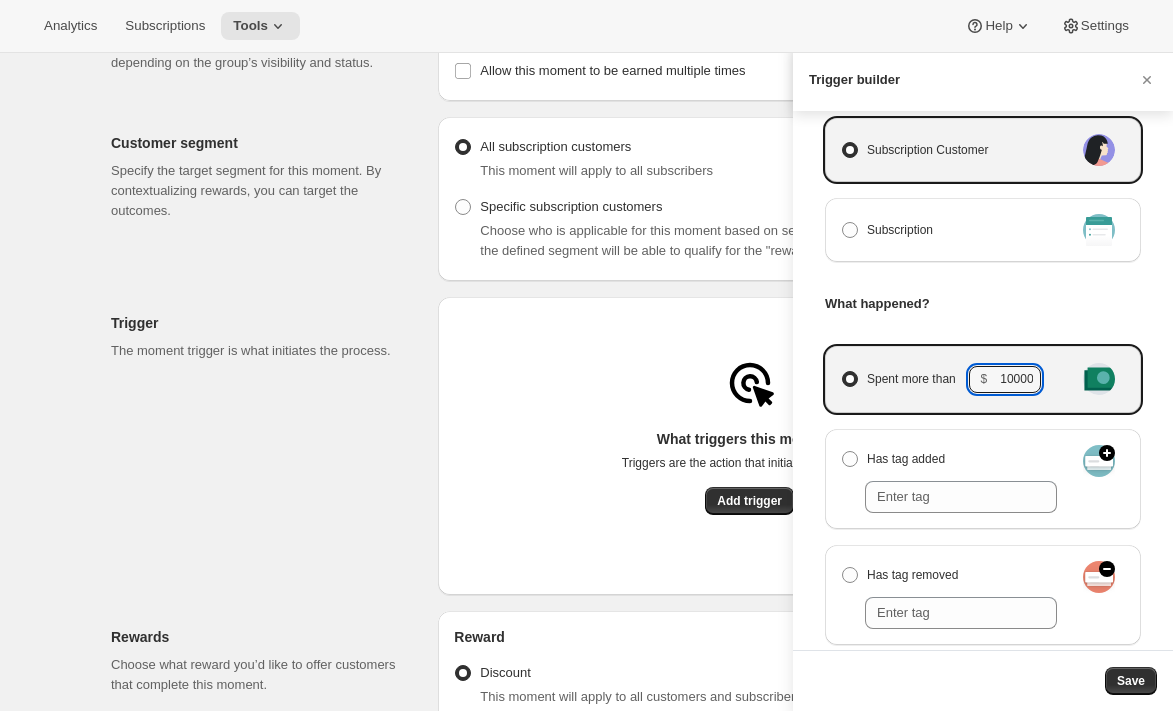scroll, scrollTop: 0, scrollLeft: 0, axis: both 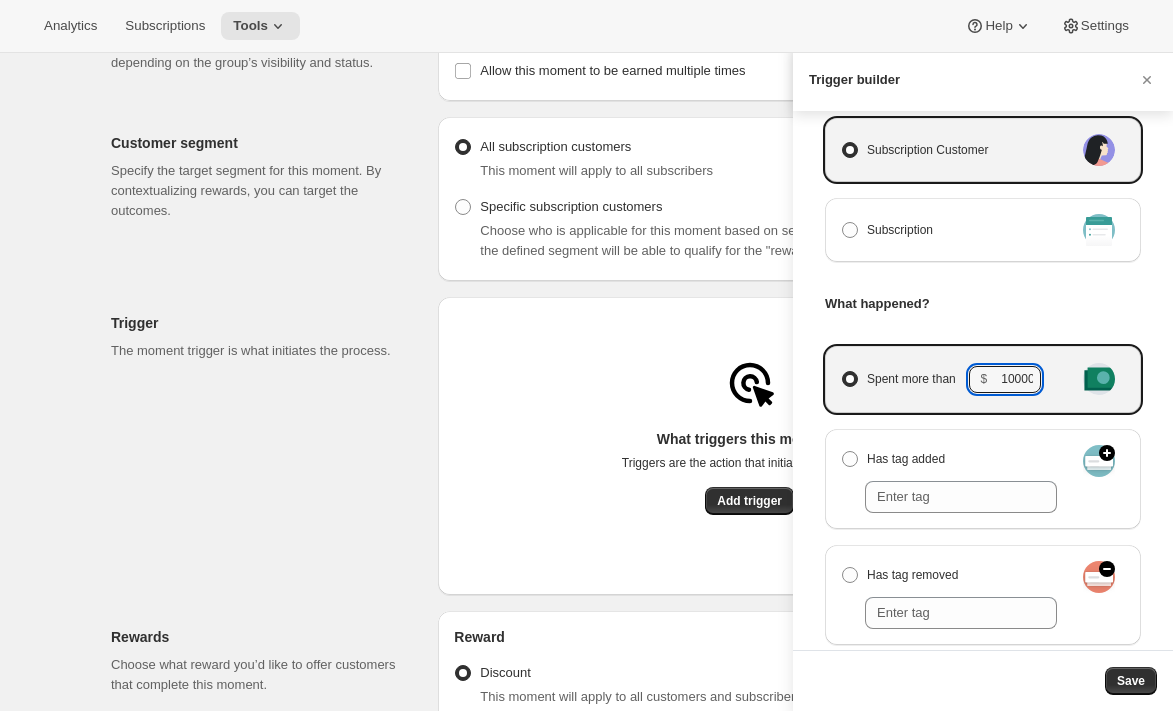 drag, startPoint x: 1017, startPoint y: 381, endPoint x: 970, endPoint y: 381, distance: 47 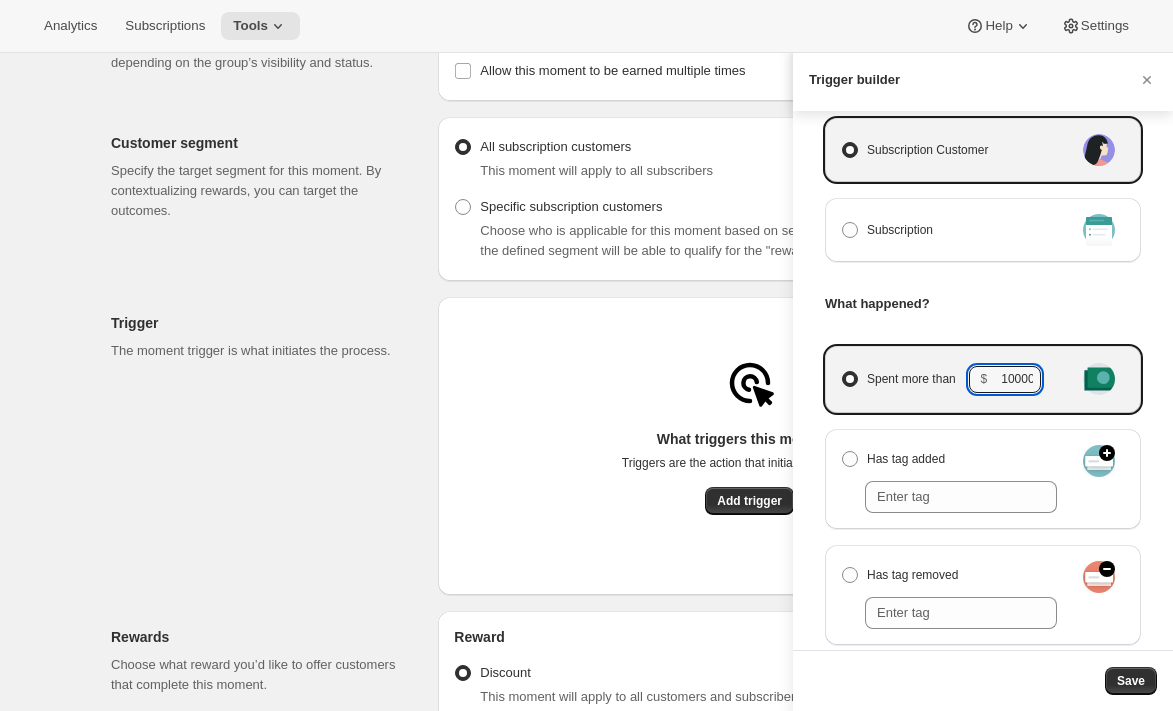 type on "10000" 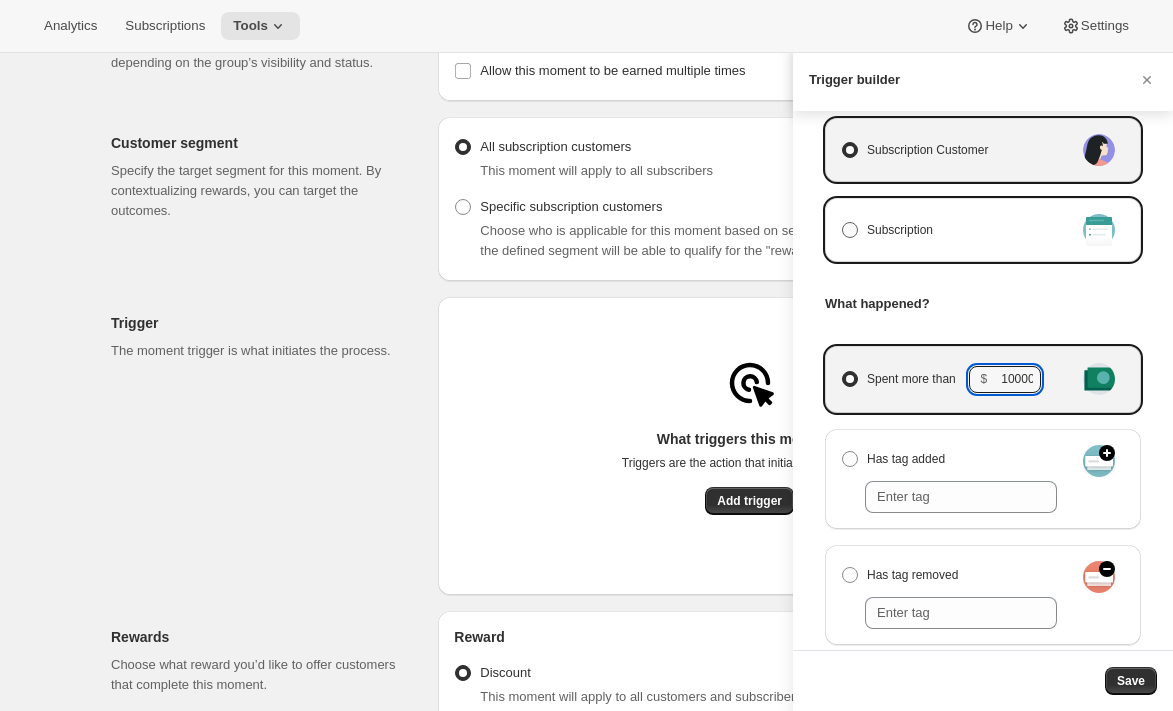 click on "Subscription" at bounding box center [900, 230] 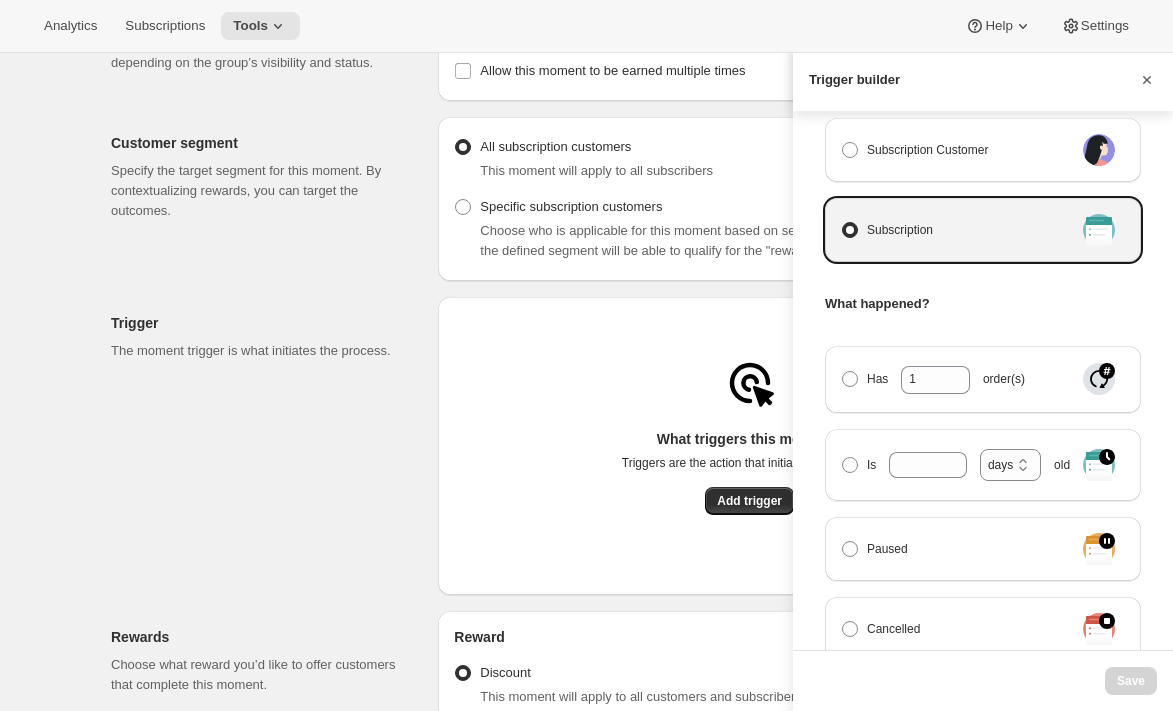 click 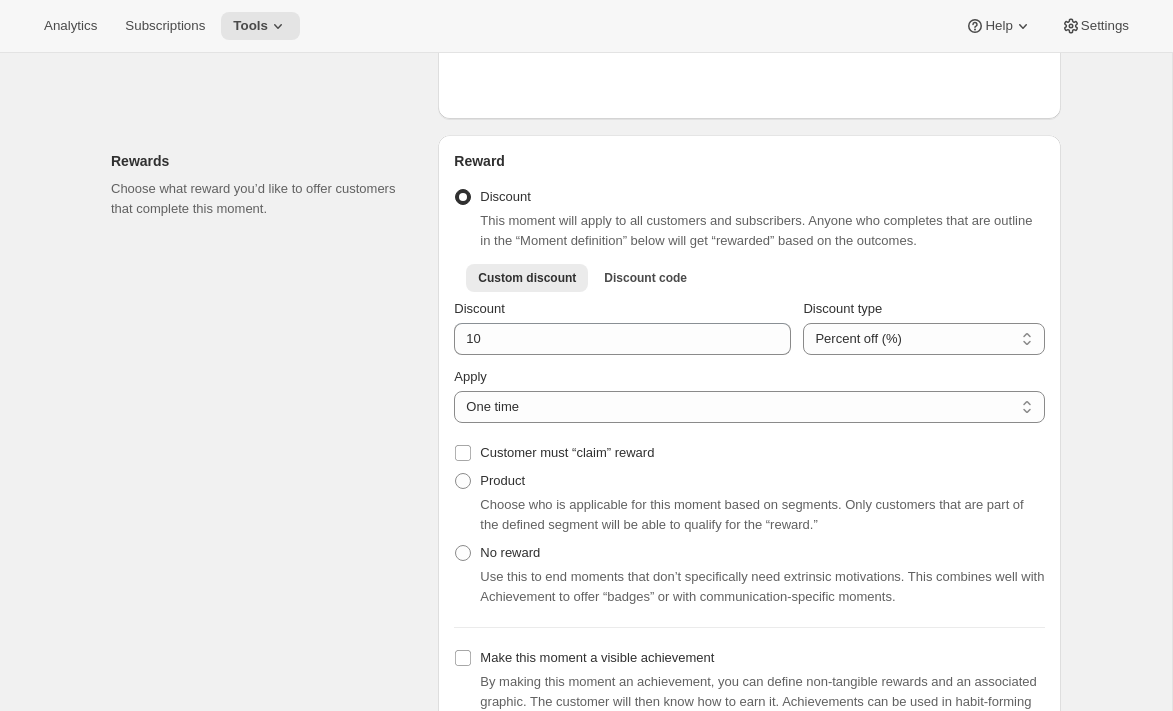 scroll, scrollTop: 655, scrollLeft: 0, axis: vertical 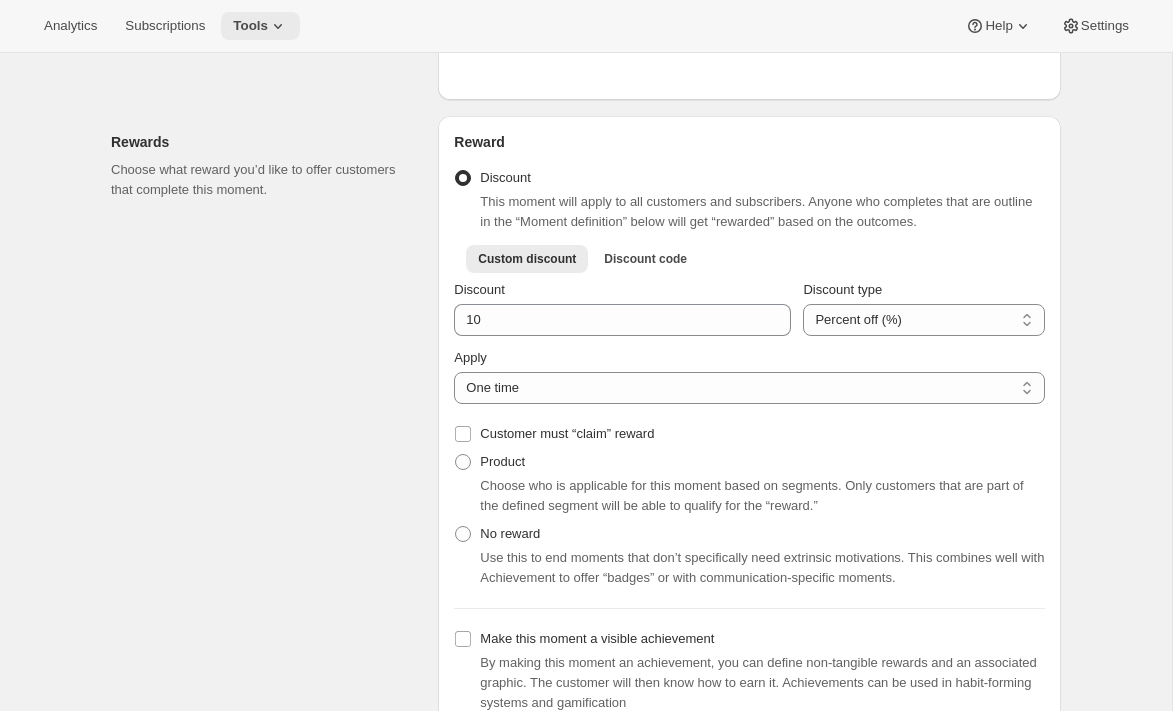 click on "Tools" at bounding box center [250, 26] 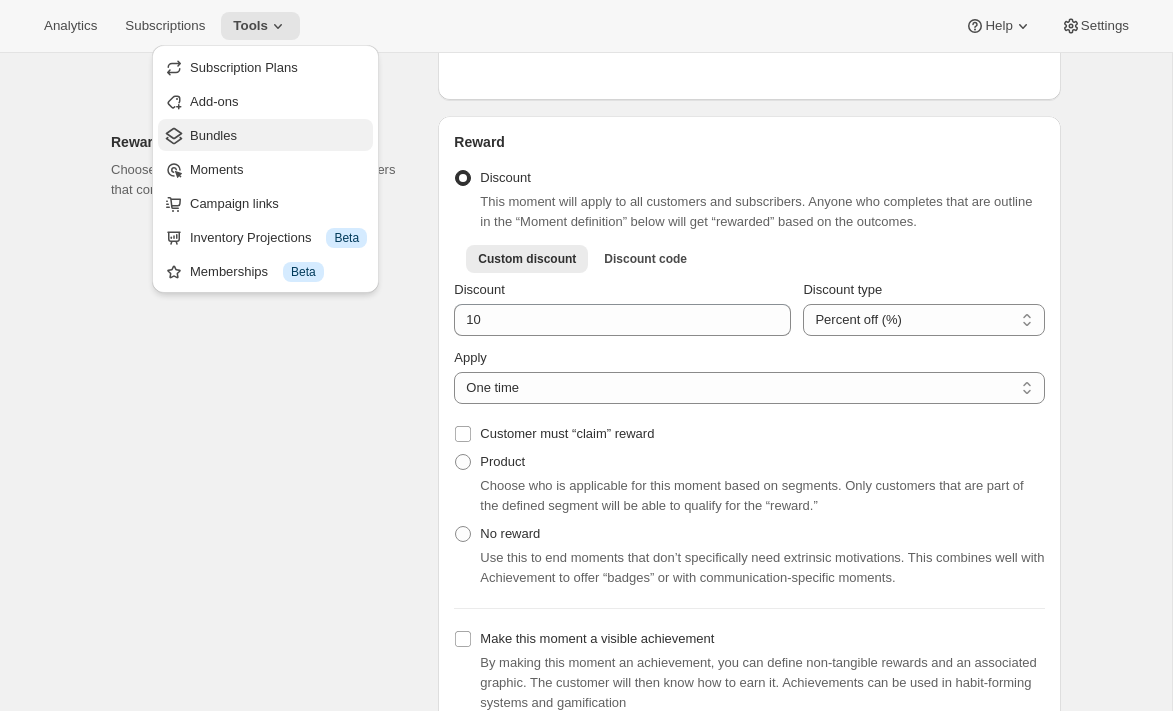 click on "Bundles" at bounding box center [278, 136] 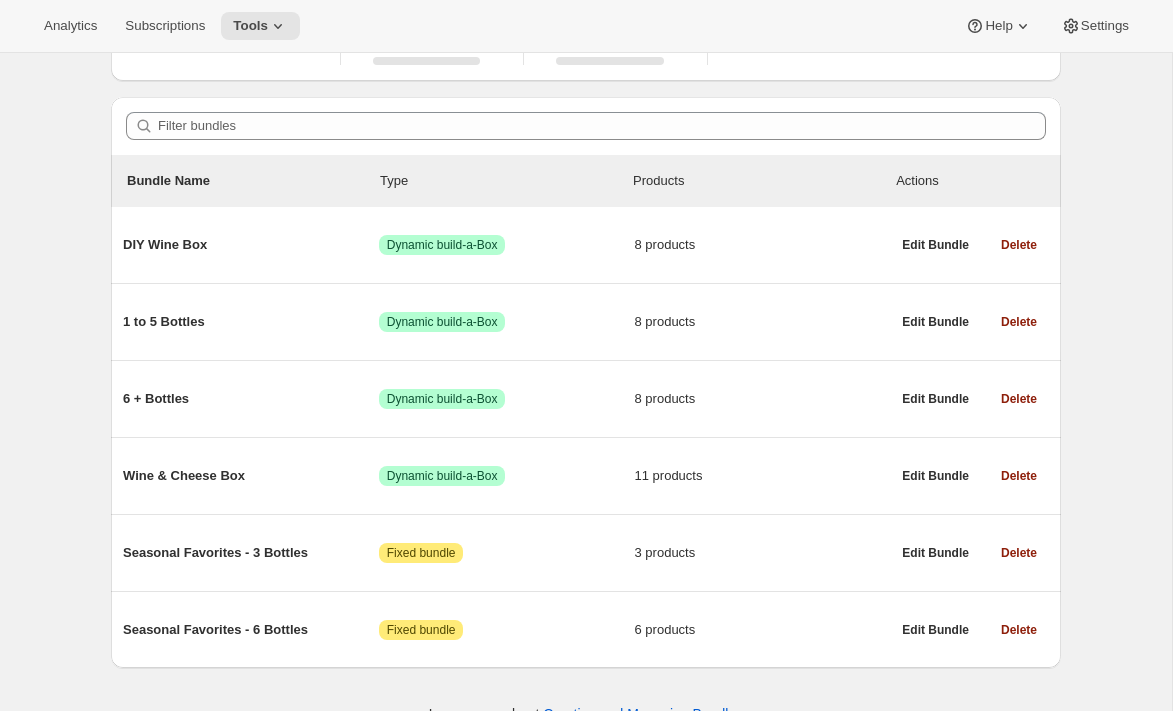 scroll, scrollTop: 164, scrollLeft: 0, axis: vertical 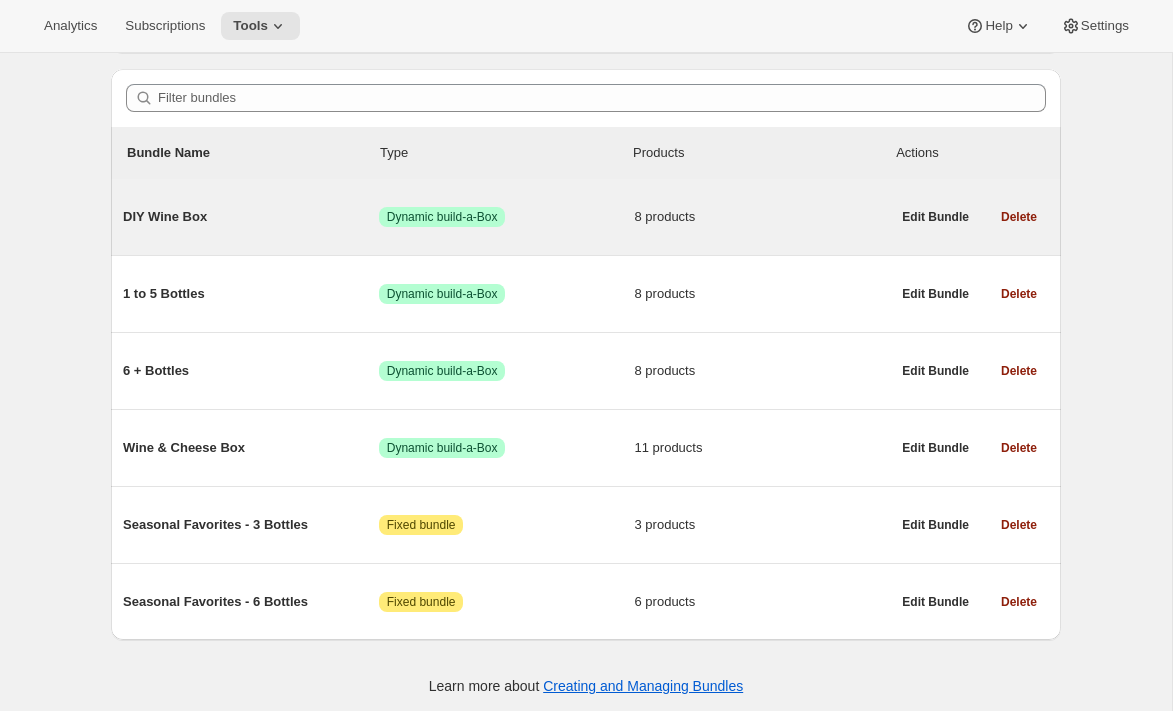 click on "DIY Wine Box" at bounding box center [251, 217] 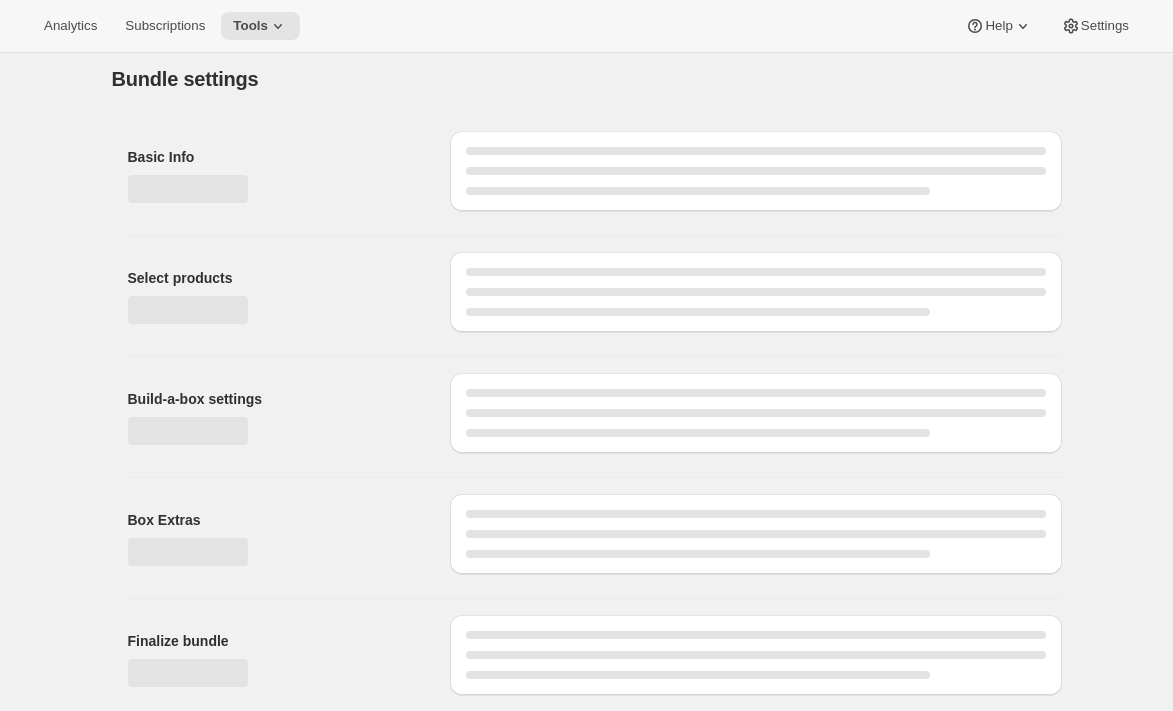 scroll, scrollTop: 0, scrollLeft: 0, axis: both 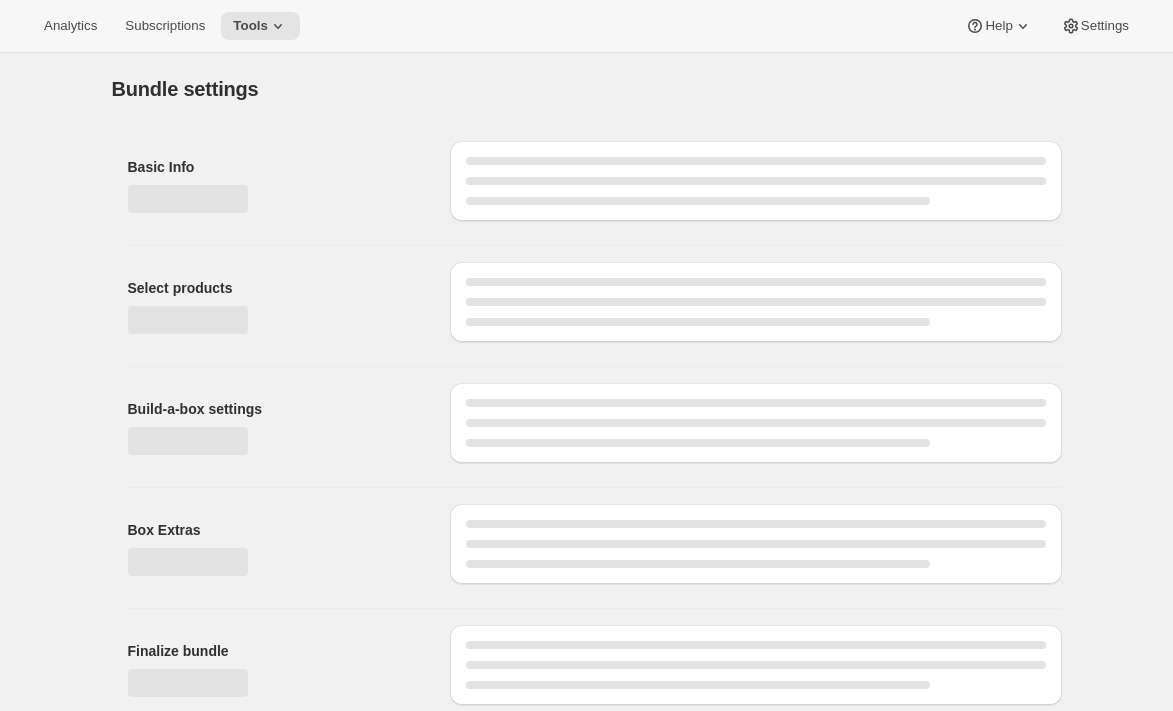 type on "DIY Wine Box" 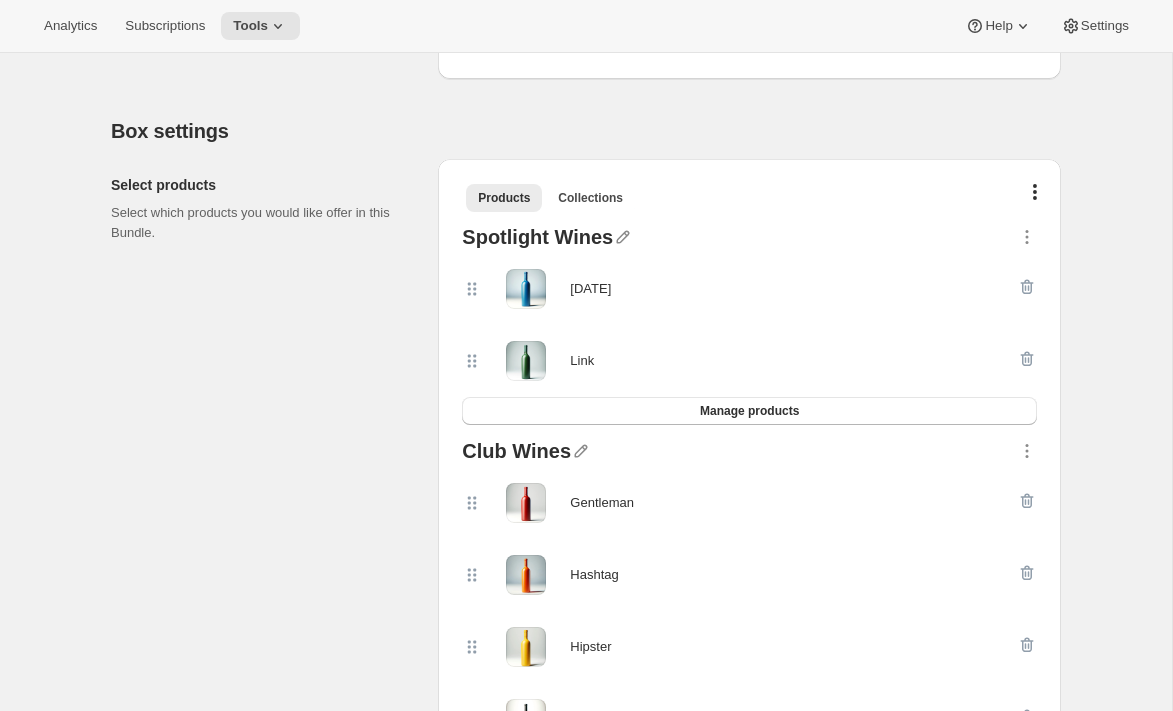 scroll, scrollTop: 326, scrollLeft: 0, axis: vertical 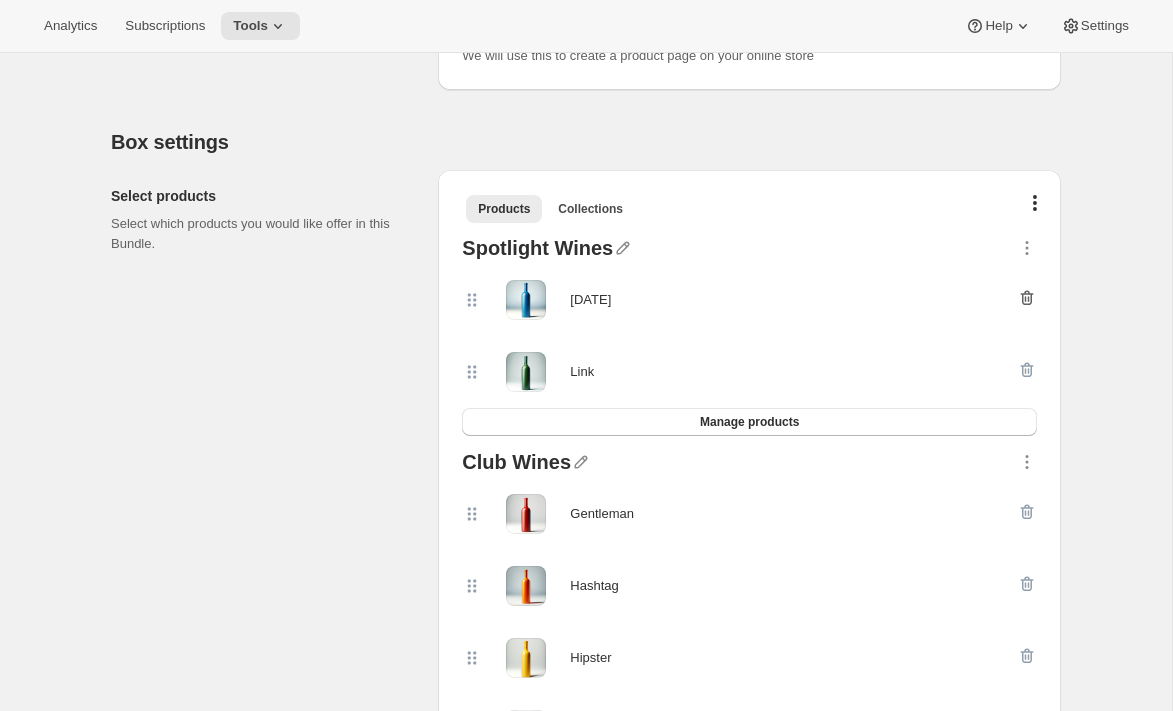click 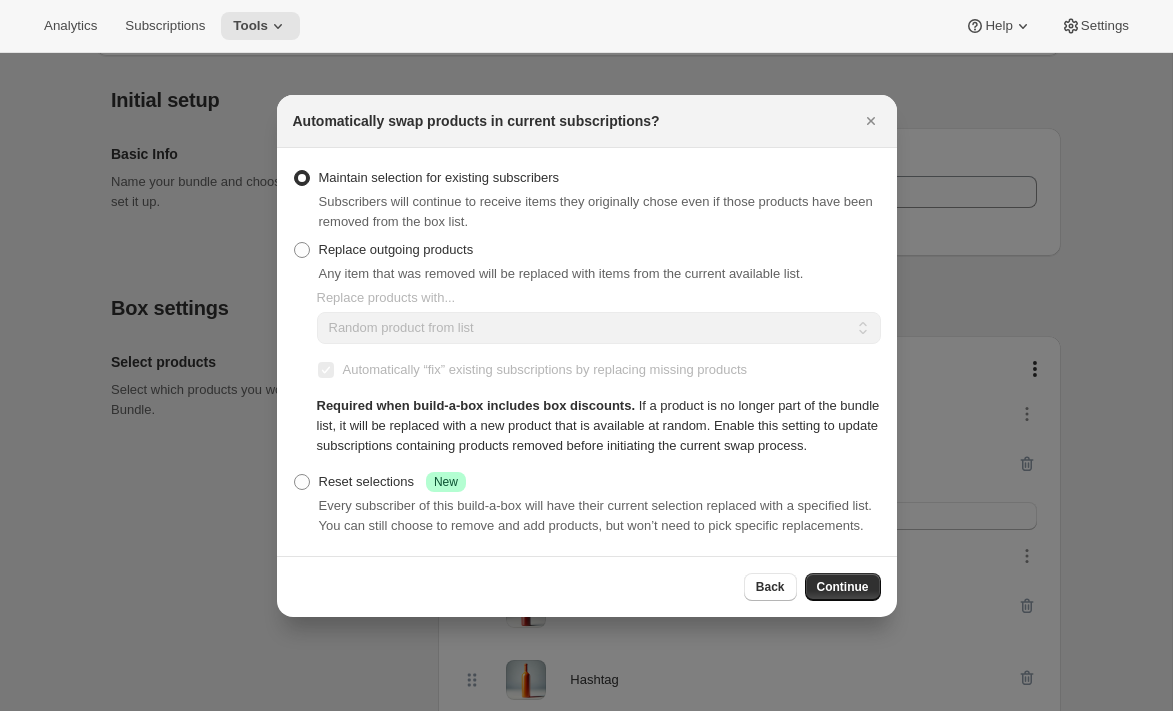 scroll, scrollTop: 0, scrollLeft: 0, axis: both 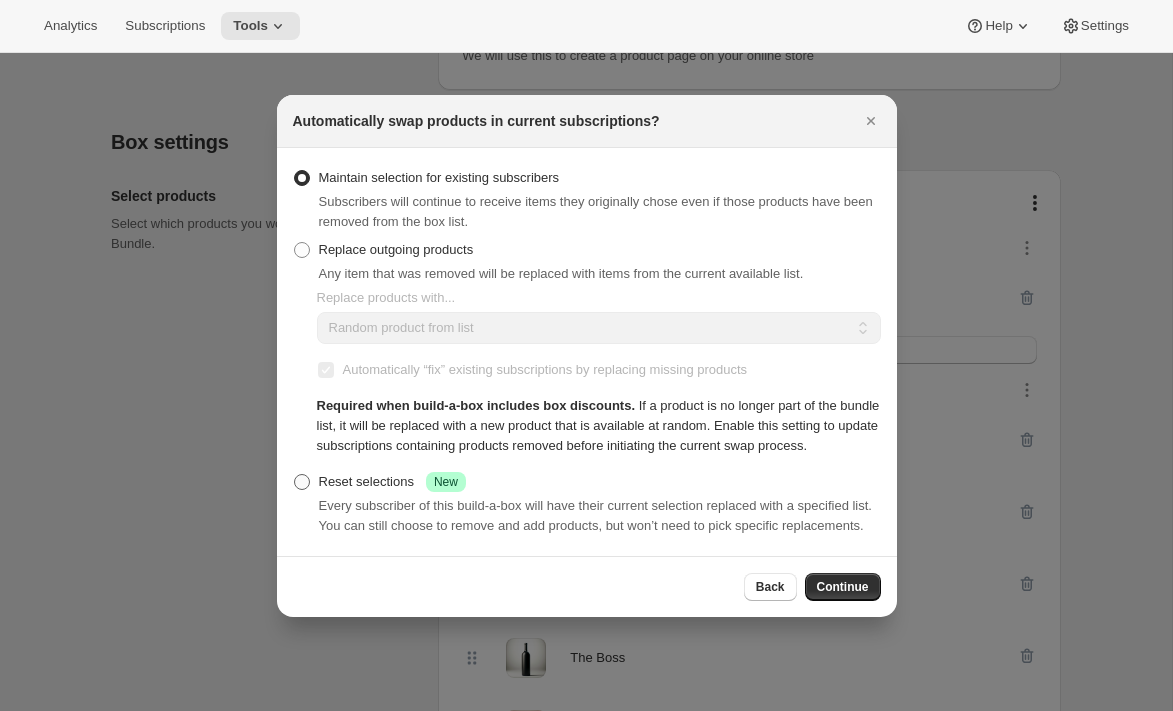 click on "Reset selections Success New" at bounding box center [392, 482] 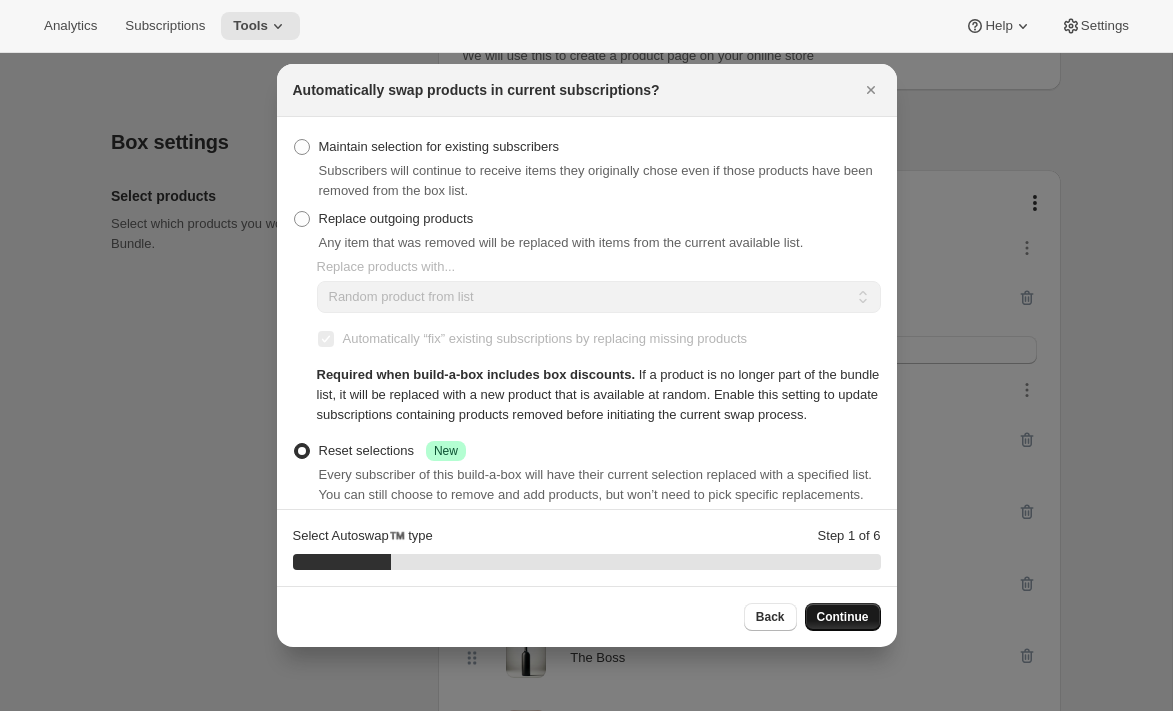 click on "Continue" at bounding box center (843, 617) 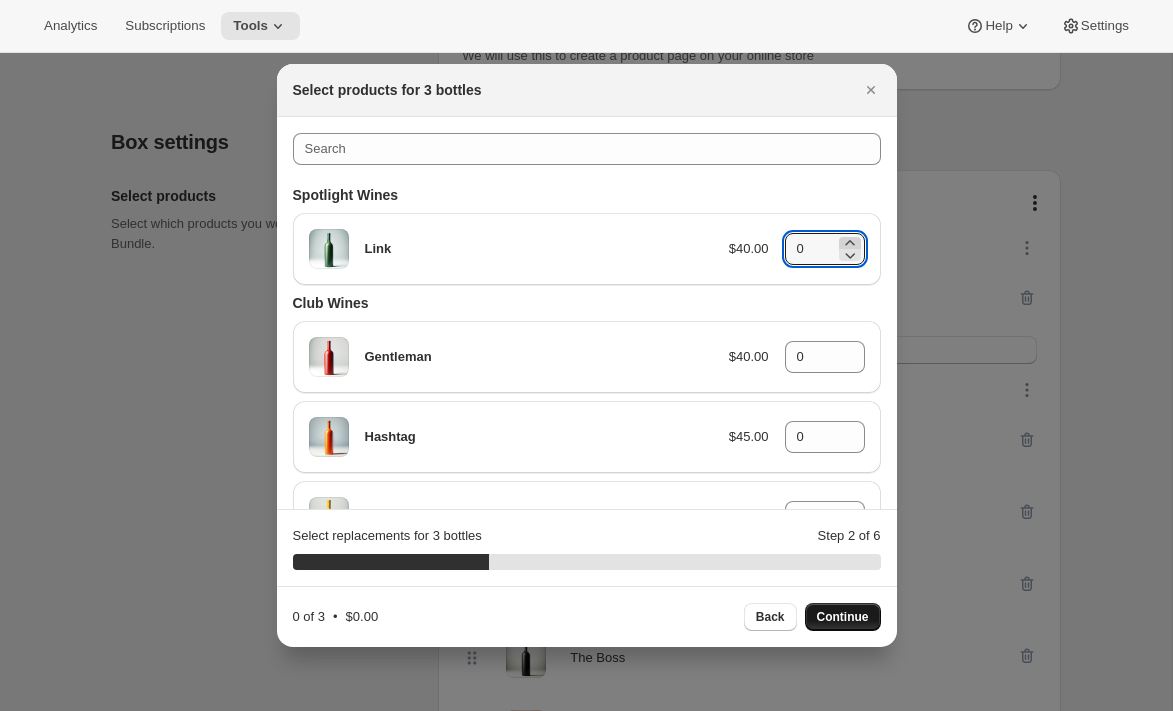 click 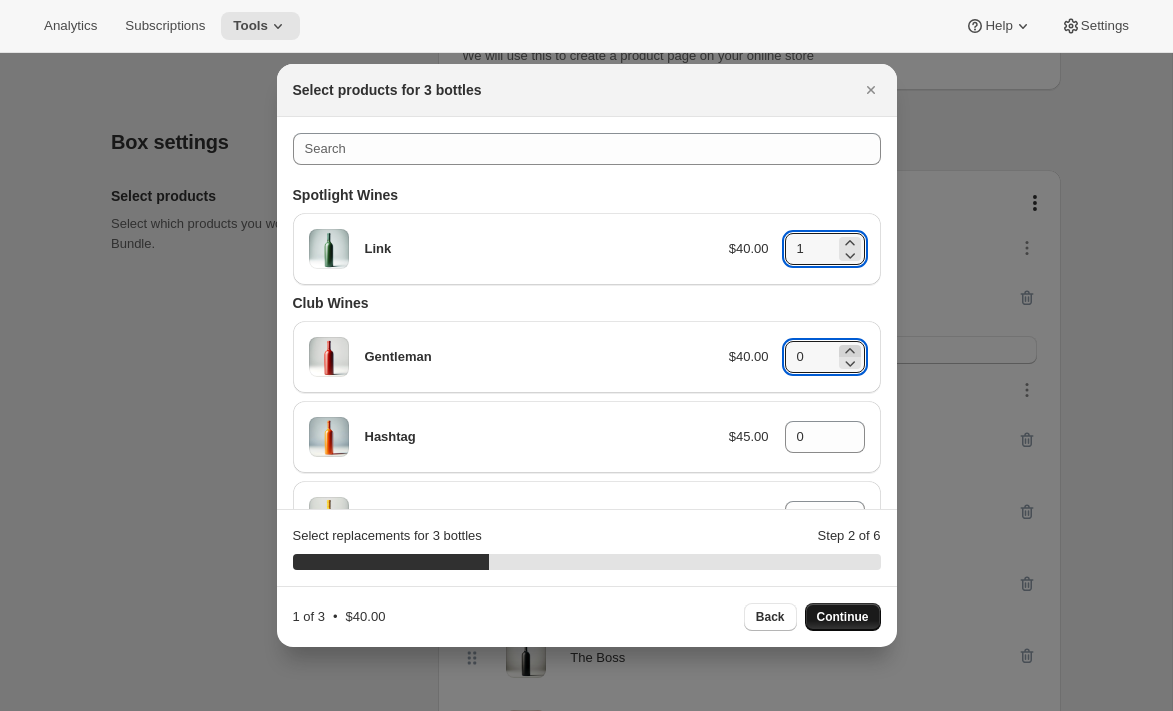 click 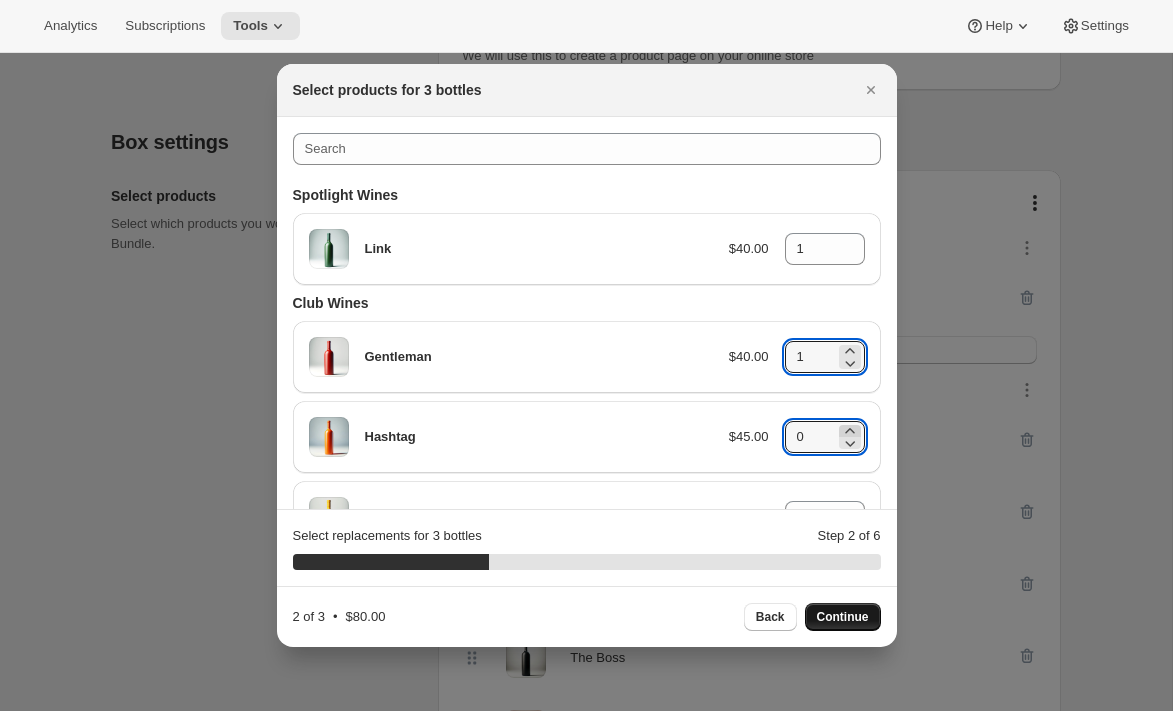 click 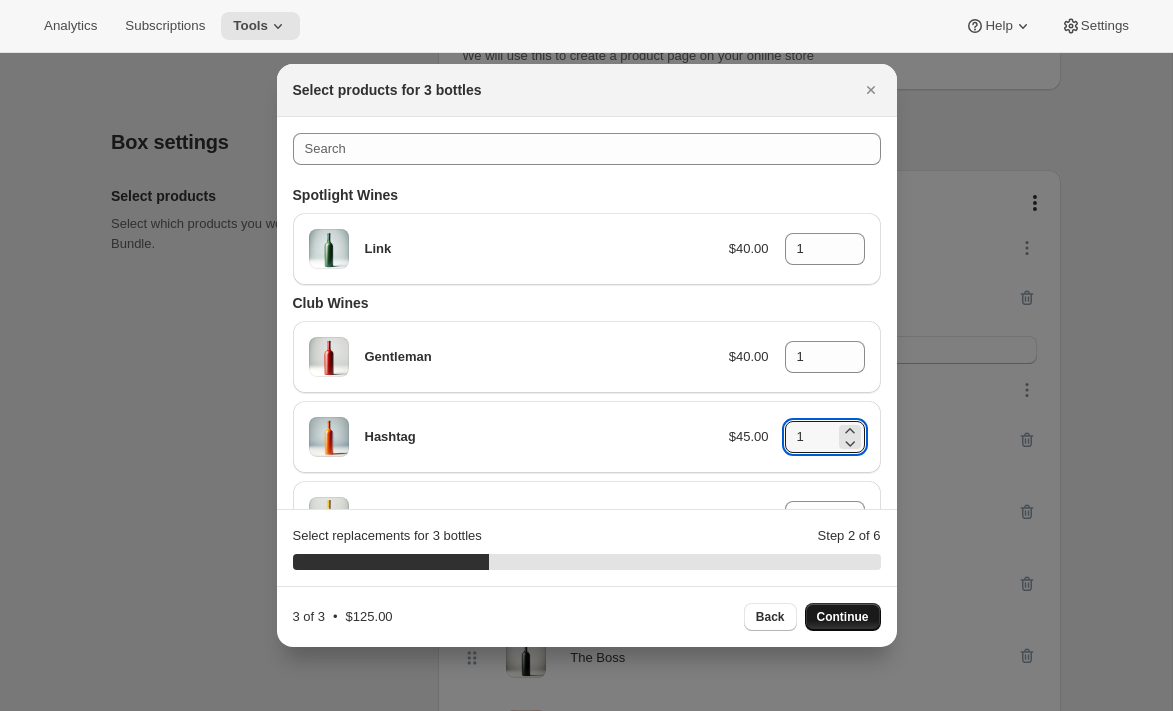 click on "Continue" at bounding box center (843, 617) 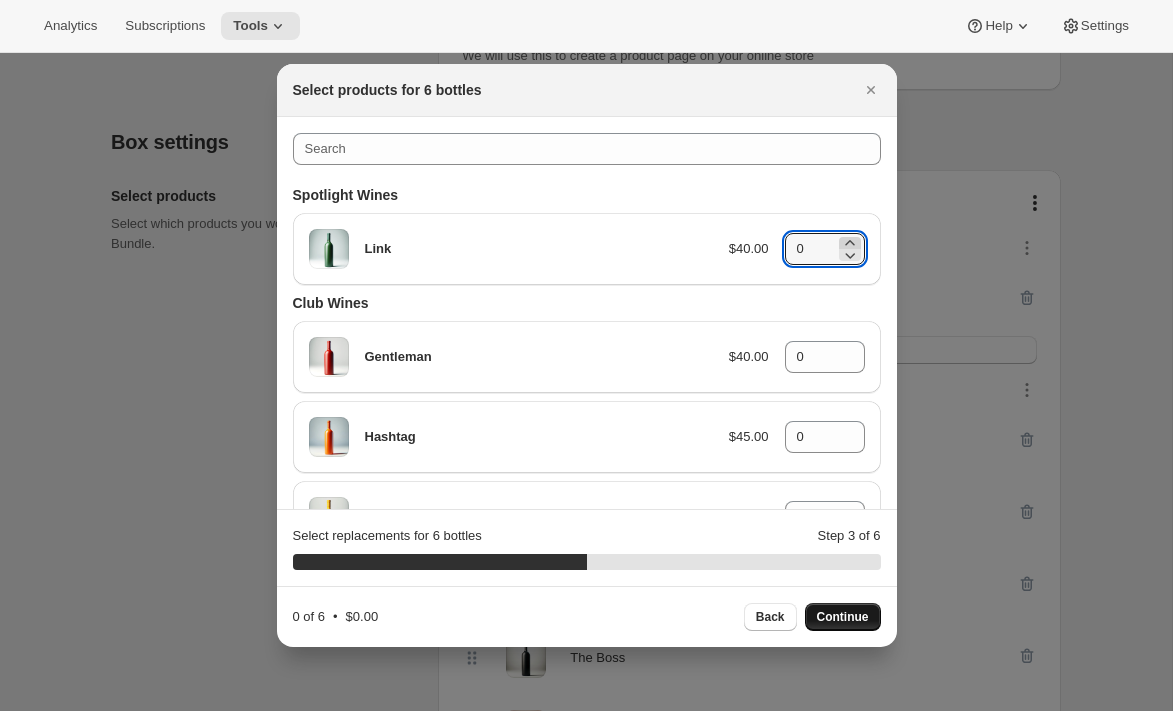click 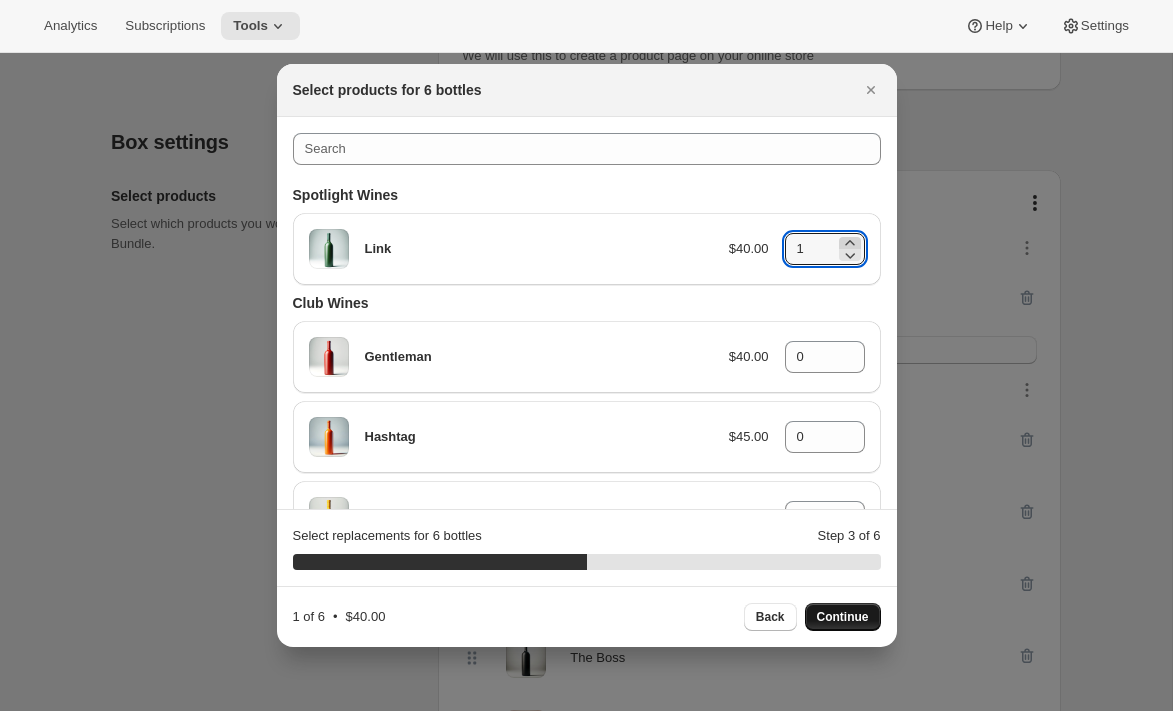 click 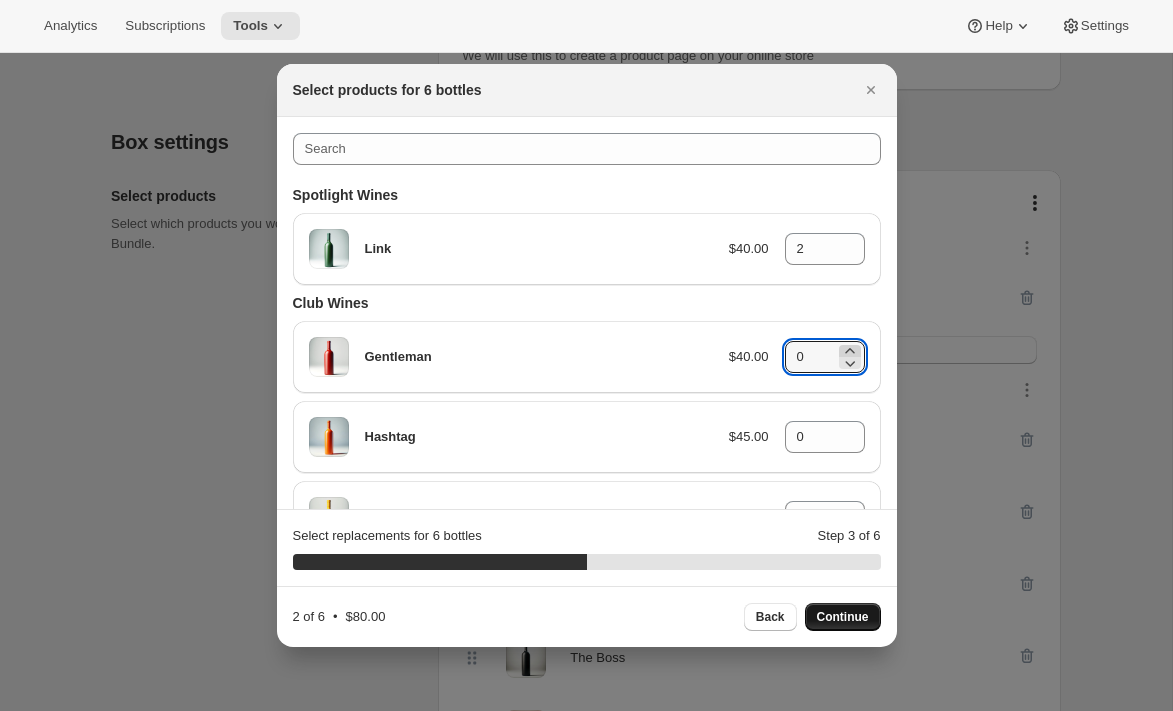 click 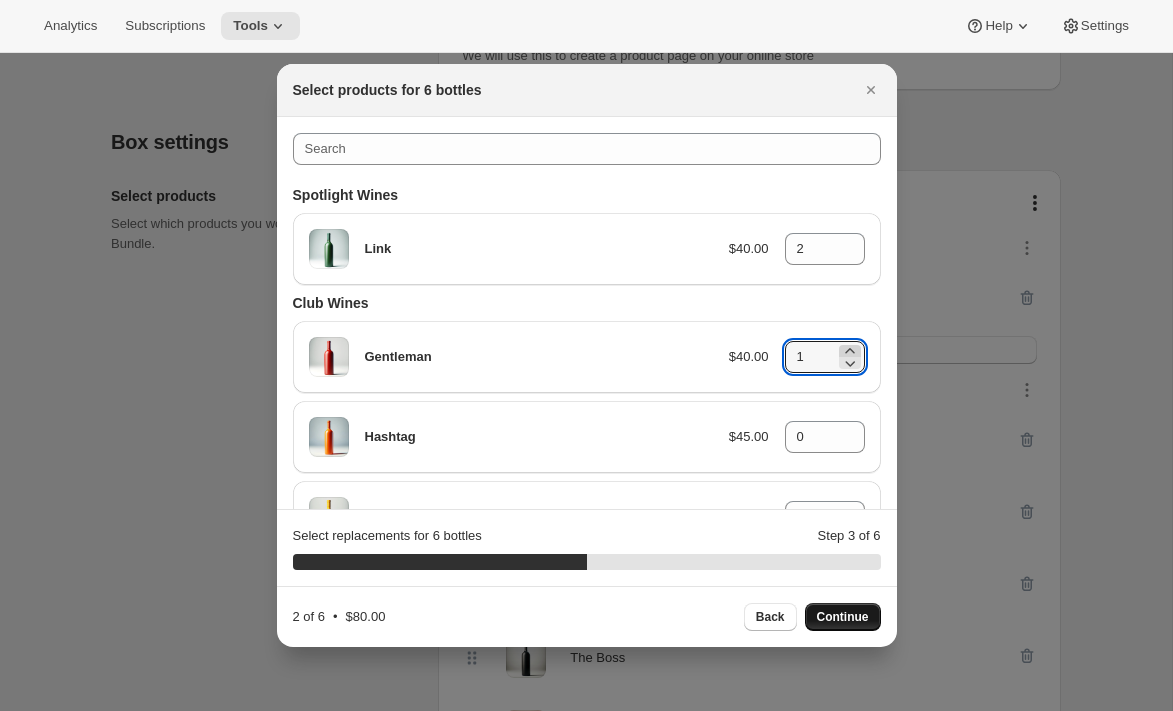 click 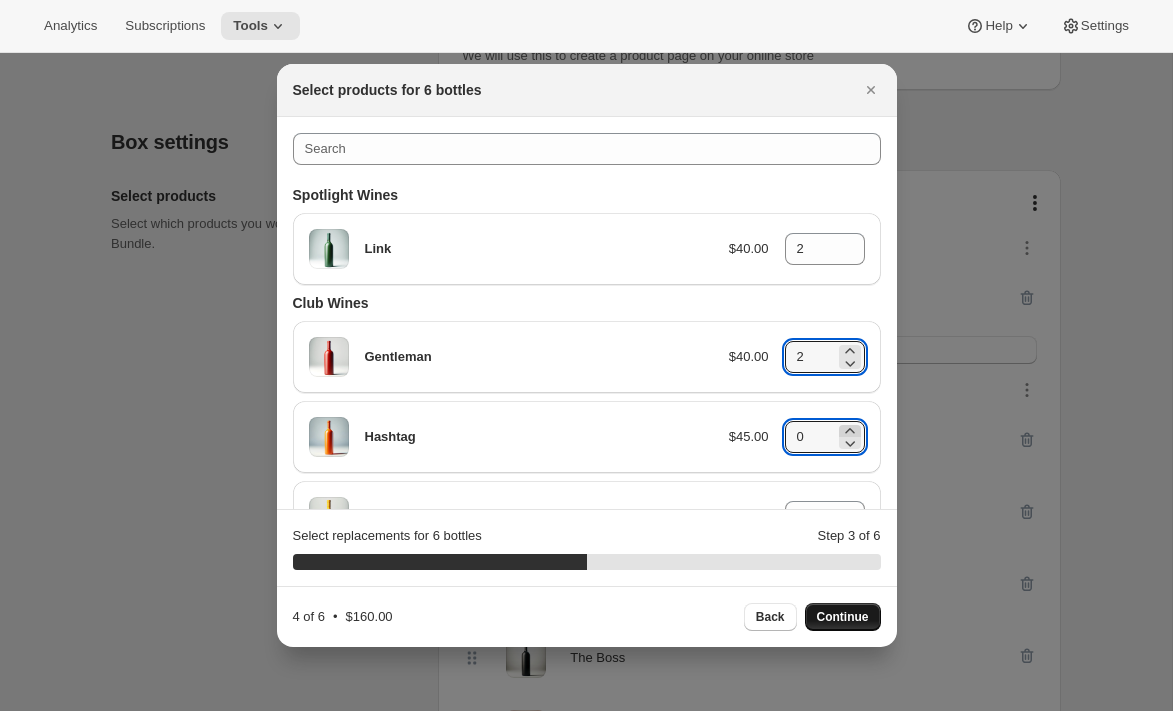 click 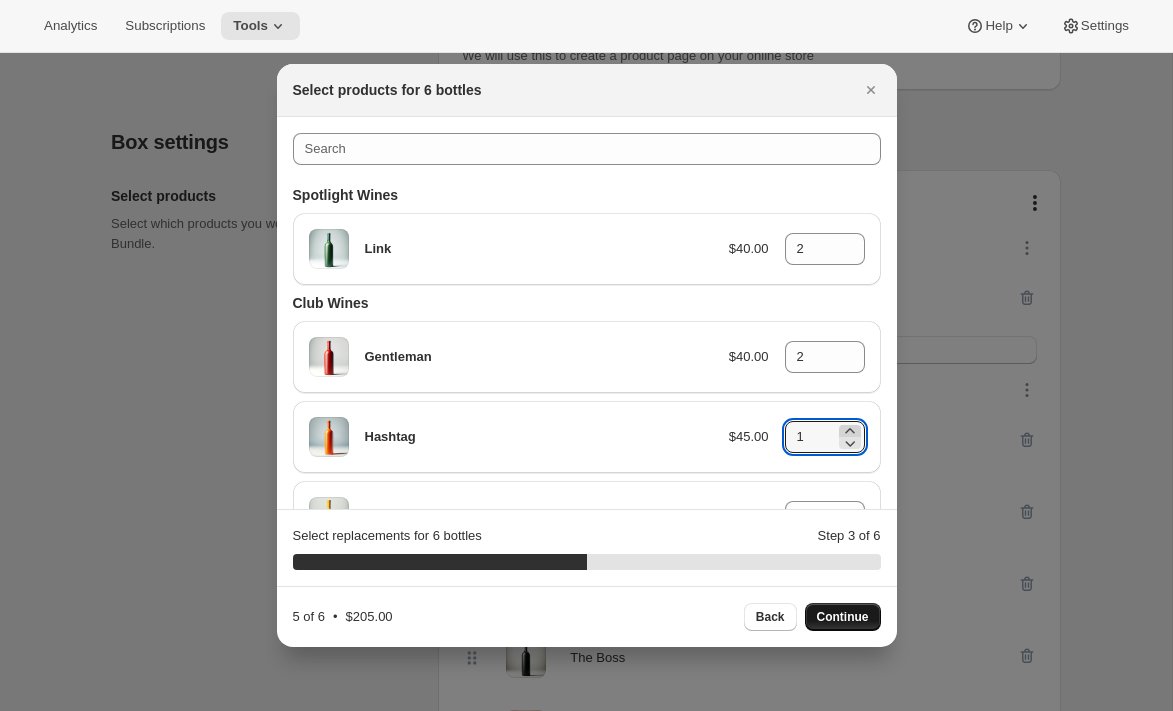 click 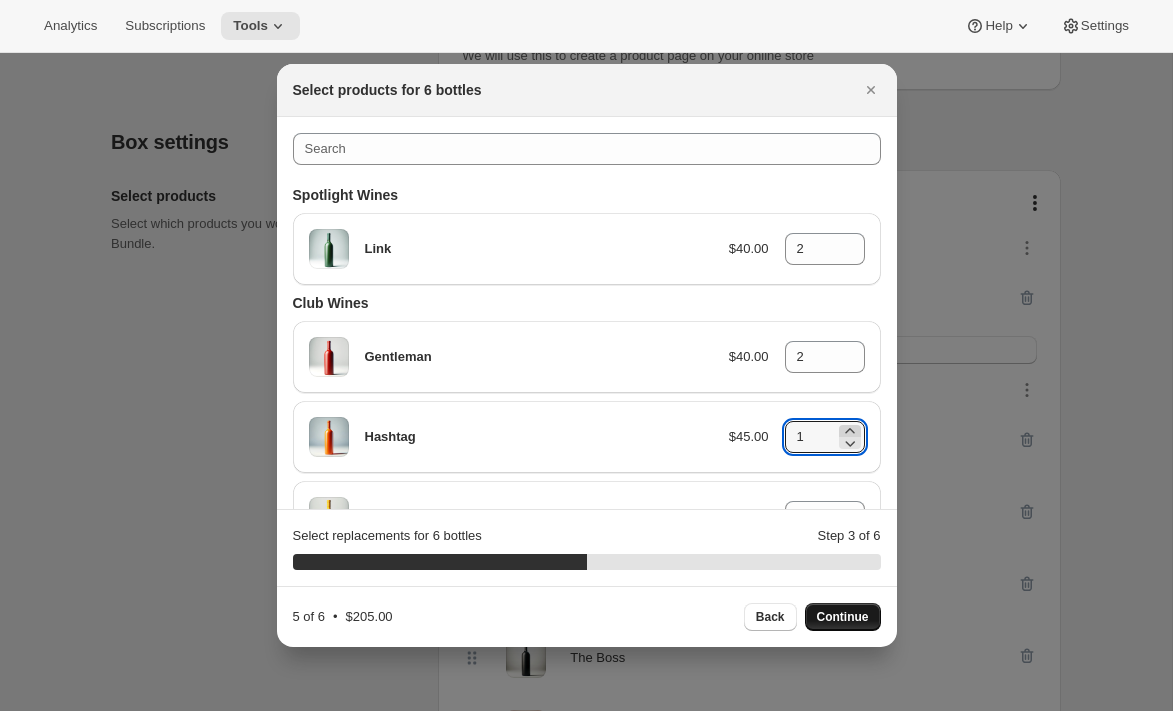 type on "2" 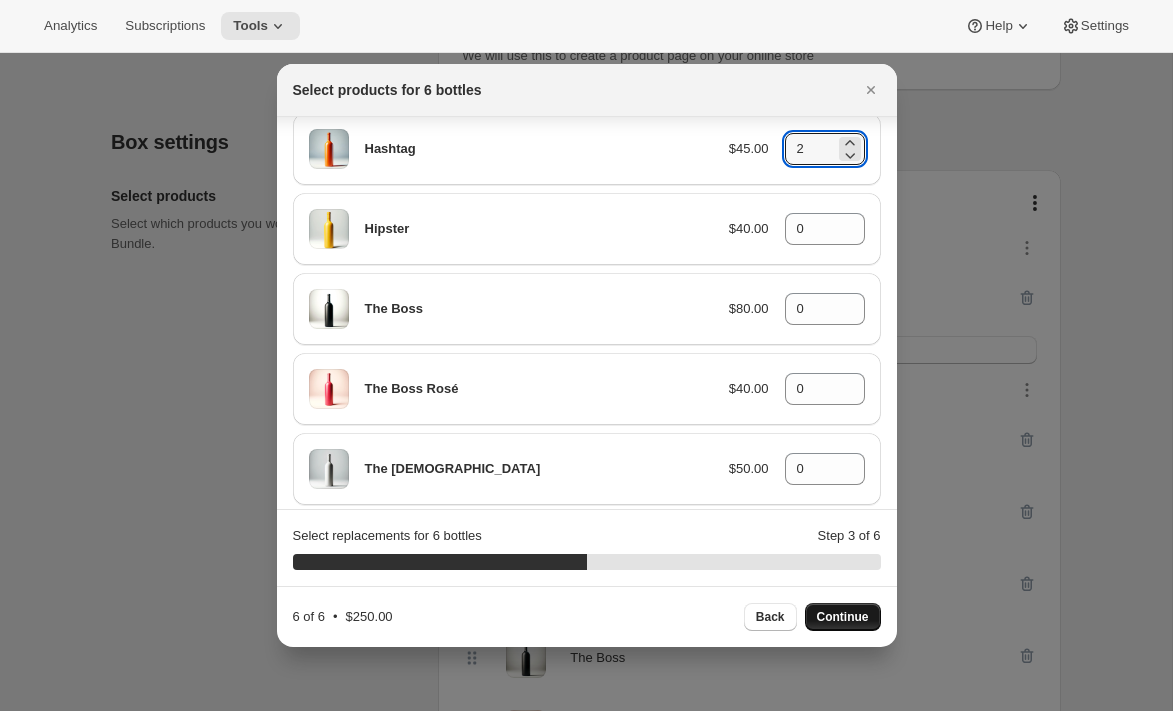 scroll, scrollTop: 301, scrollLeft: 0, axis: vertical 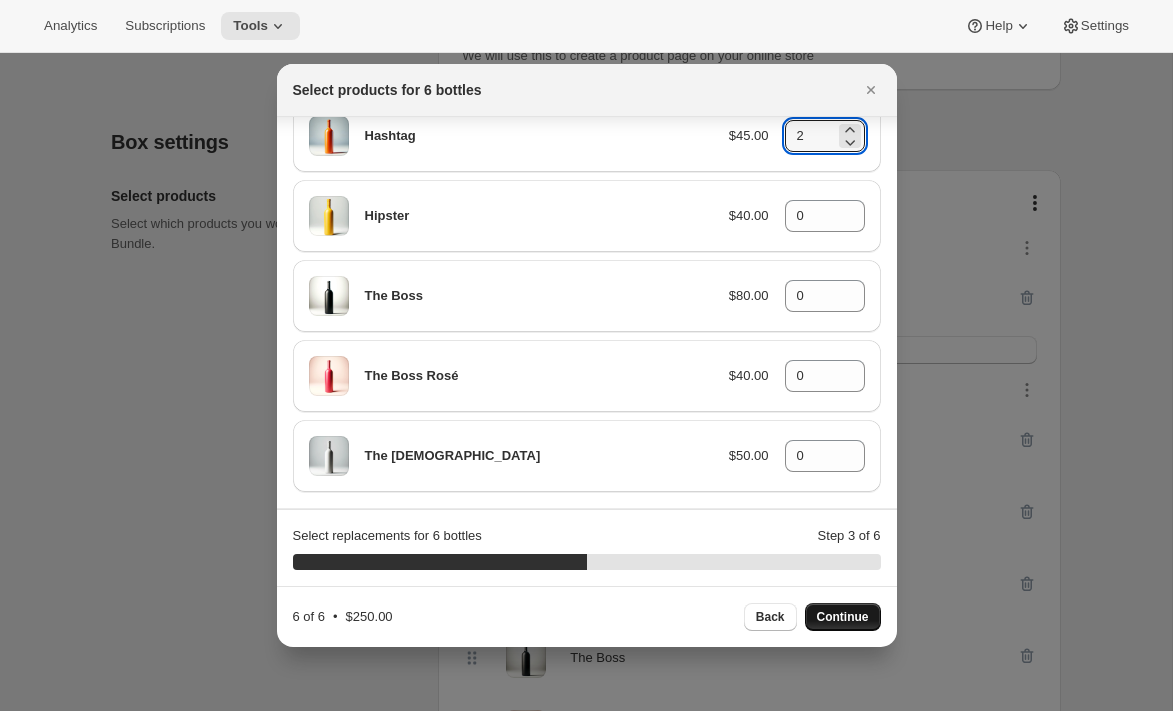 click on "Continue" at bounding box center [843, 617] 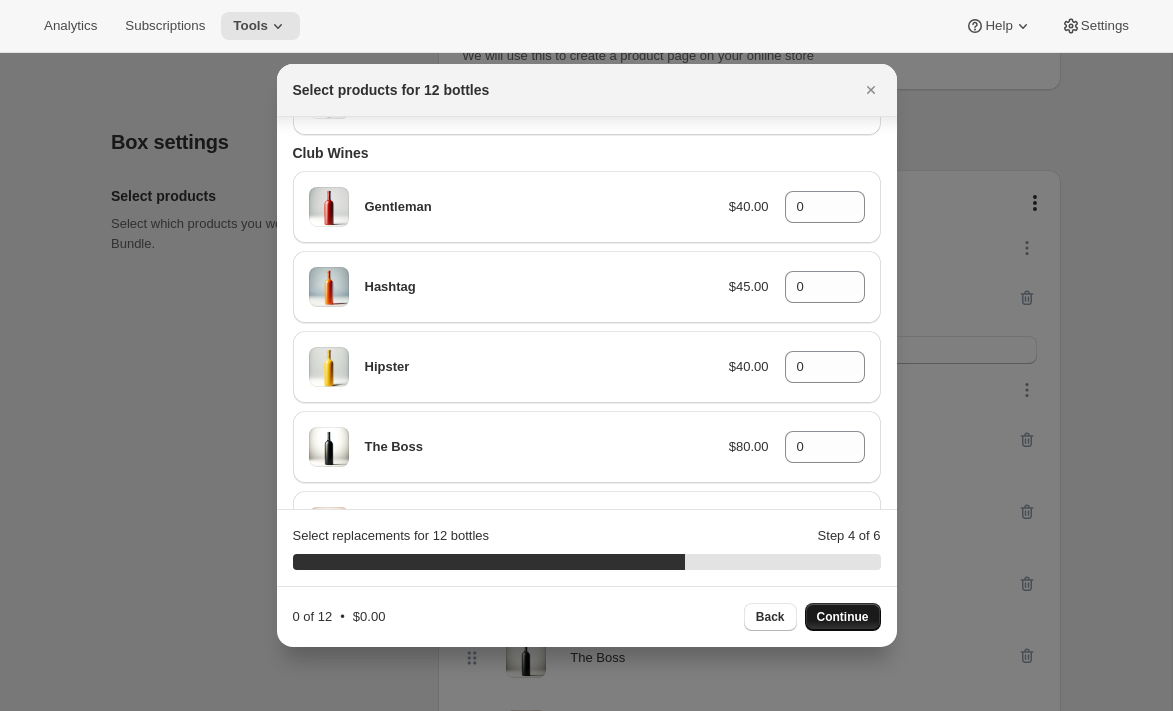 scroll, scrollTop: 0, scrollLeft: 0, axis: both 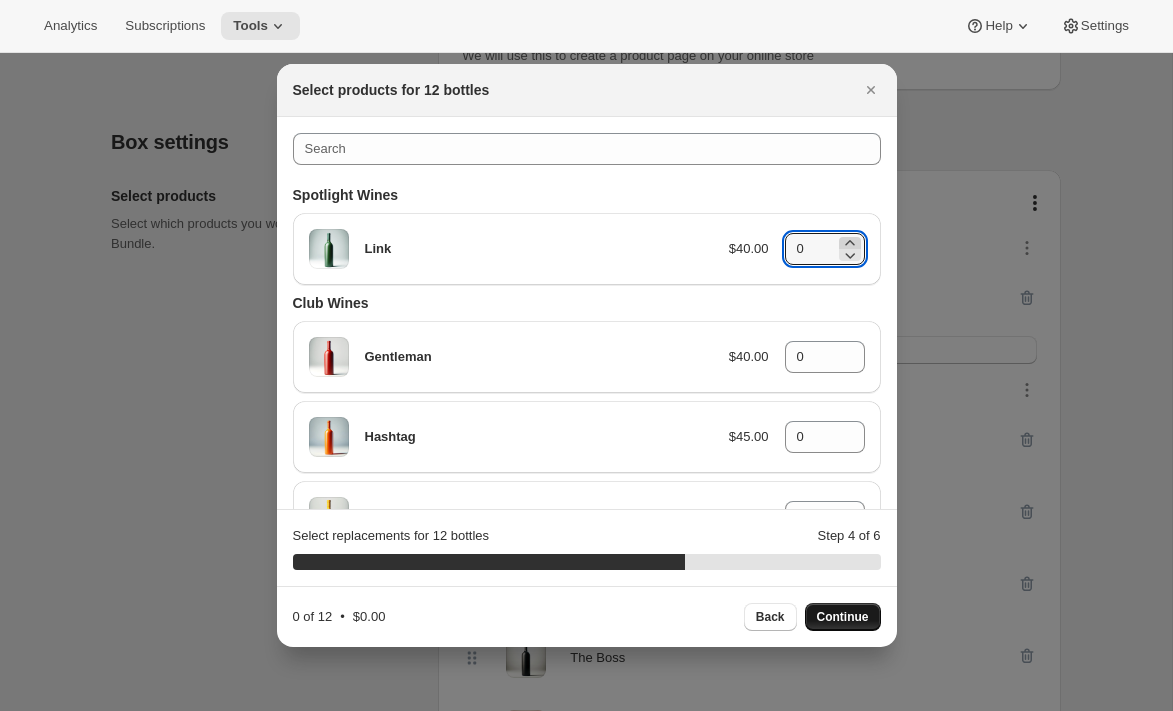 click 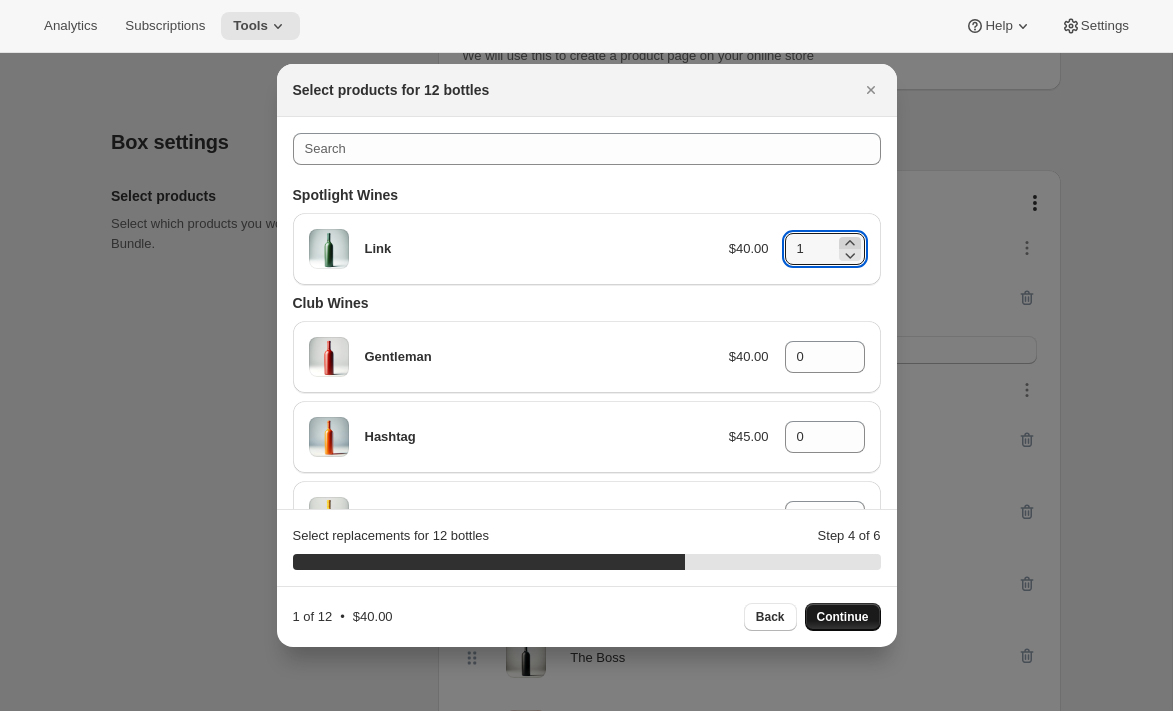 click 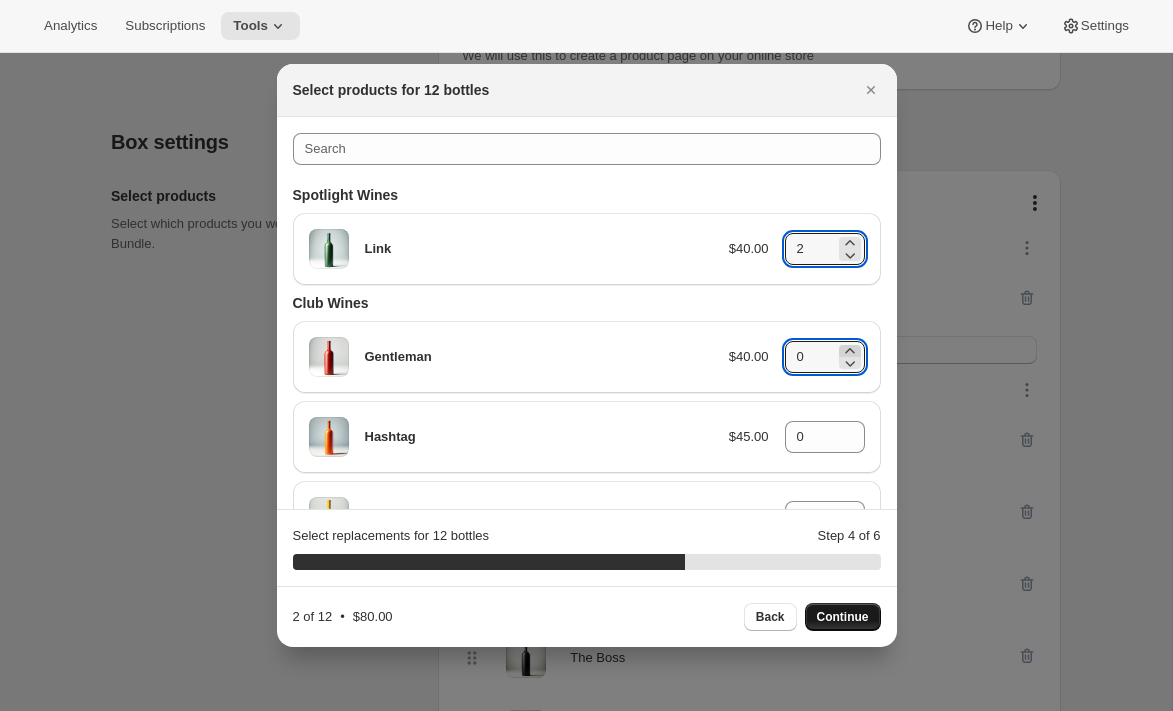 click 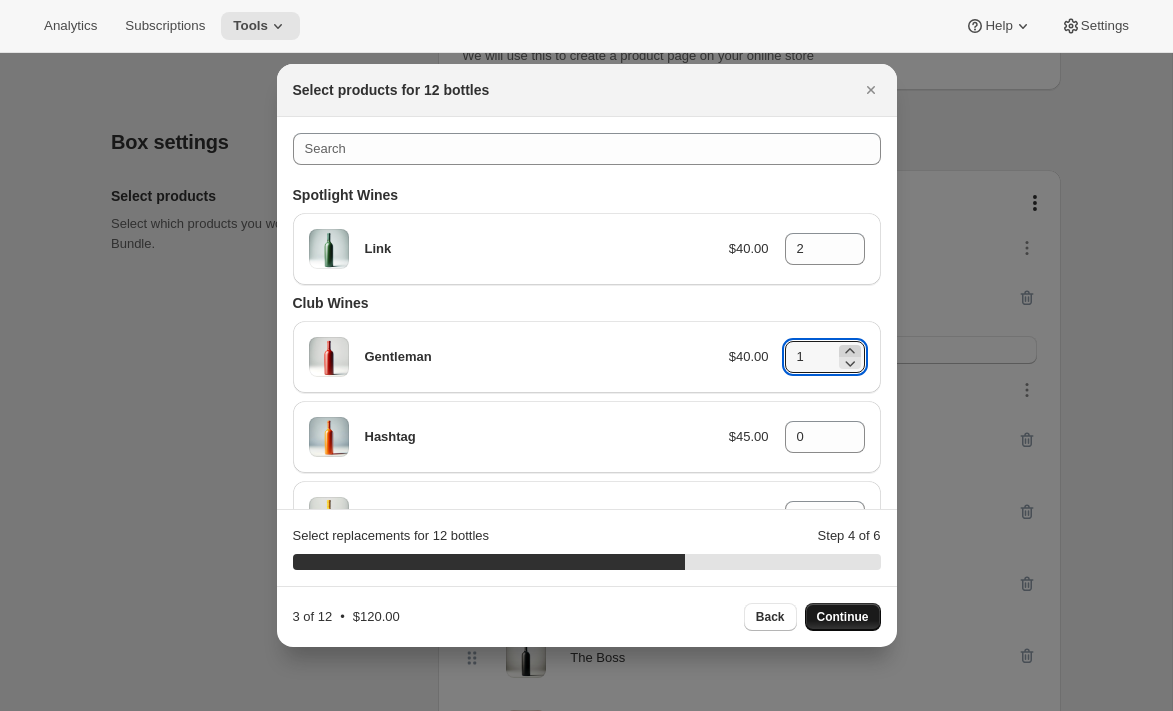 click 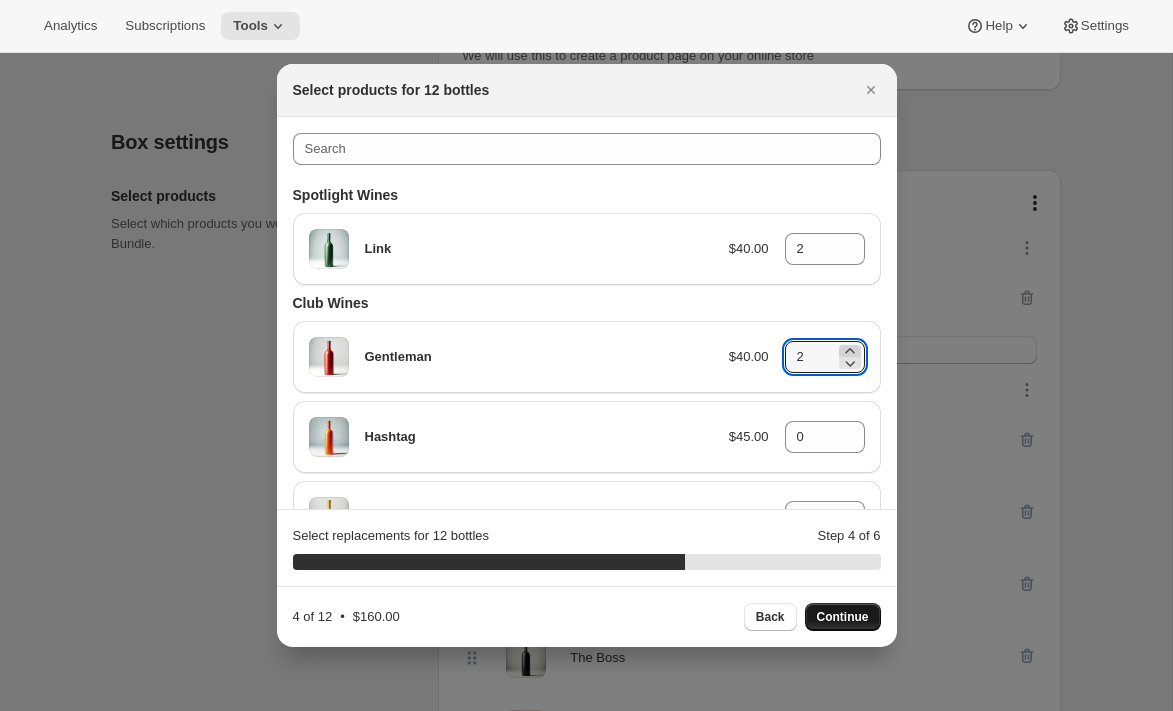 click 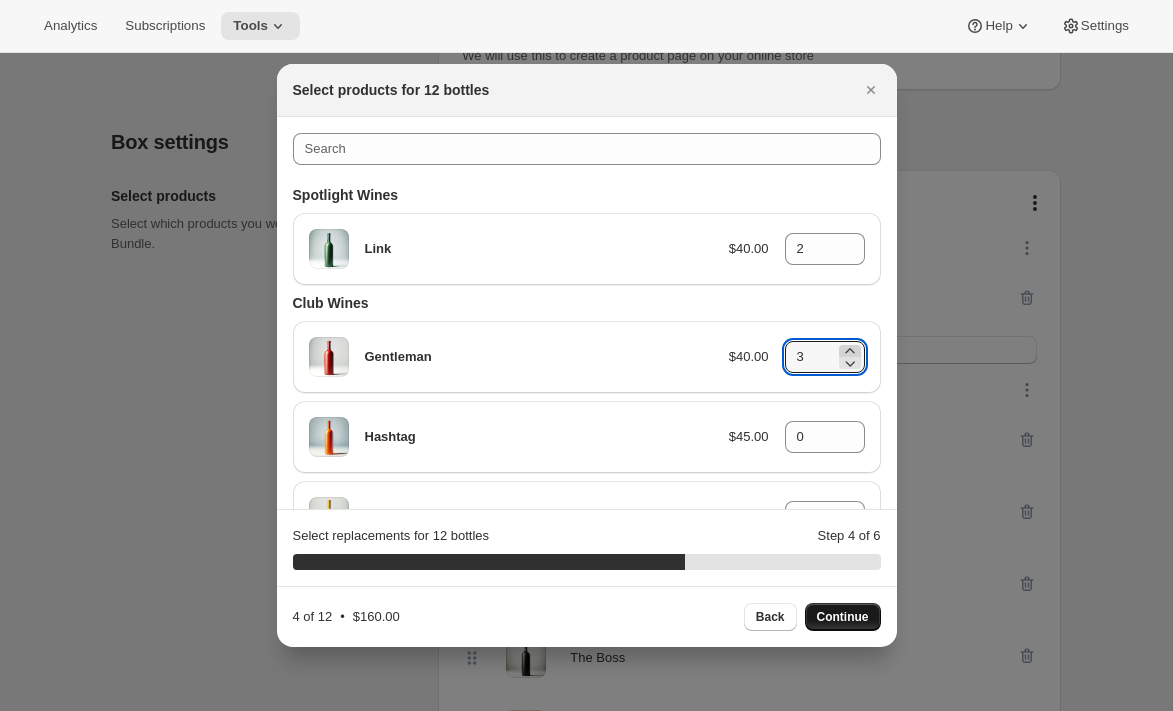 click 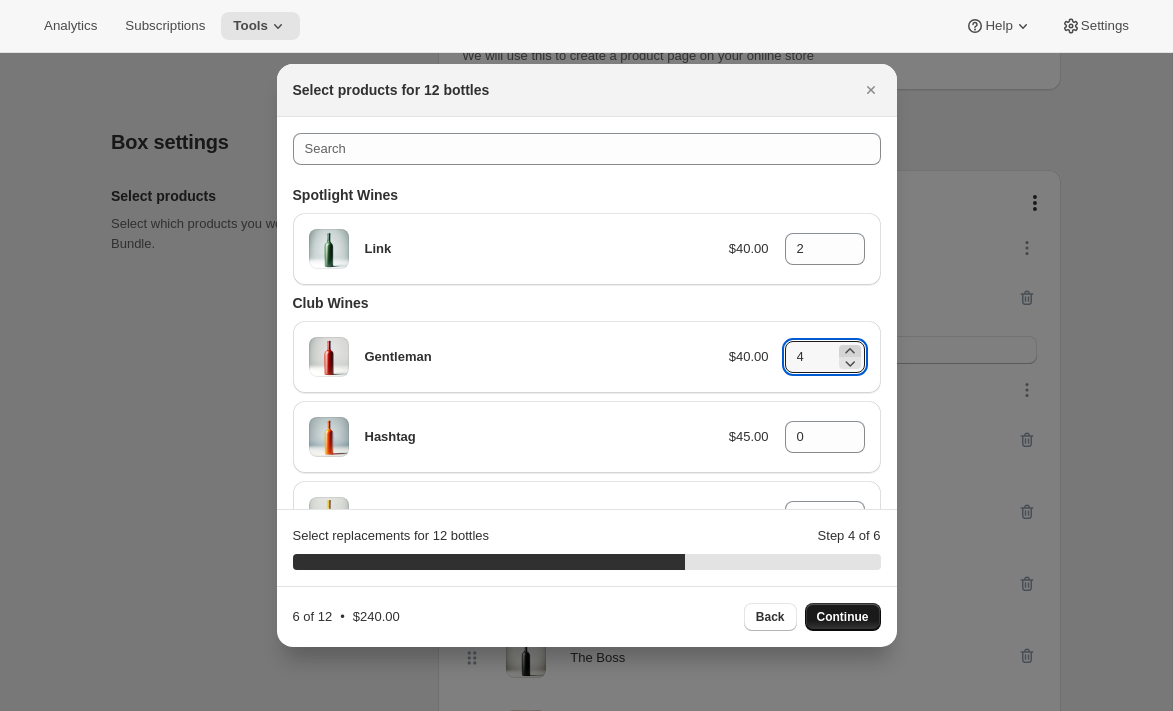 click 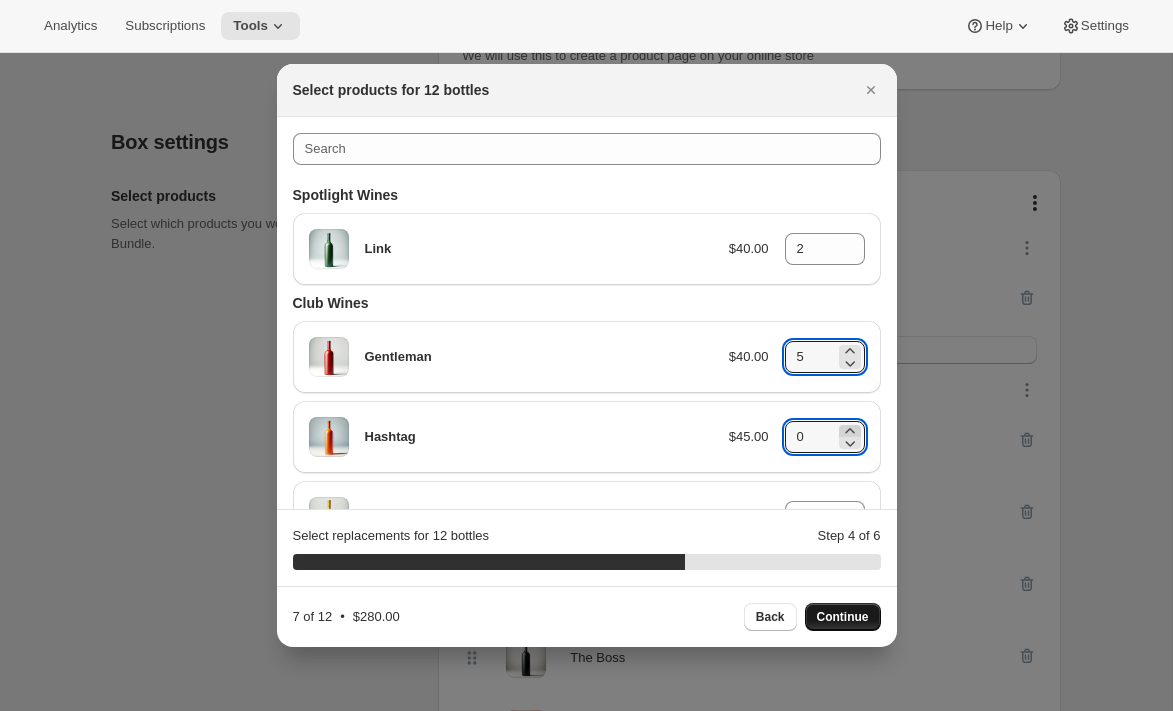 click 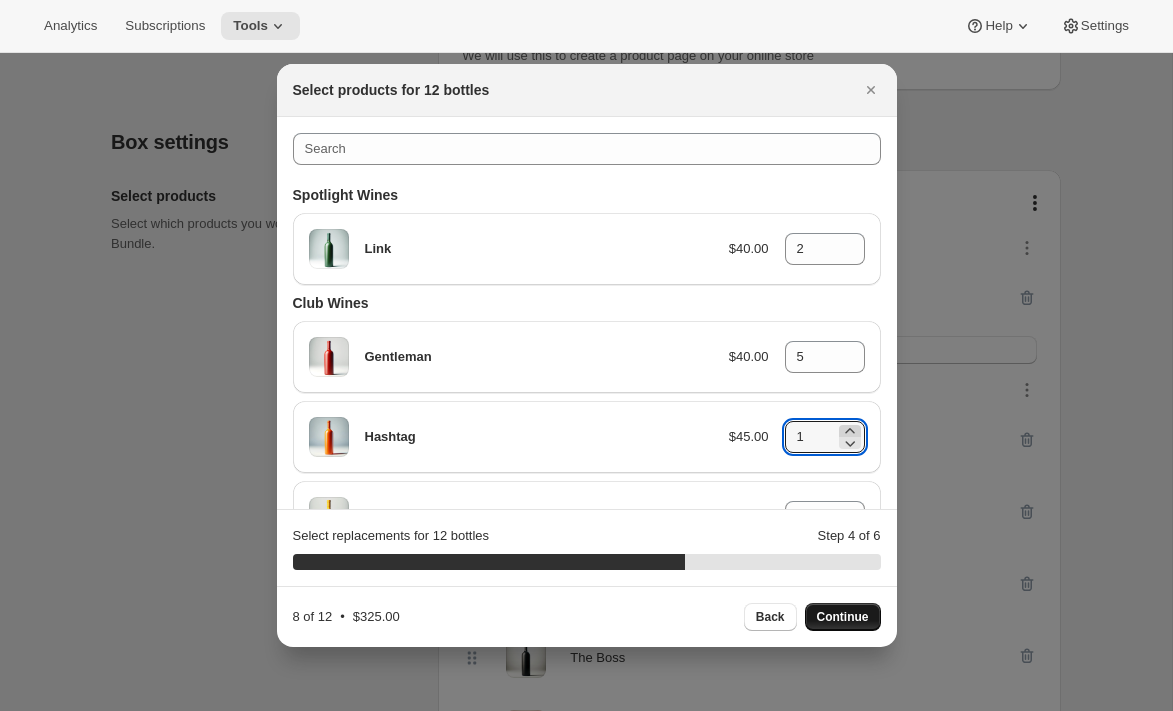 click 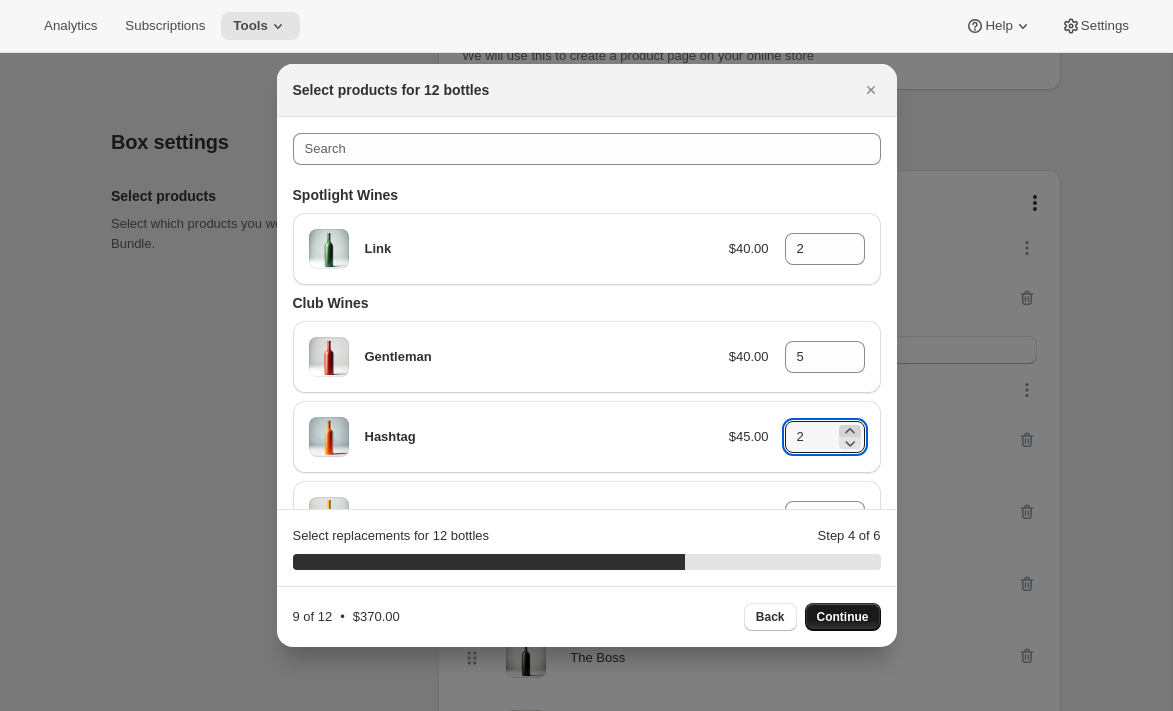 click 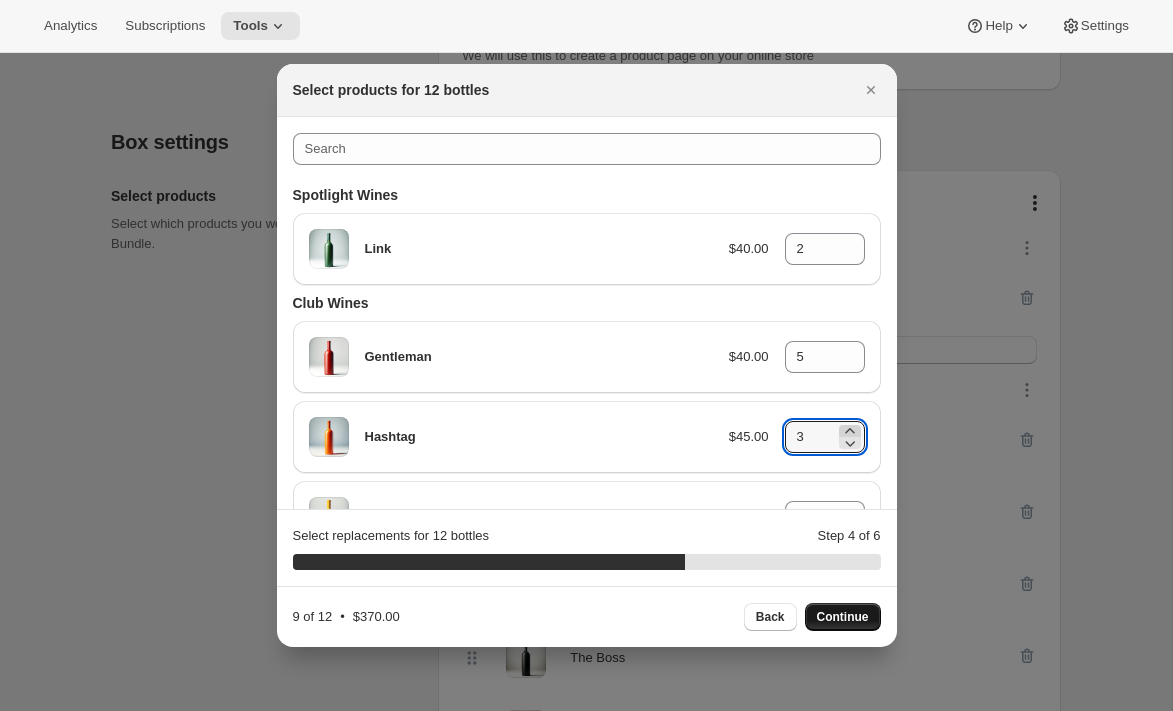 click 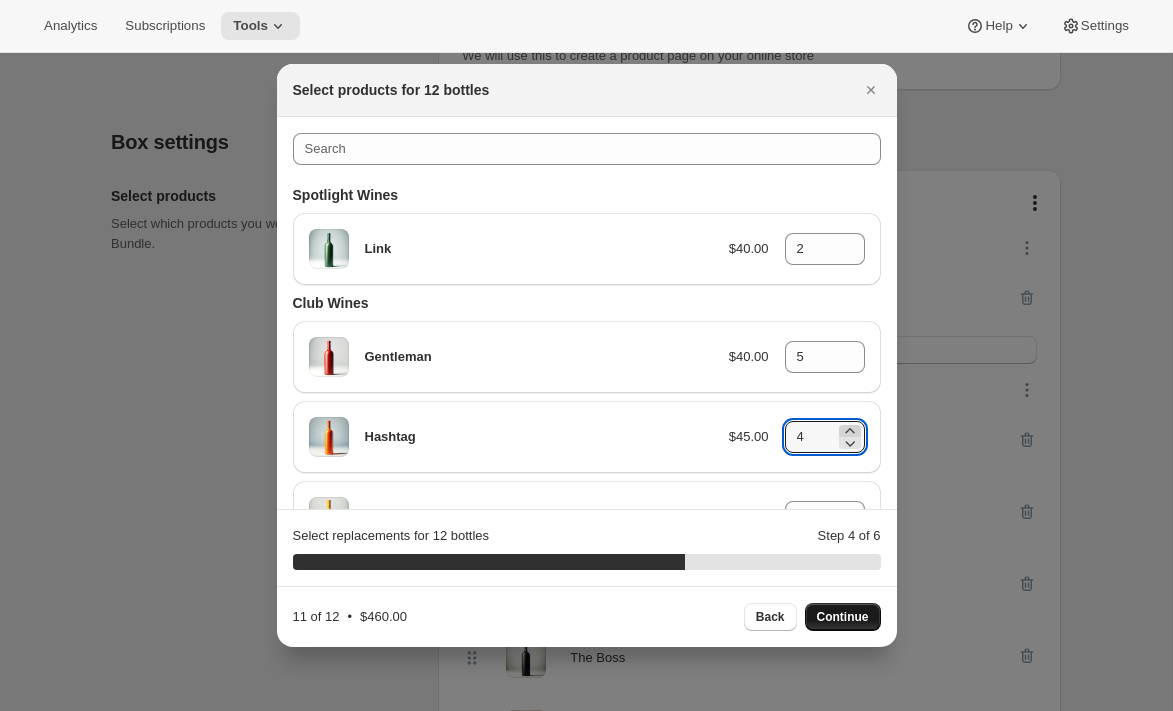 click 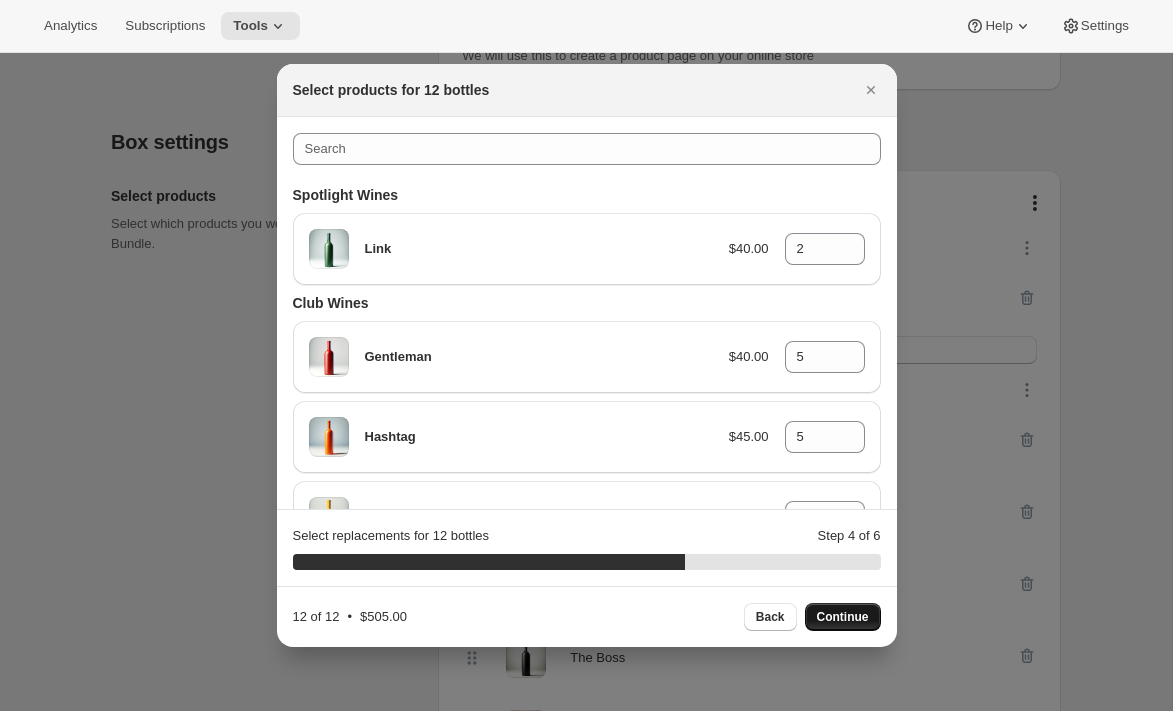click on "Continue" at bounding box center [843, 617] 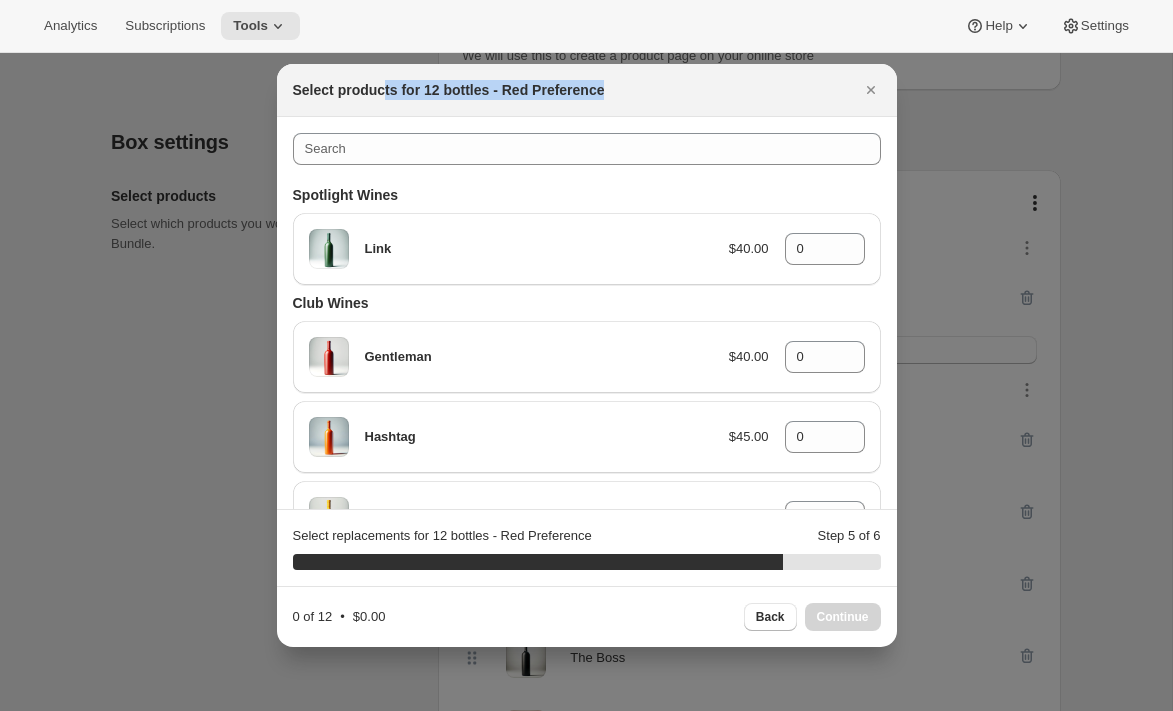 drag, startPoint x: 615, startPoint y: 97, endPoint x: 384, endPoint y: 92, distance: 231.05411 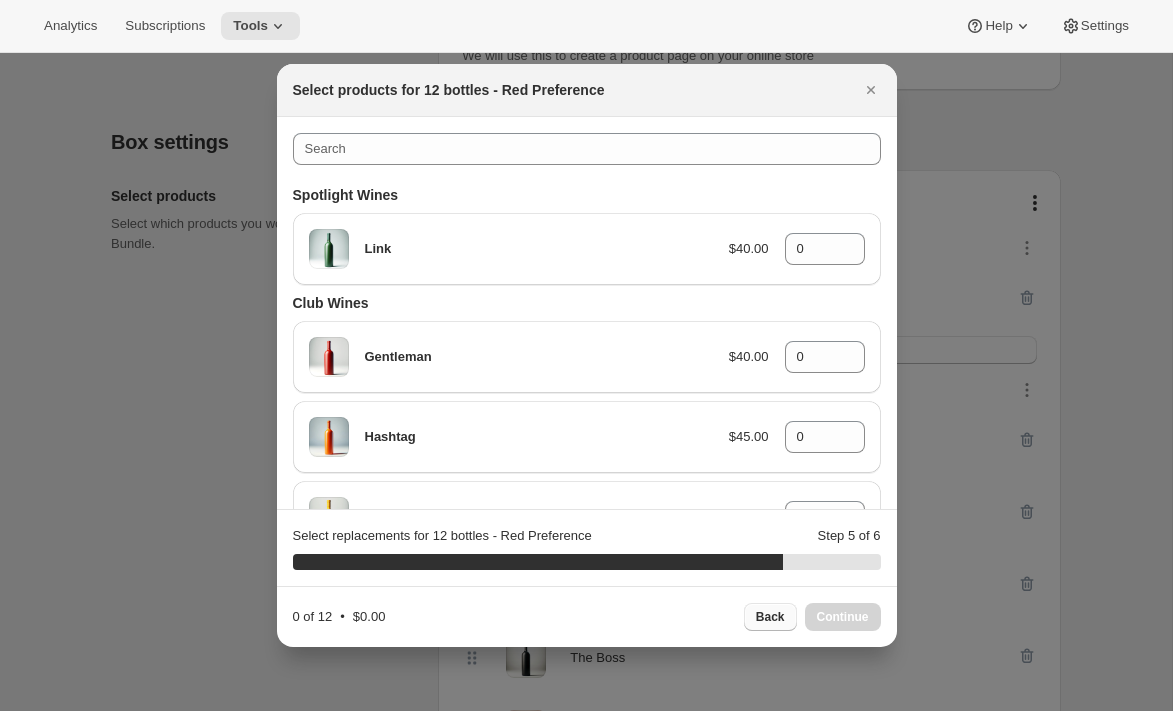click on "Back" at bounding box center (770, 617) 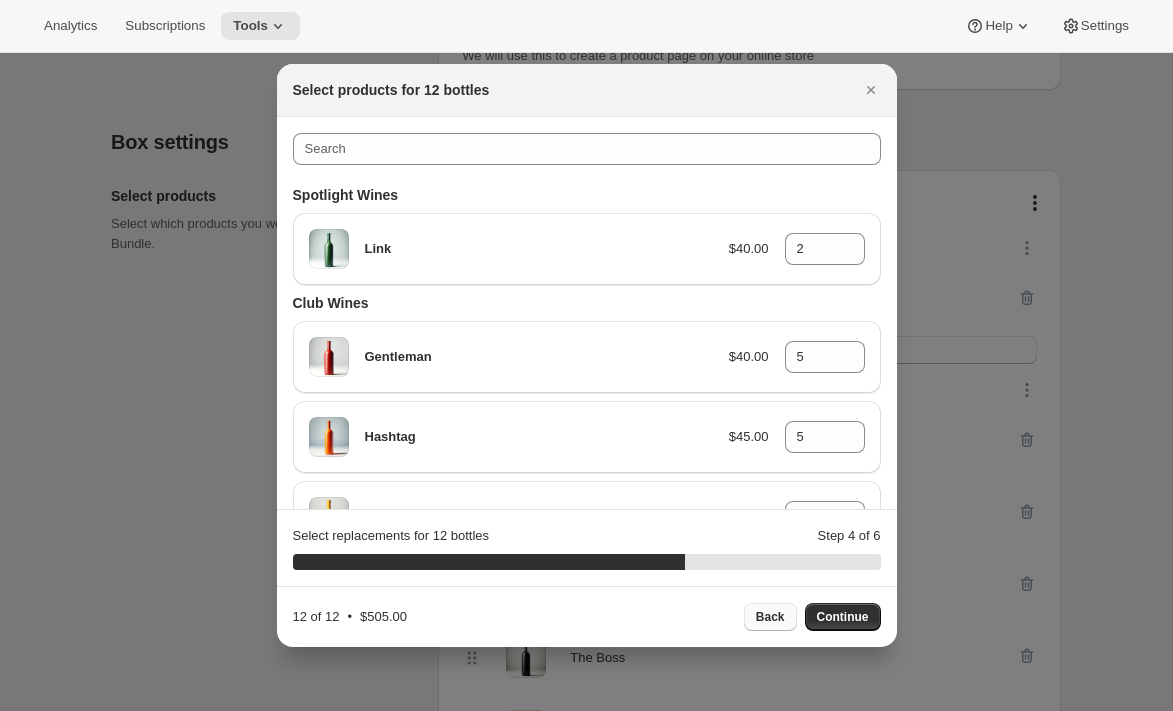 click on "Back" at bounding box center [770, 617] 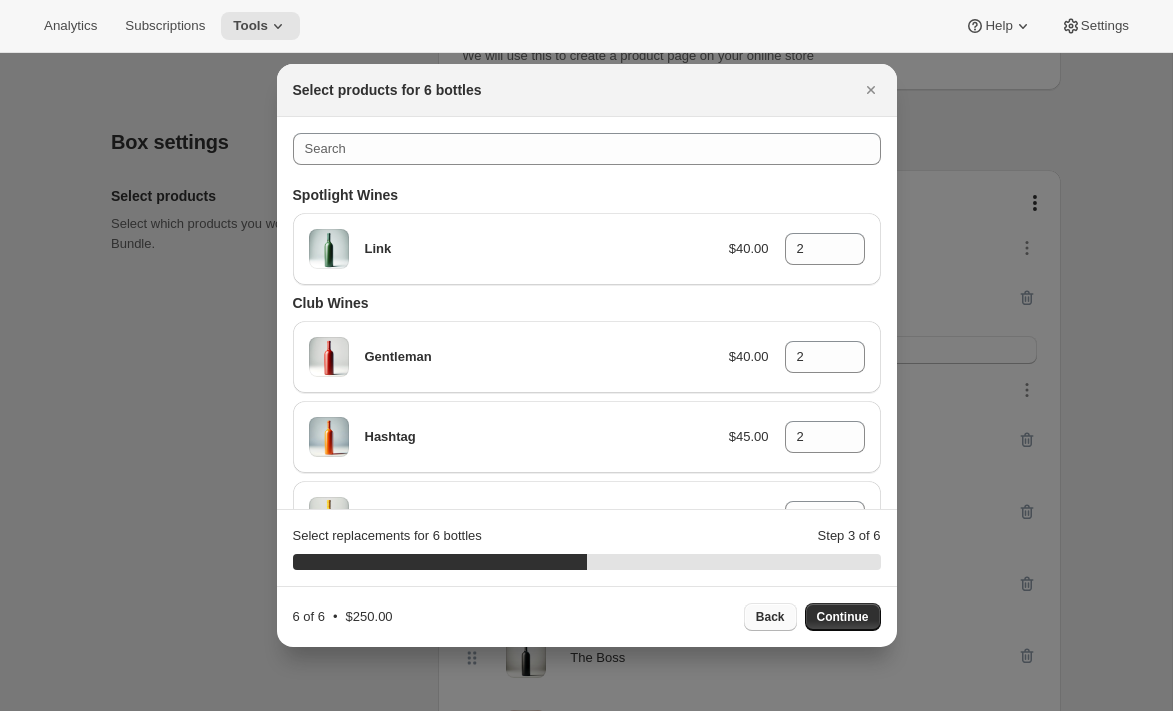 click on "Back" at bounding box center (770, 617) 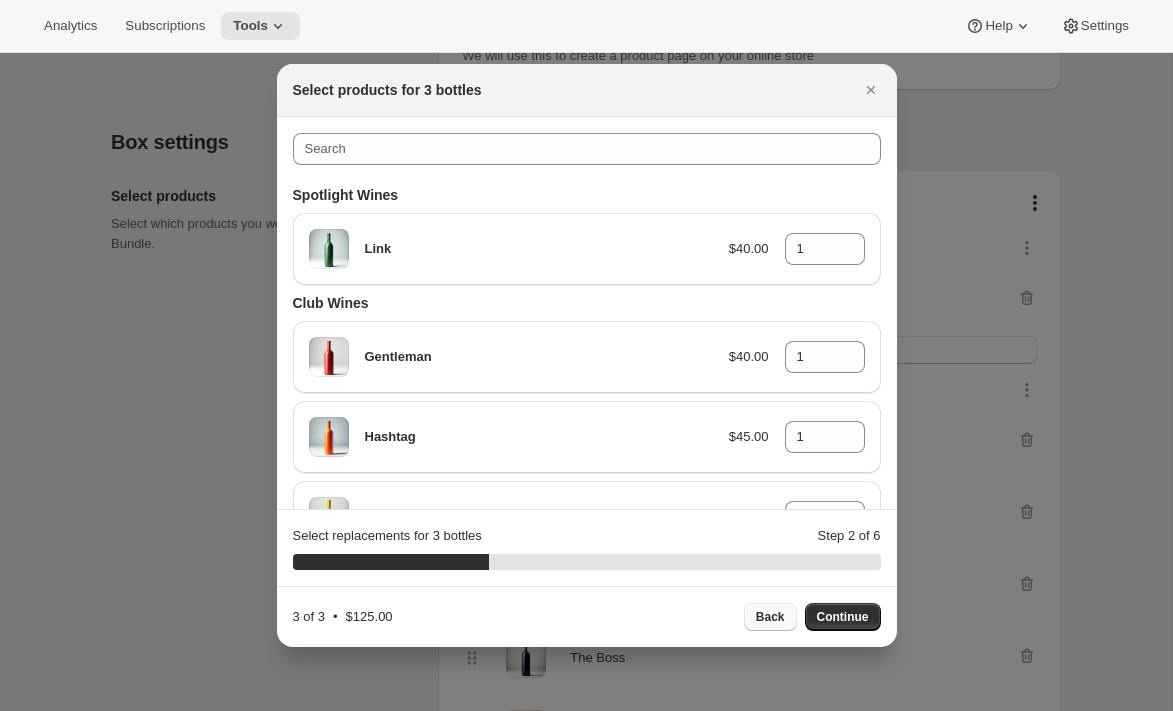 click on "Back" at bounding box center (770, 617) 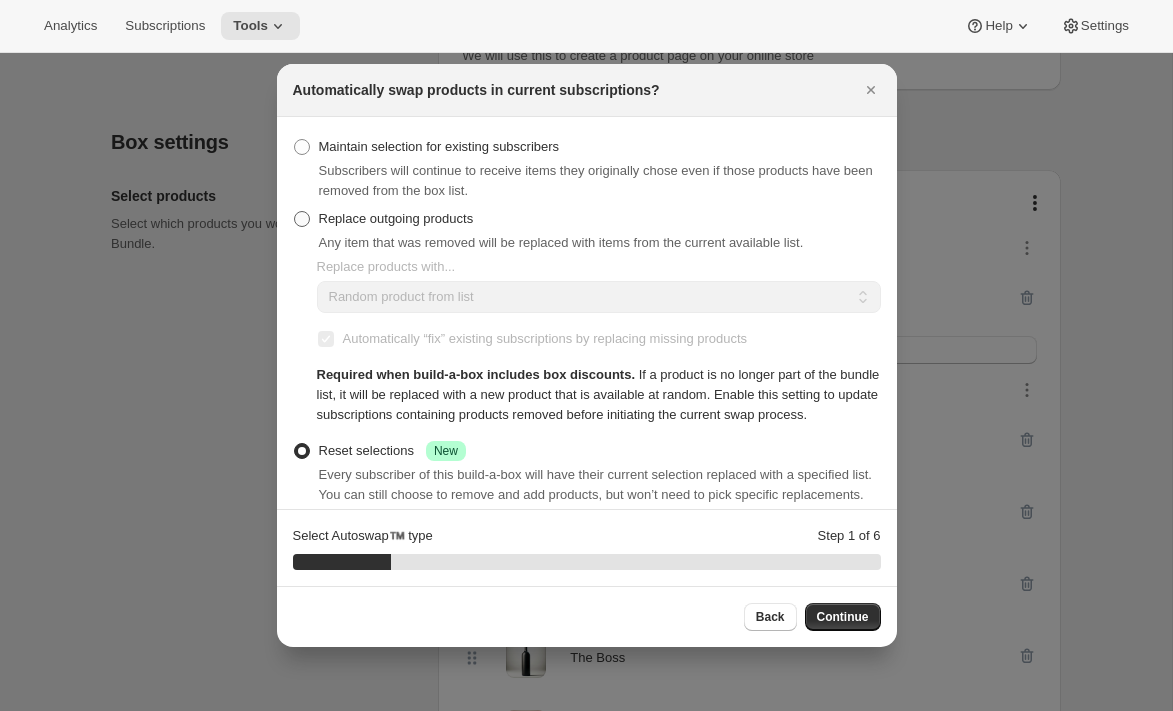 click on "Replace outgoing products" at bounding box center (396, 218) 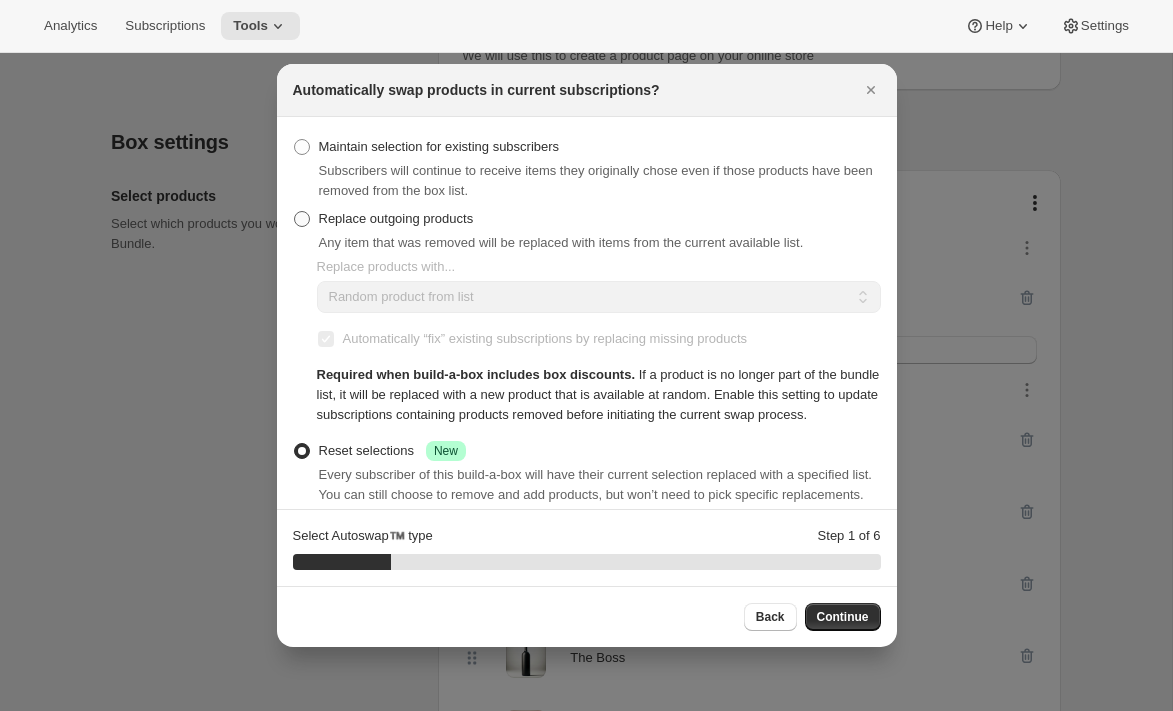 radio on "true" 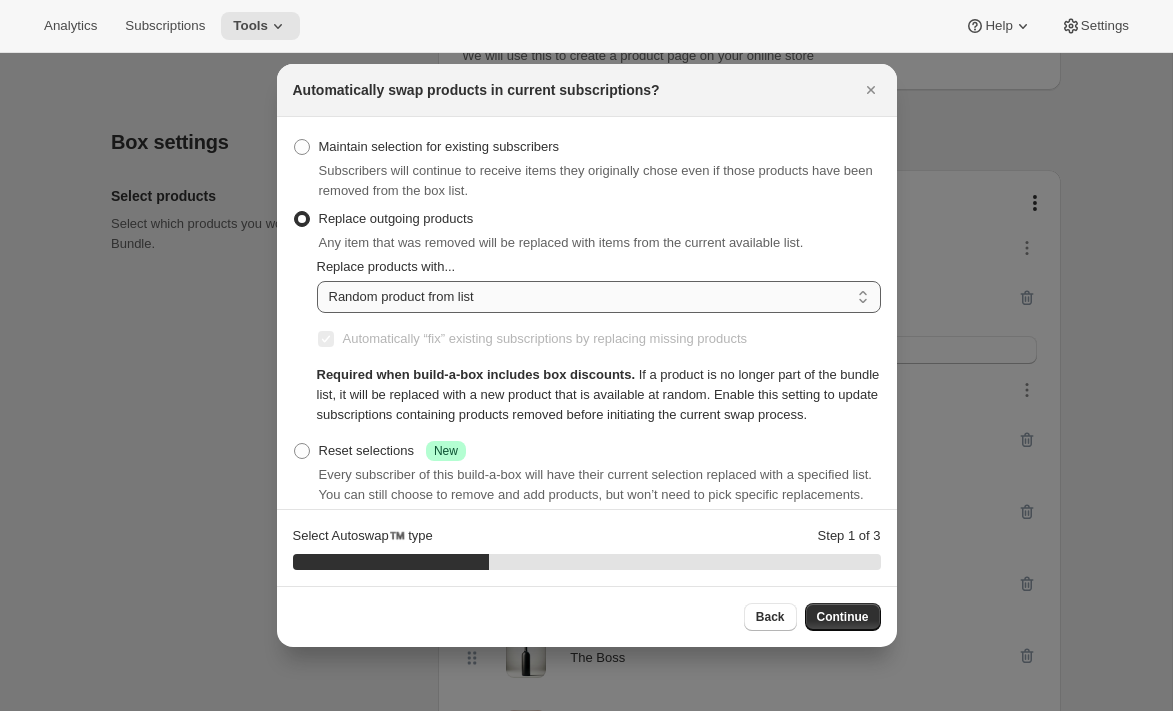 click on "Random product from list Matching product type Select specific replacements" at bounding box center (599, 297) 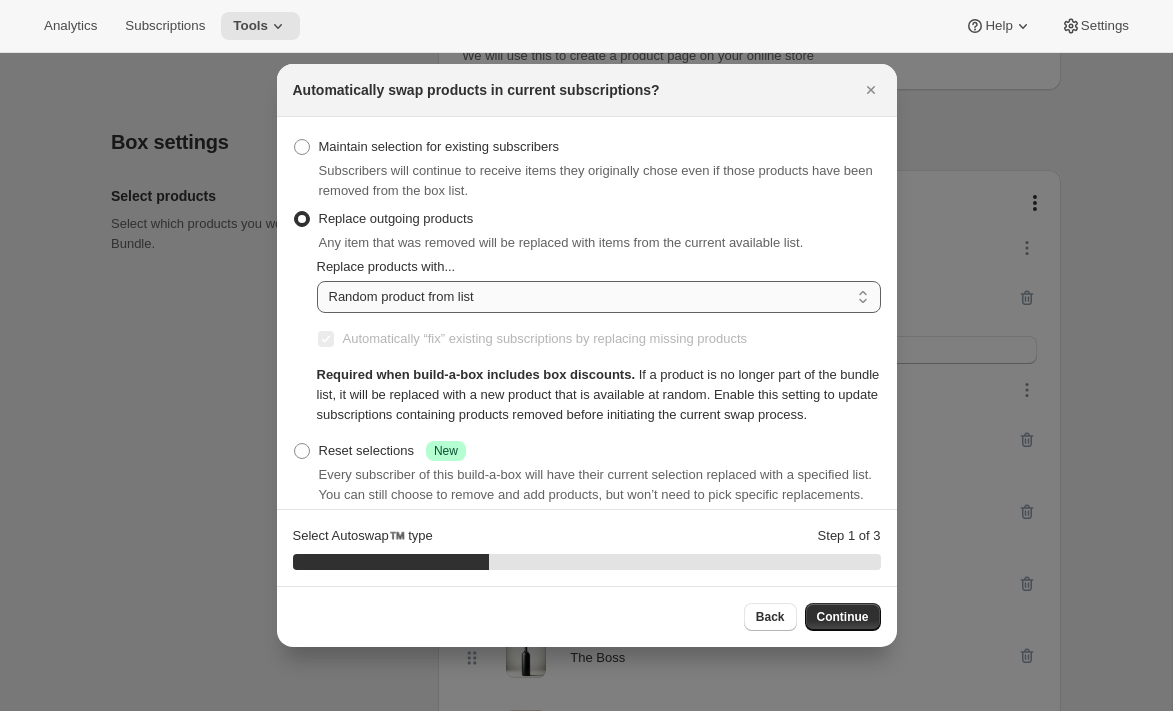 select on "selection" 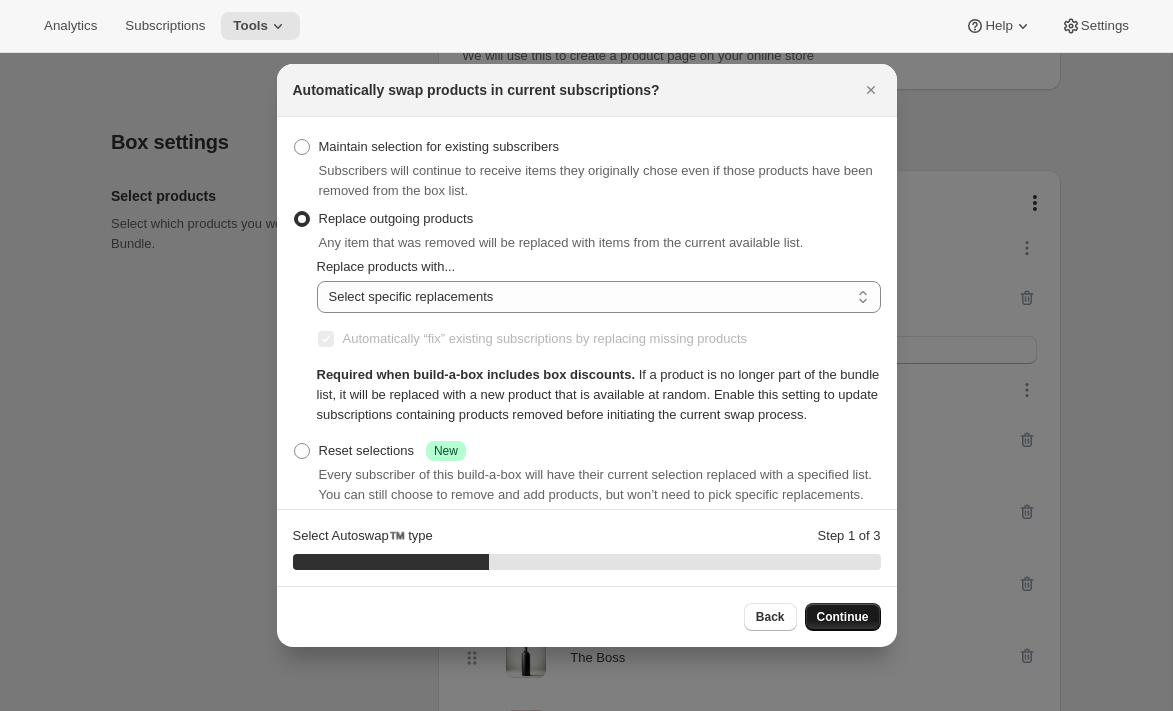 click on "Continue" at bounding box center [843, 617] 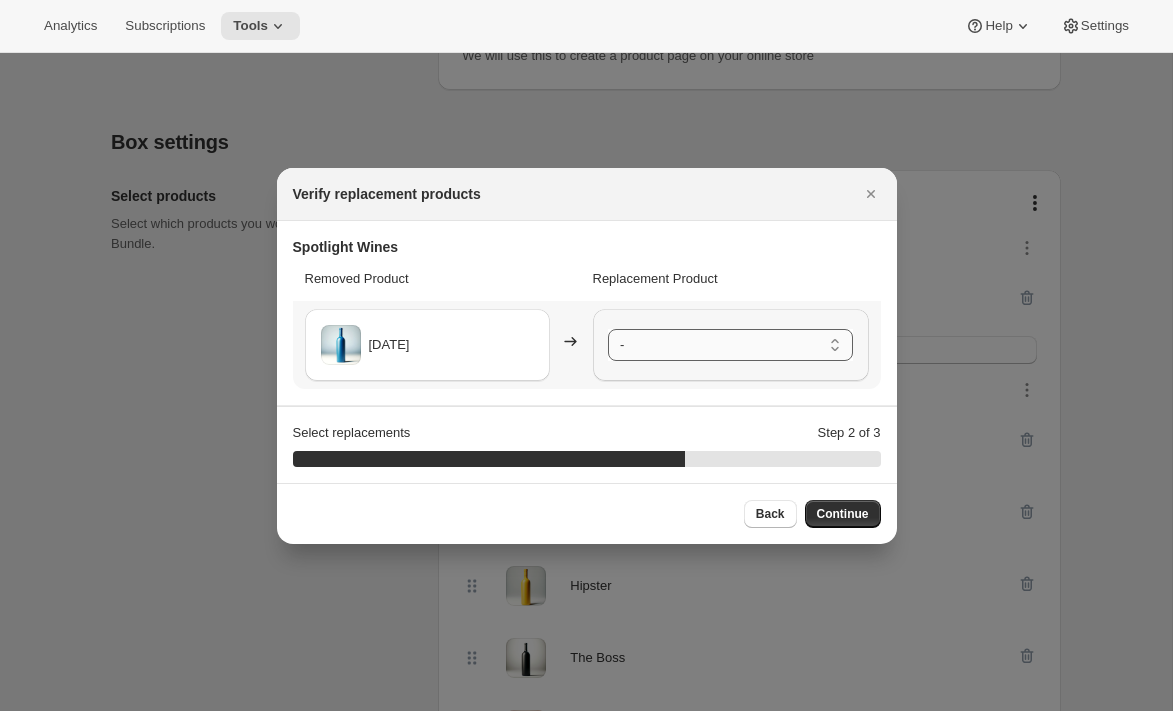 click on "-  Link - Default Title" at bounding box center (730, 345) 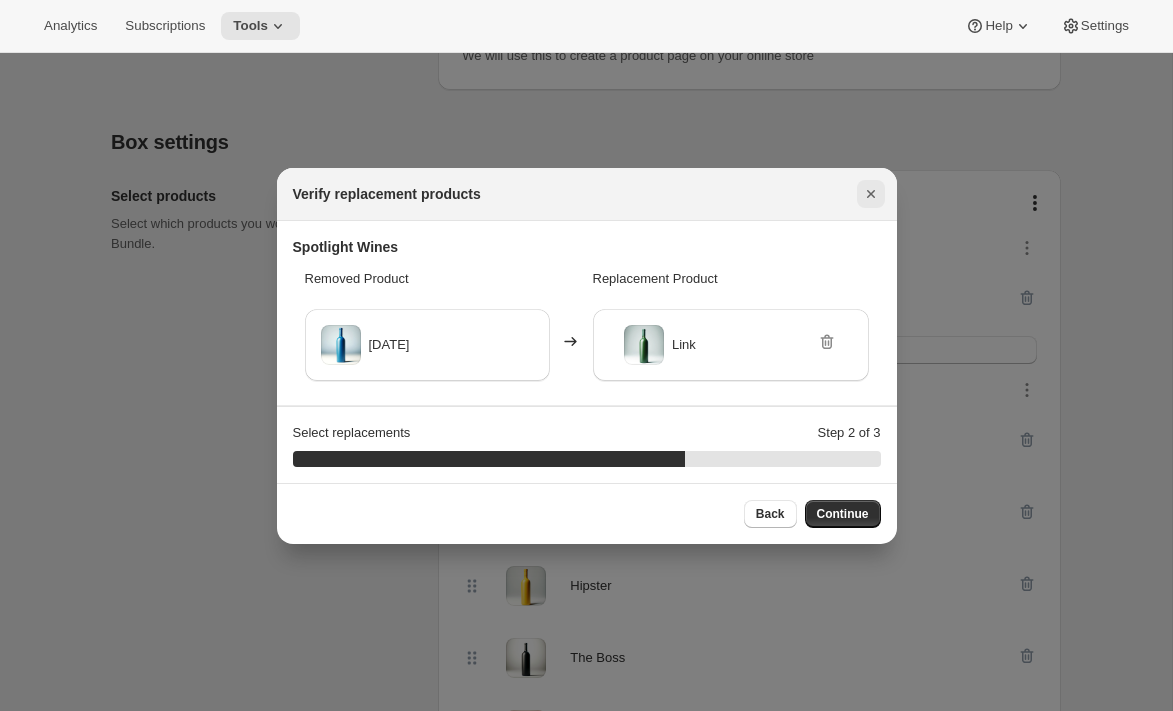 click 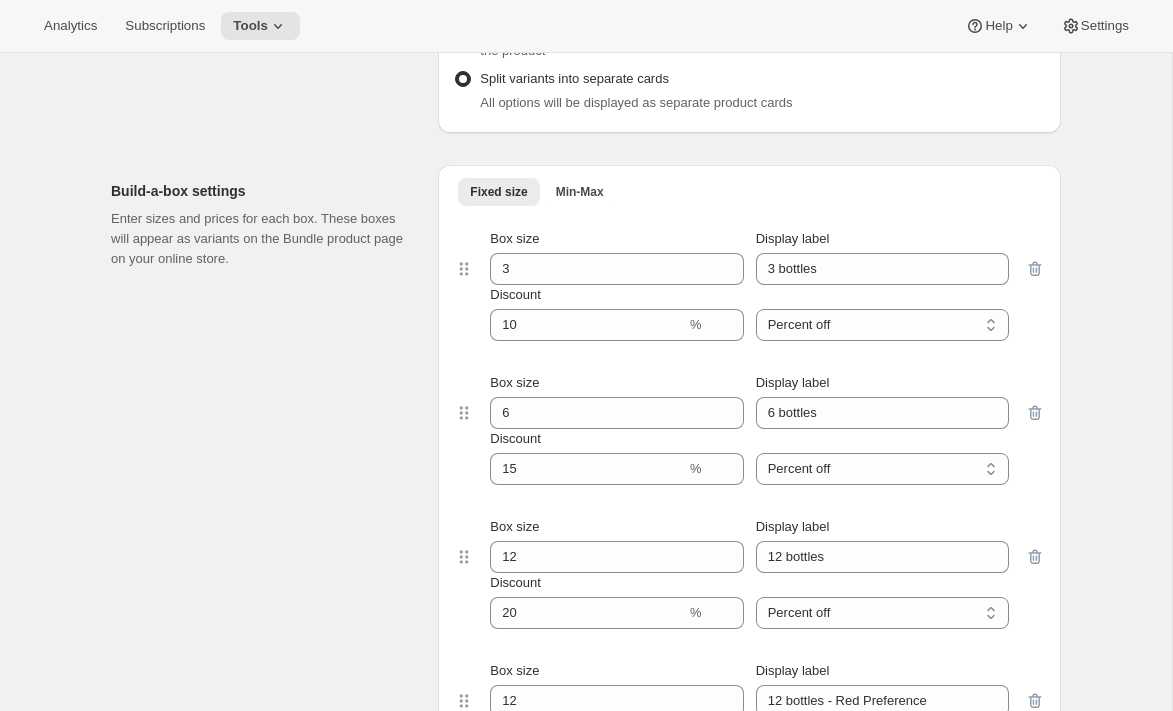 scroll, scrollTop: 1431, scrollLeft: 0, axis: vertical 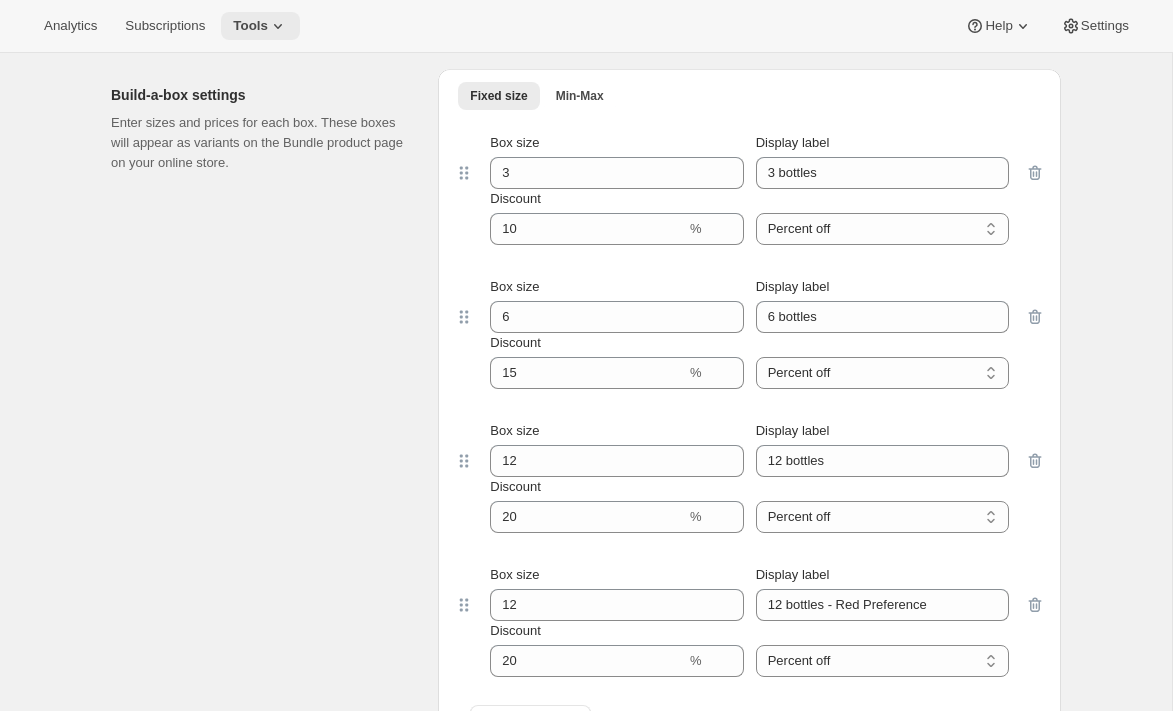 click 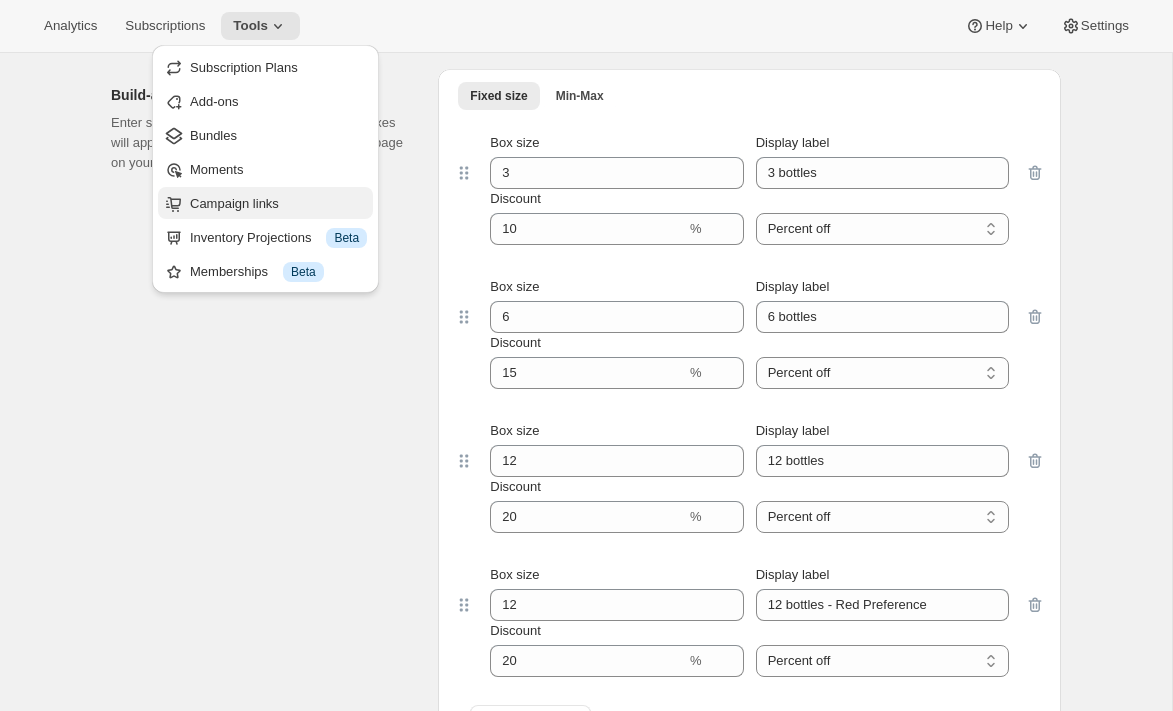 click on "Campaign links" at bounding box center [234, 203] 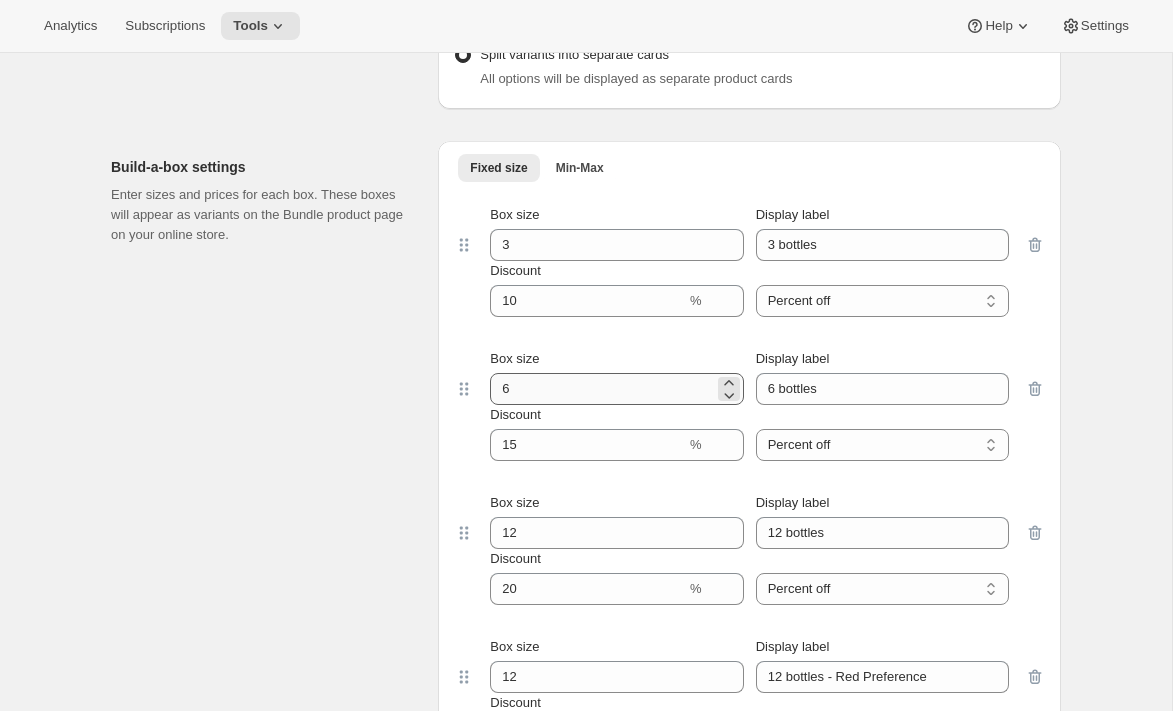 scroll, scrollTop: 1503, scrollLeft: 0, axis: vertical 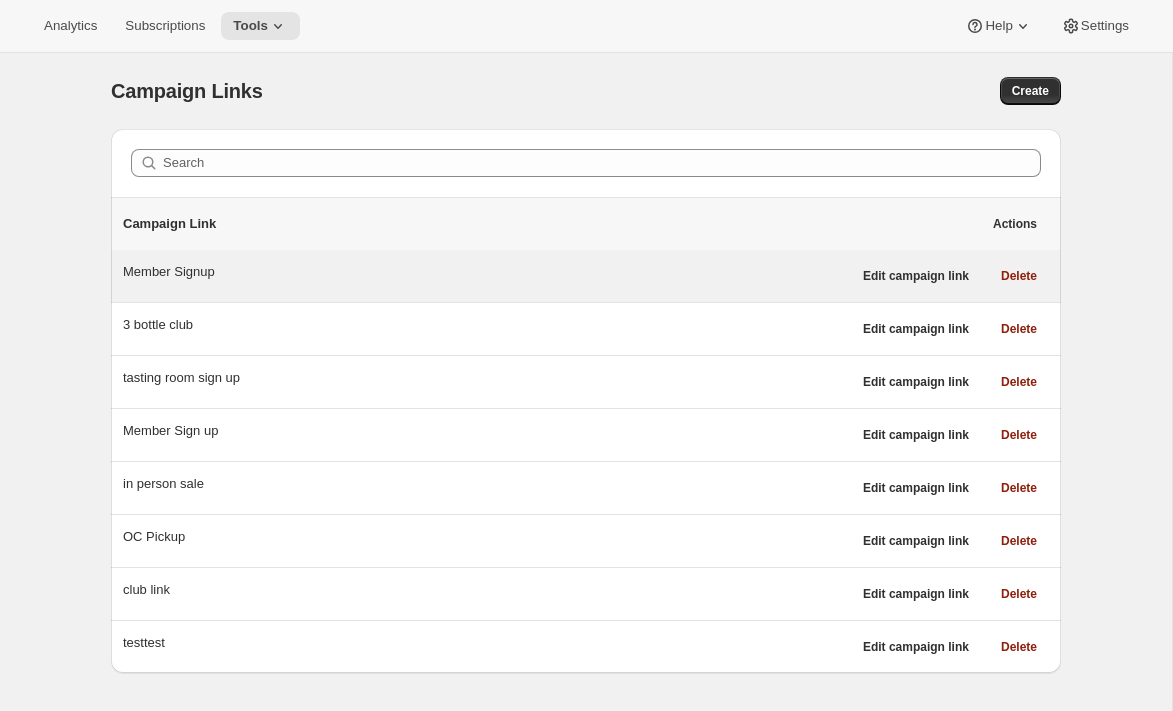 click on "Member Signup" at bounding box center [487, 272] 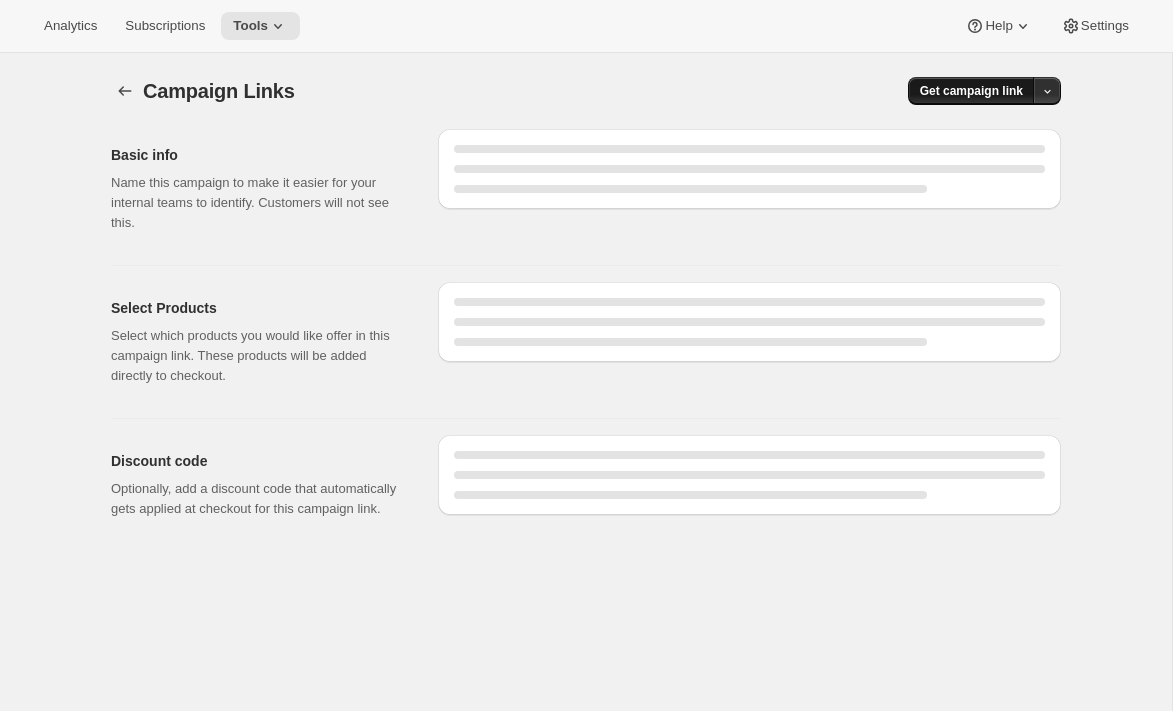 click on "Get campaign link" at bounding box center [971, 91] 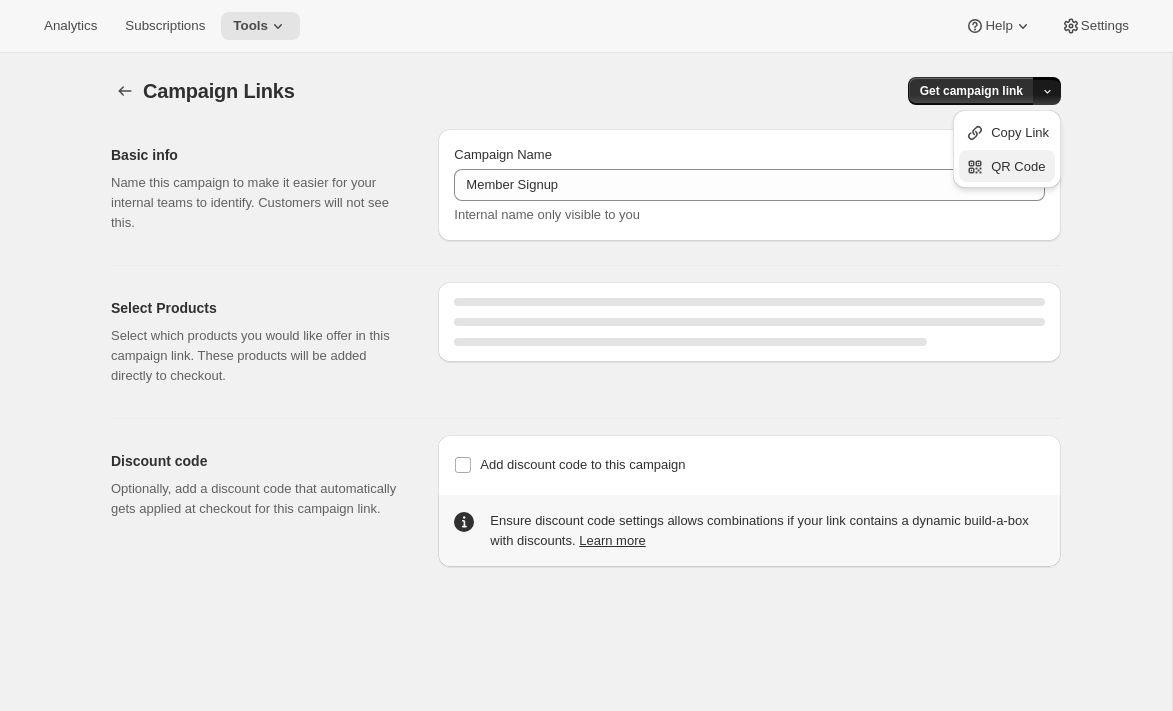 select on "gid://shopify/SellingPlan/7445479460" 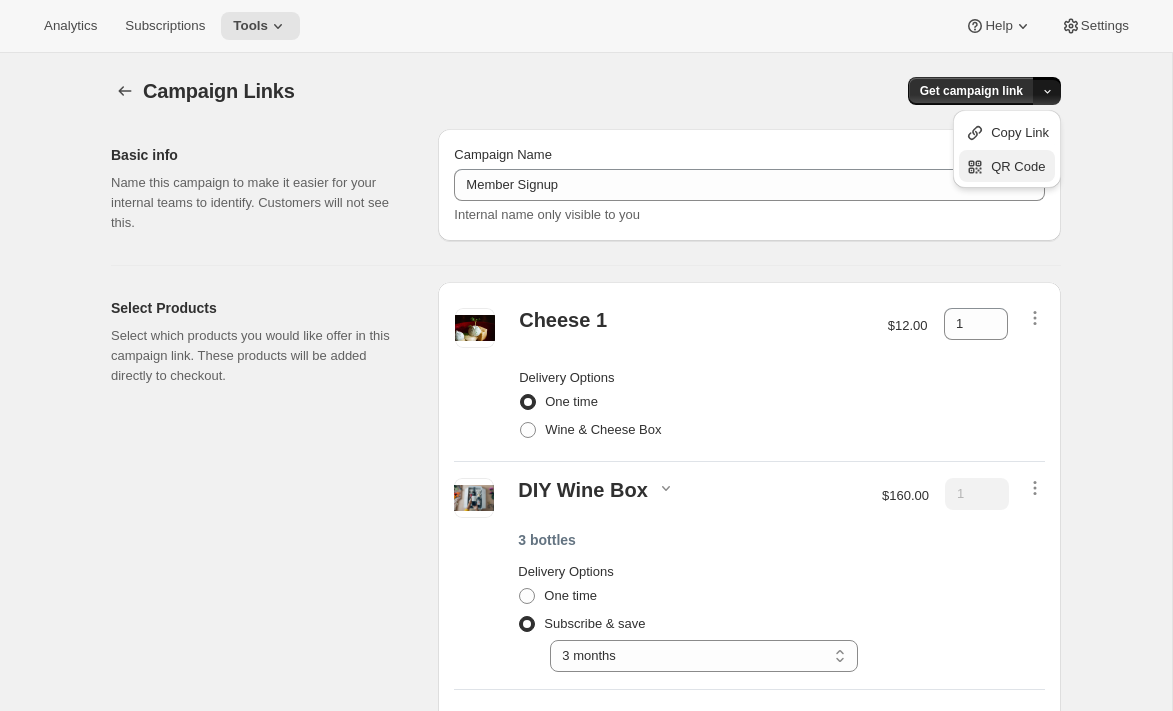 click on "QR Code" at bounding box center [1007, 167] 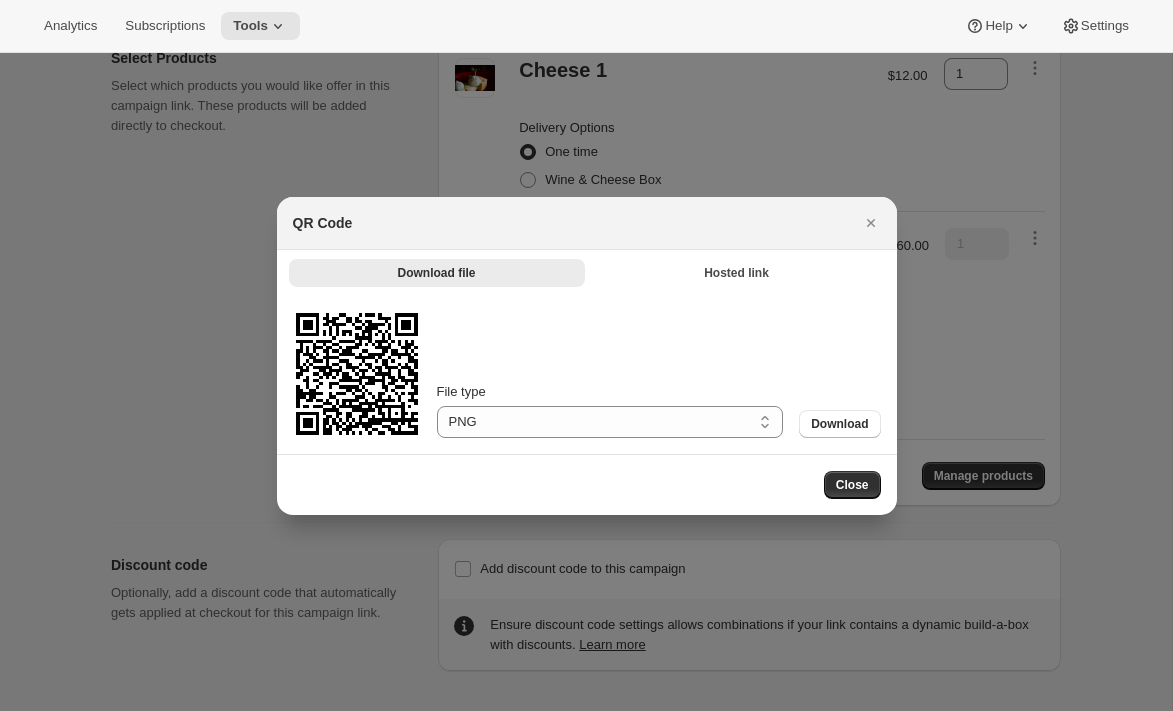 scroll, scrollTop: 0, scrollLeft: 0, axis: both 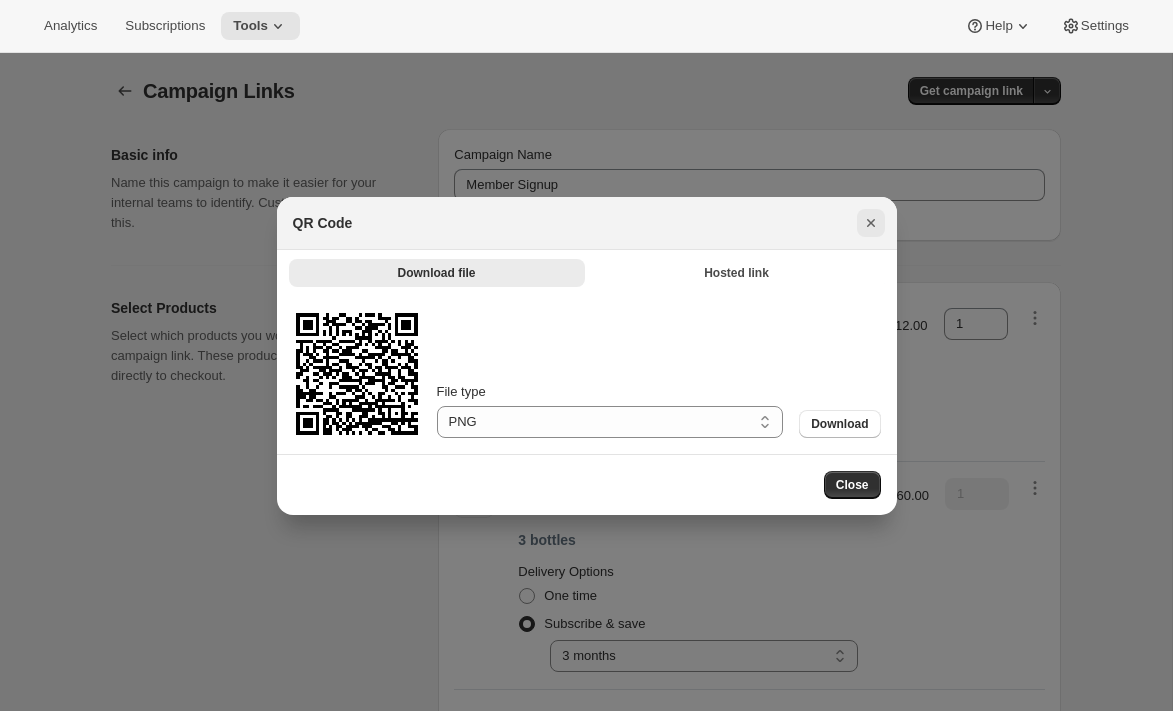 click 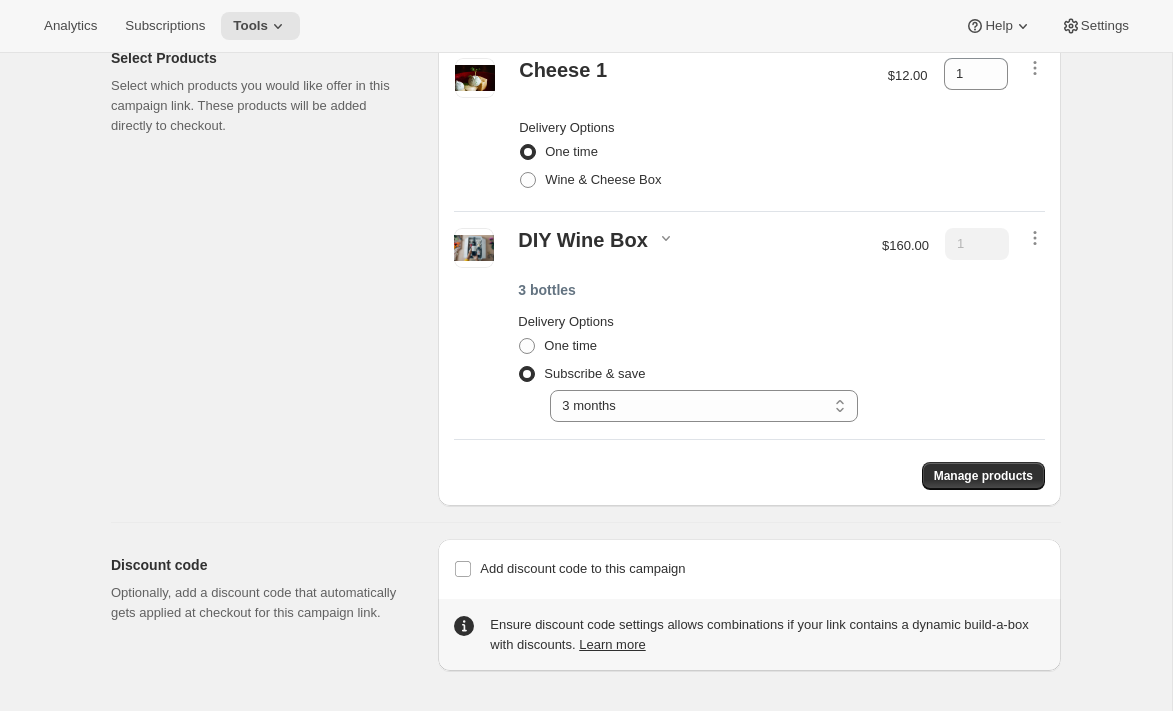 scroll, scrollTop: 0, scrollLeft: 0, axis: both 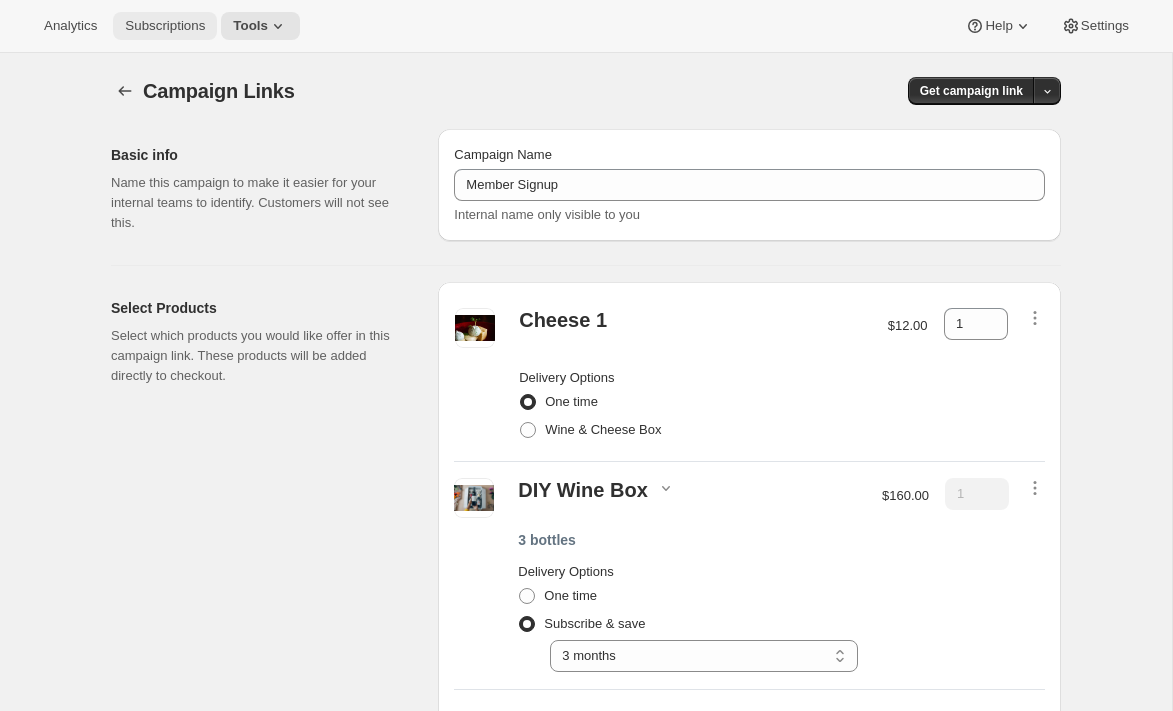 click on "Subscriptions" at bounding box center [165, 26] 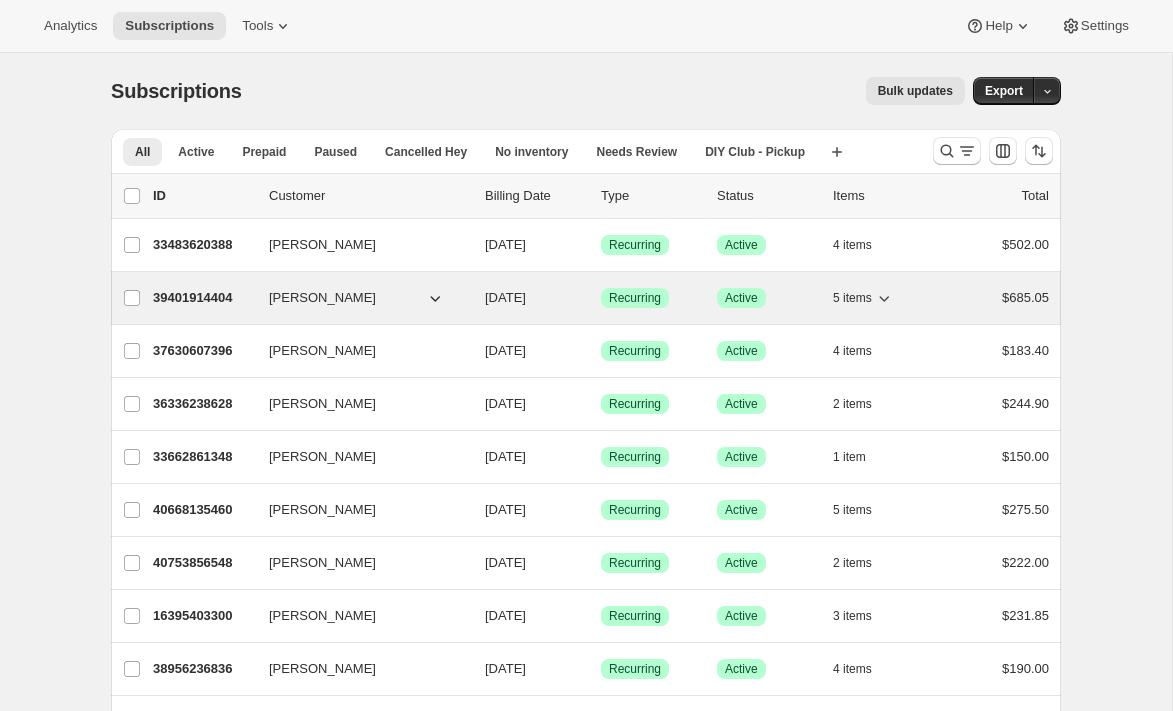 click on "39401914404" at bounding box center (203, 298) 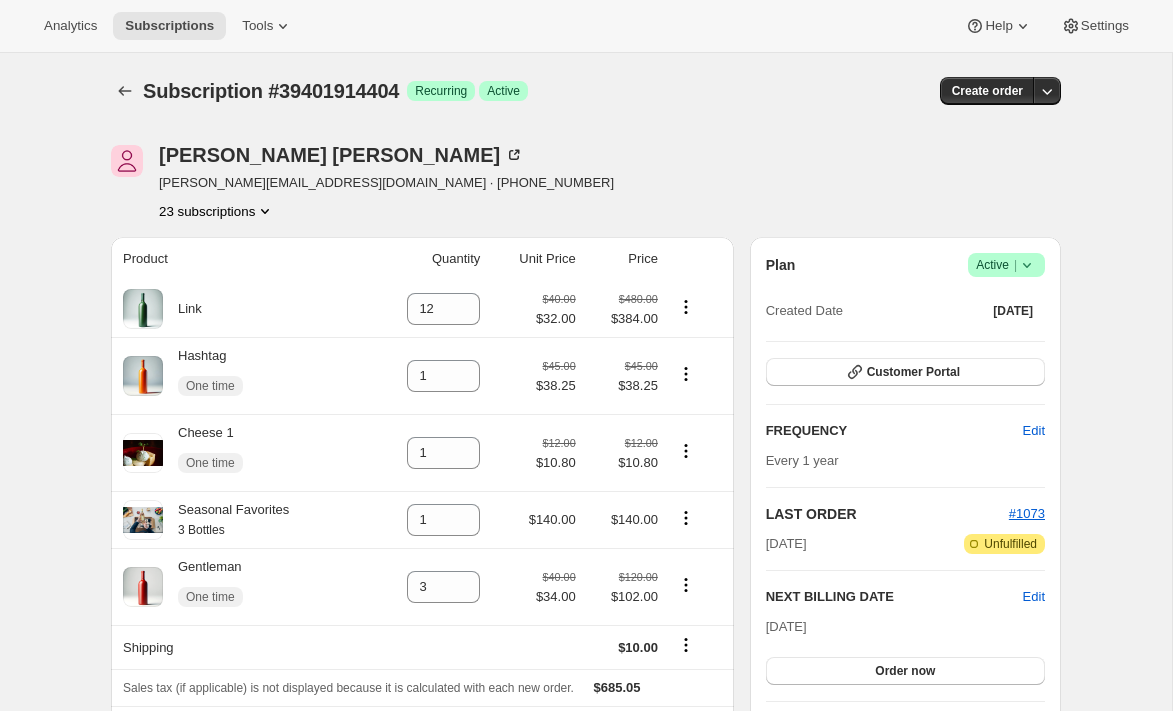 click on "23 subscriptions" at bounding box center (217, 211) 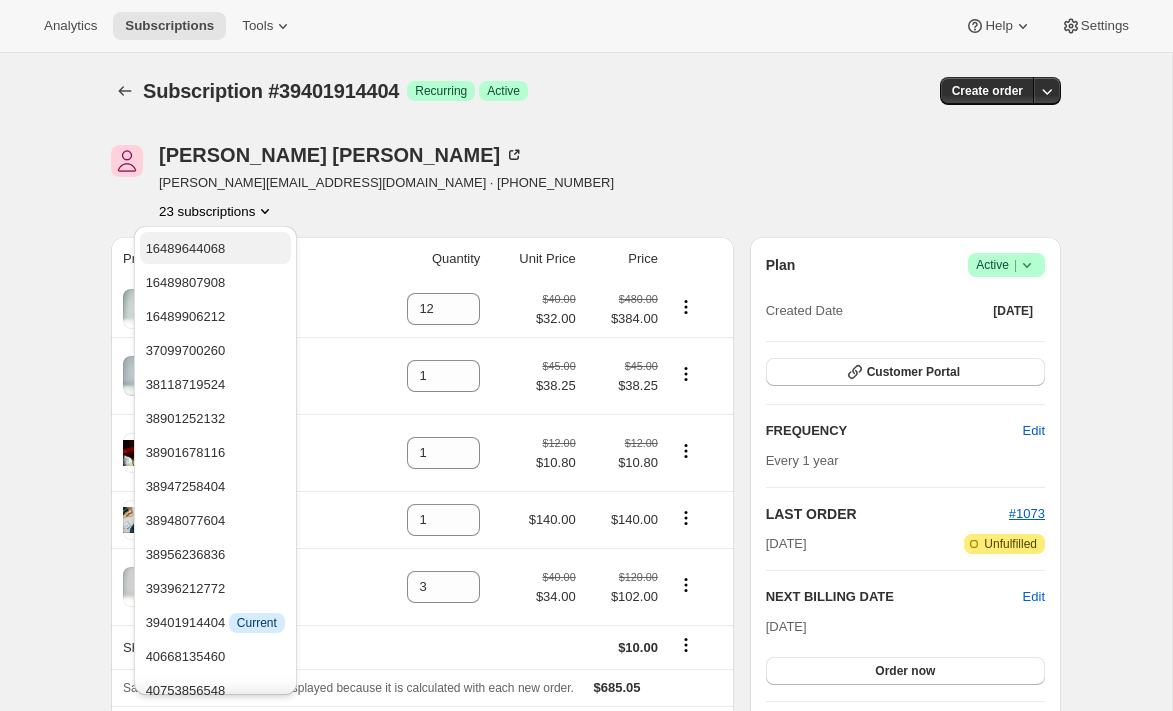 click on "16489644068" at bounding box center (186, 248) 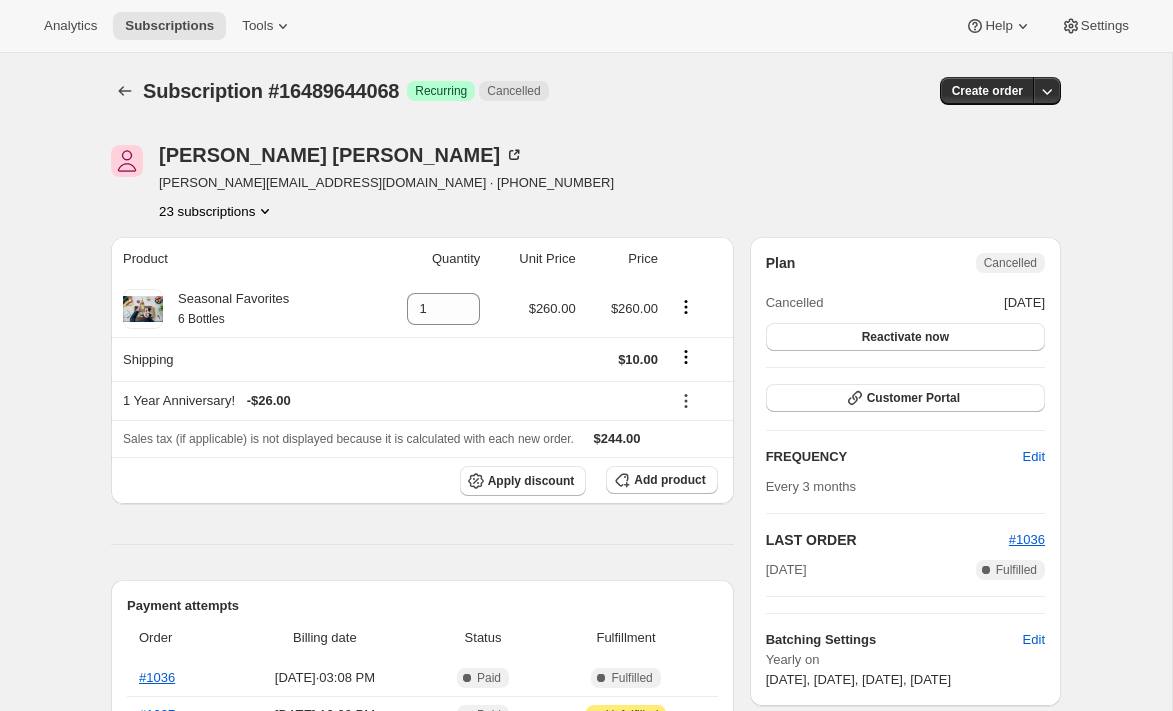 click on "23 subscriptions" at bounding box center [217, 211] 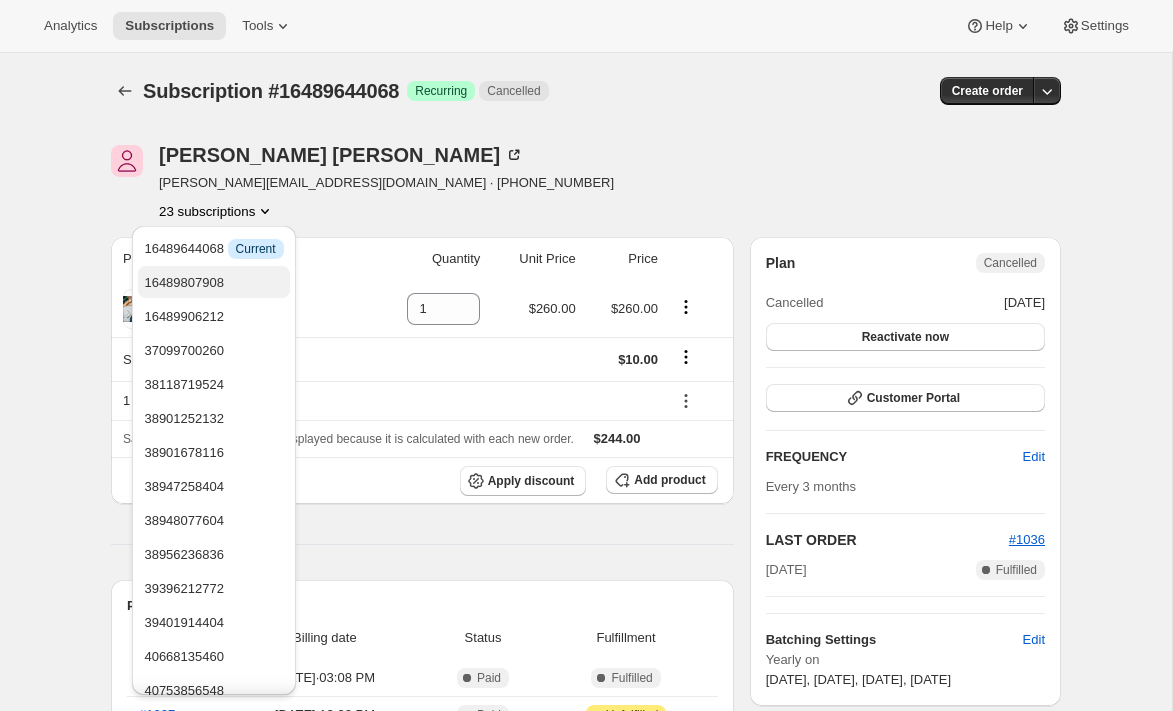 click on "16489807908" at bounding box center [213, 282] 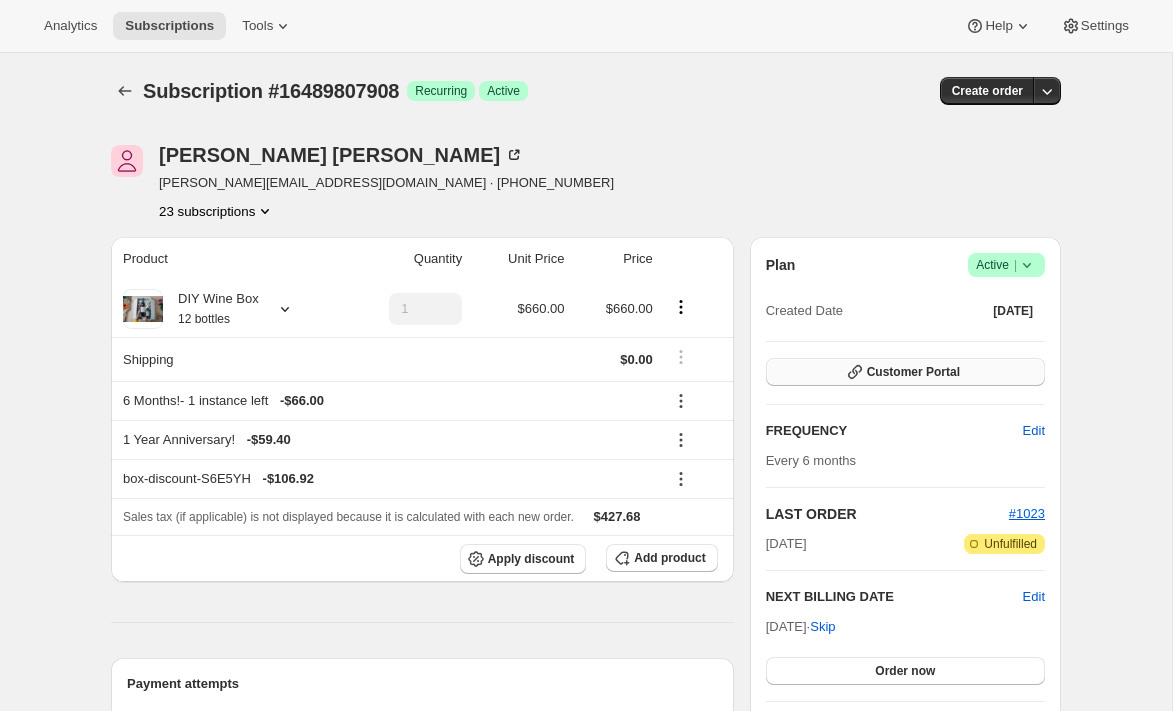 click 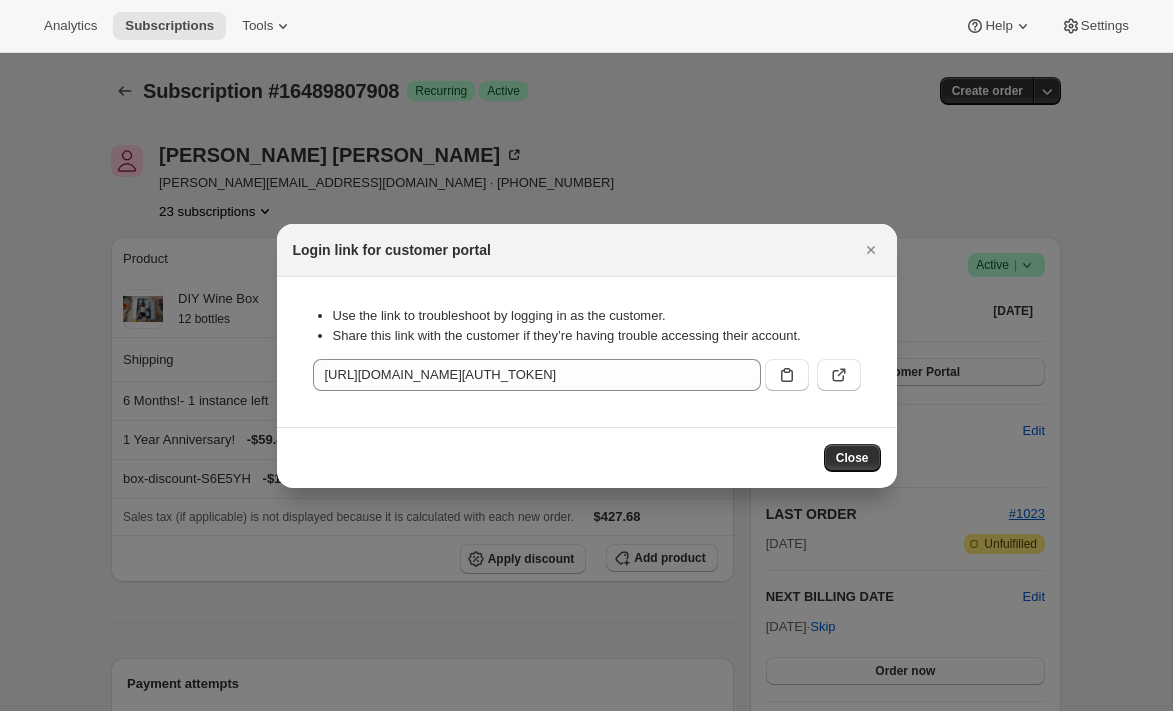 click 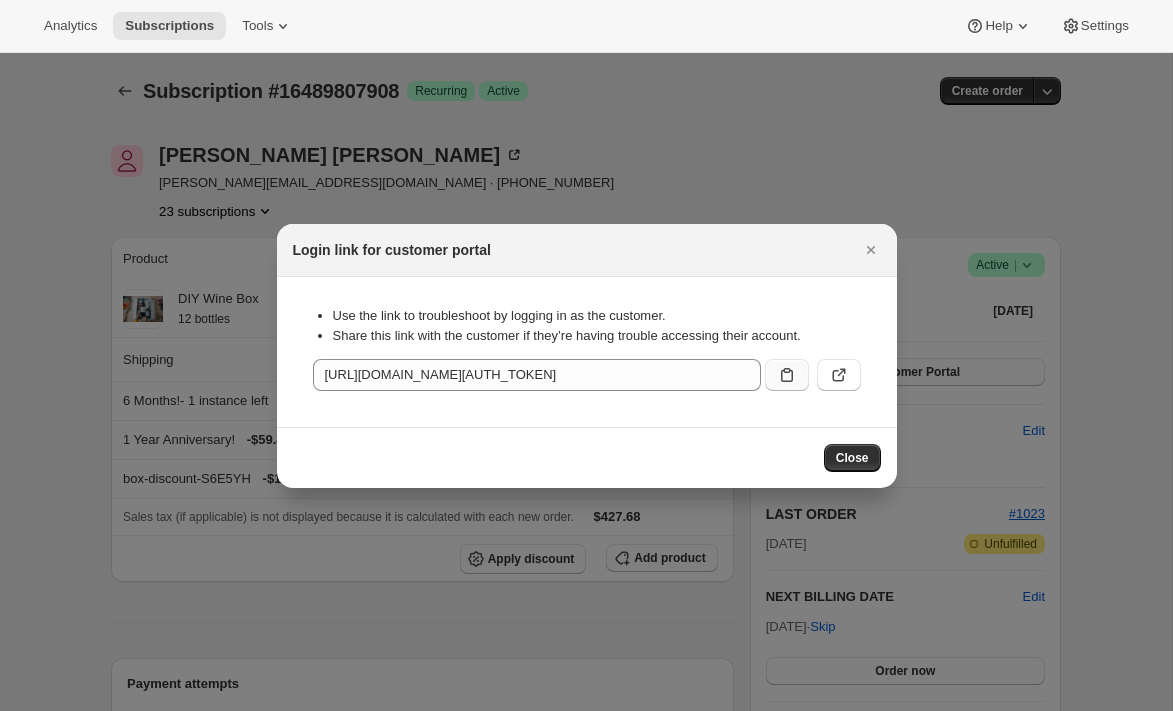 click 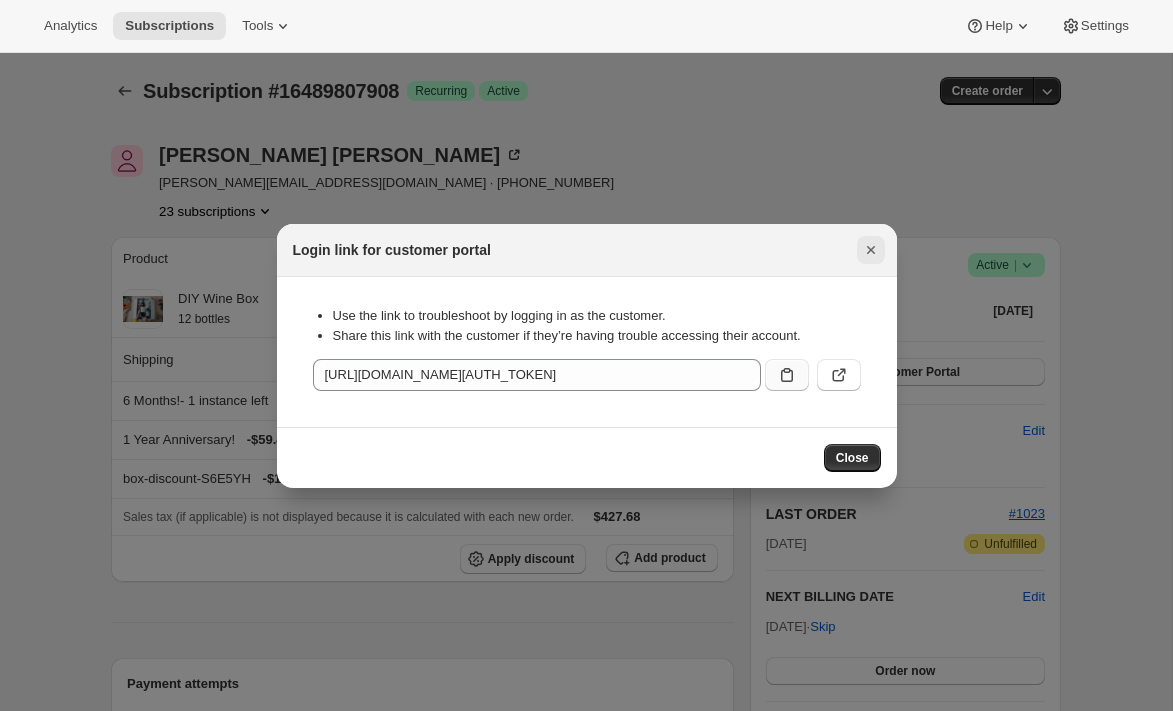 click 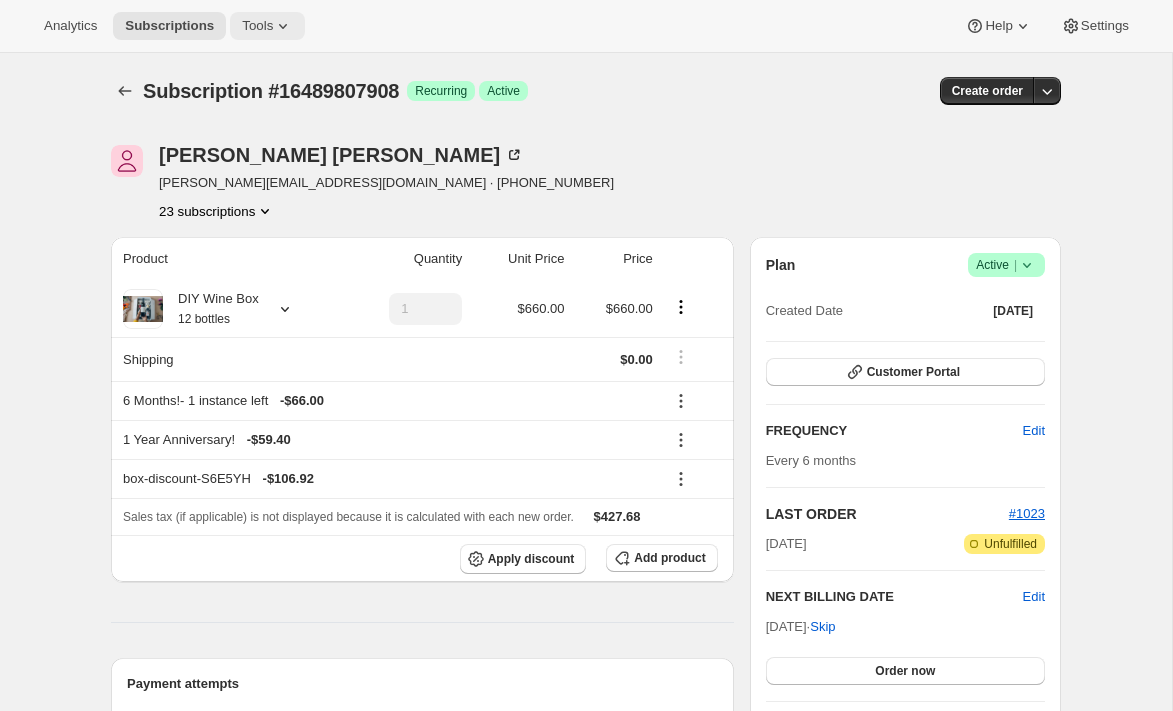 click 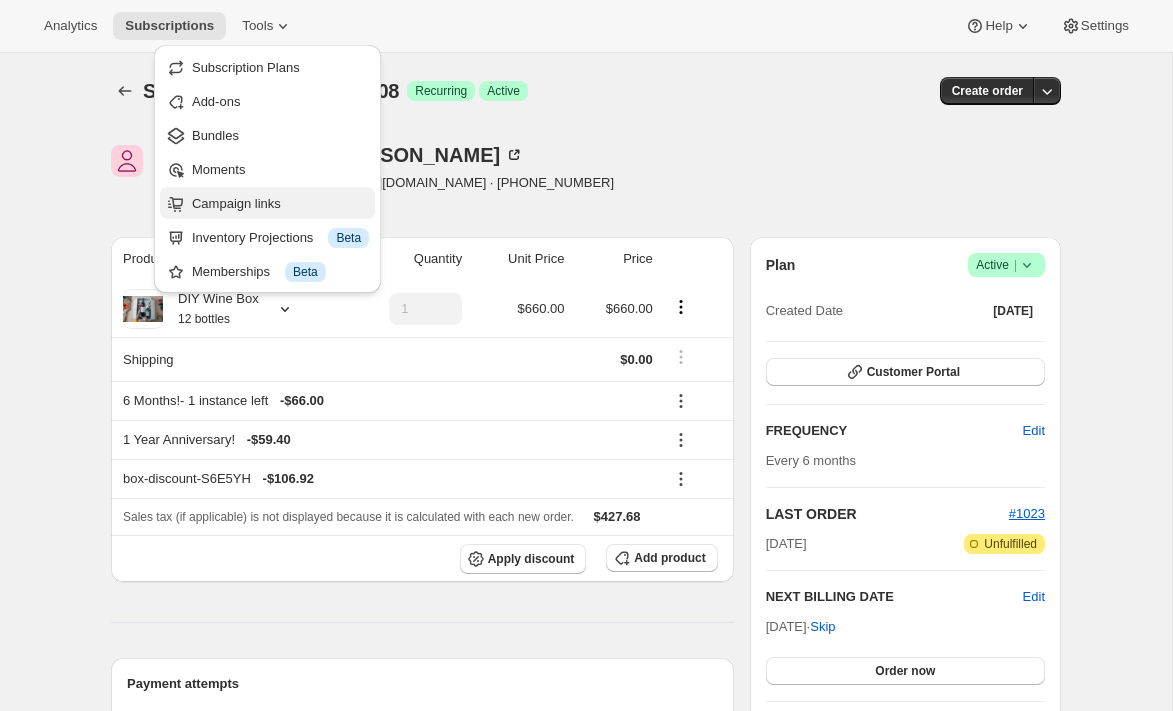 click on "Campaign links" at bounding box center [280, 204] 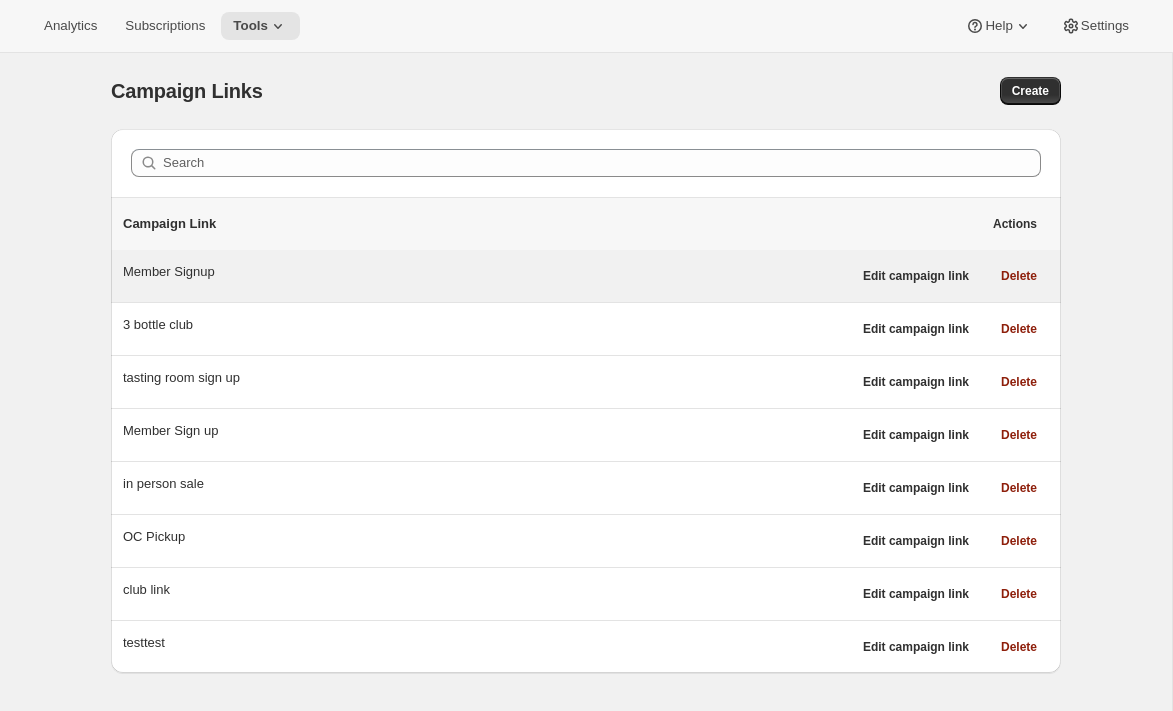 click on "Member Signup" at bounding box center [487, 272] 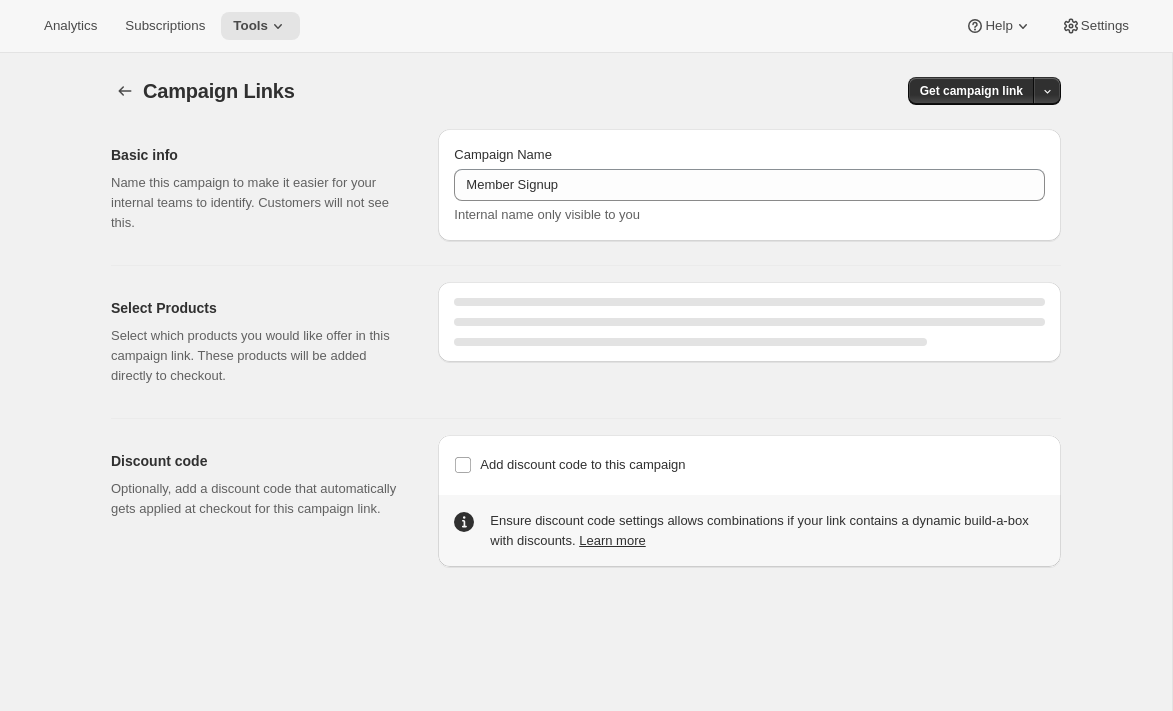 select on "gid://shopify/SellingPlan/7445479460" 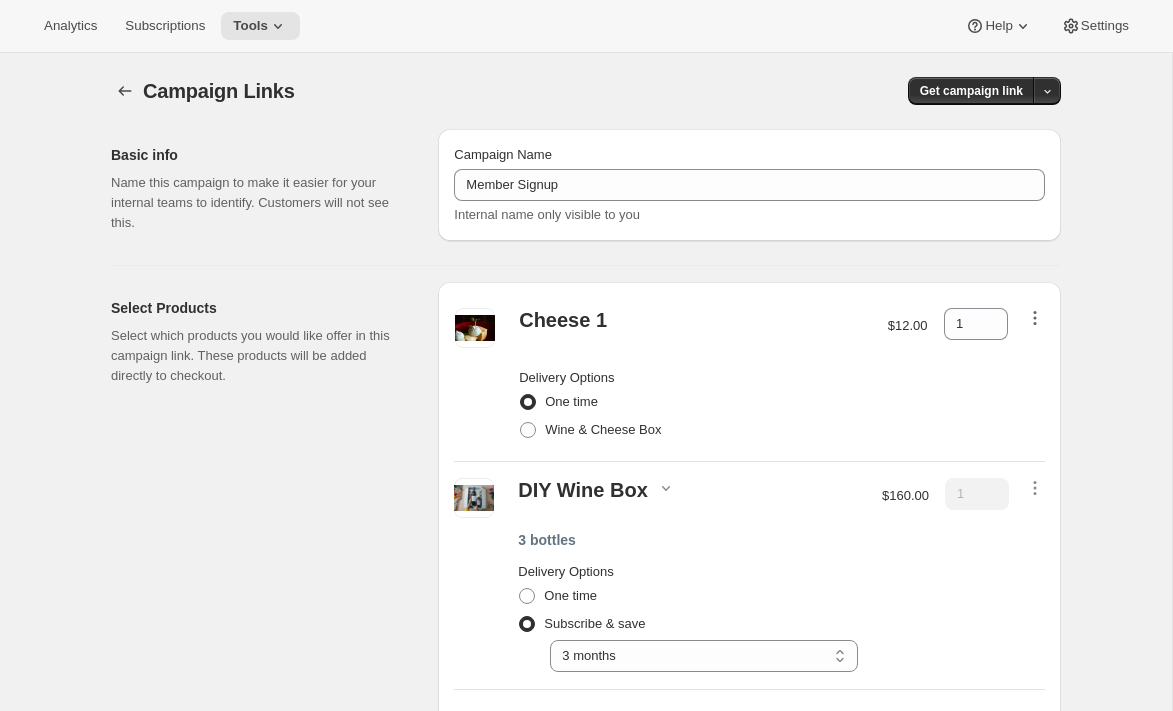 click 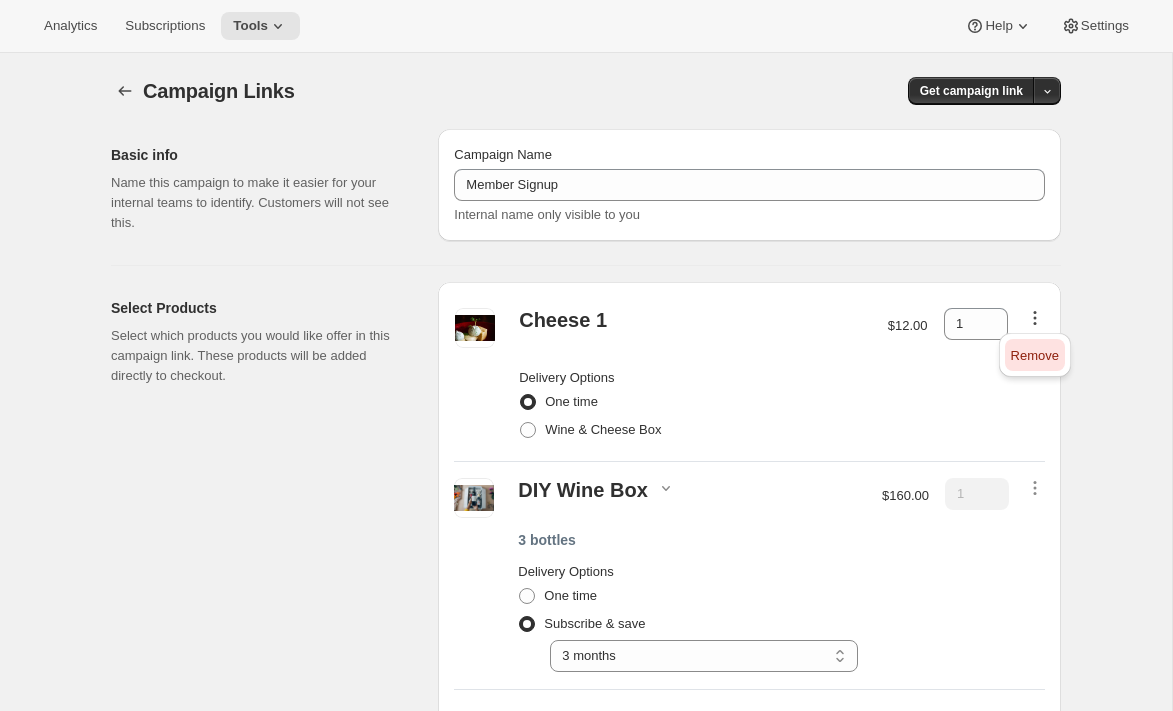 click on "Remove" at bounding box center (1035, 355) 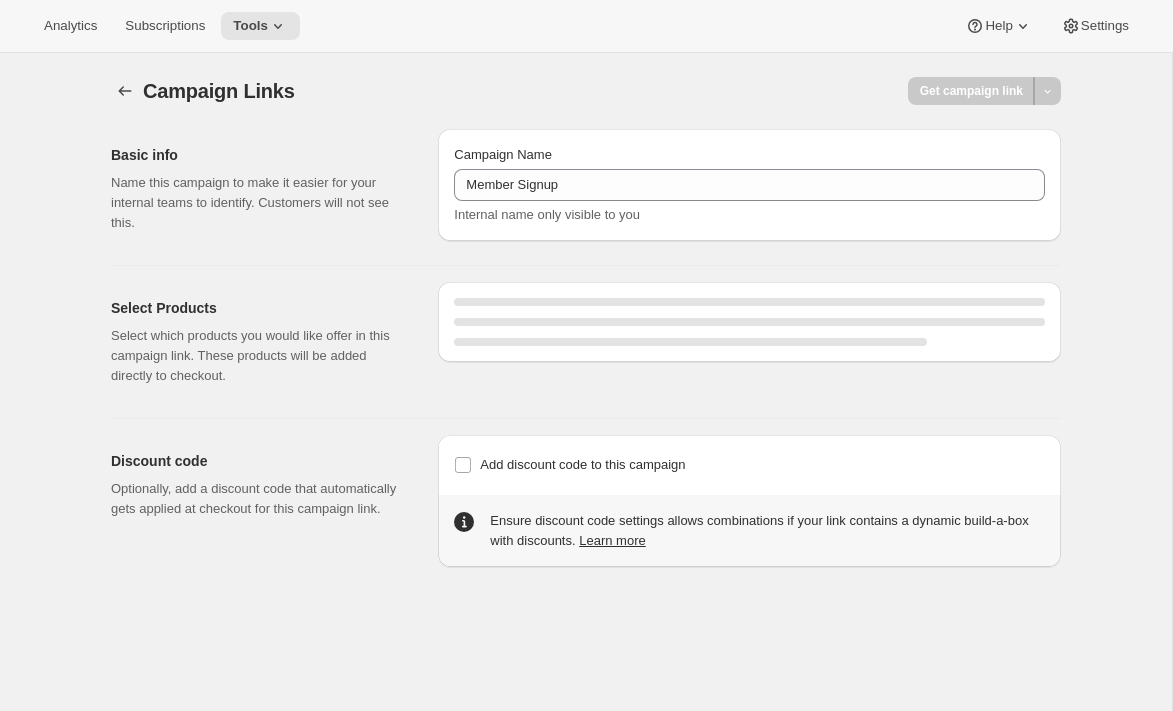 select on "gid://shopify/SellingPlan/7445479460" 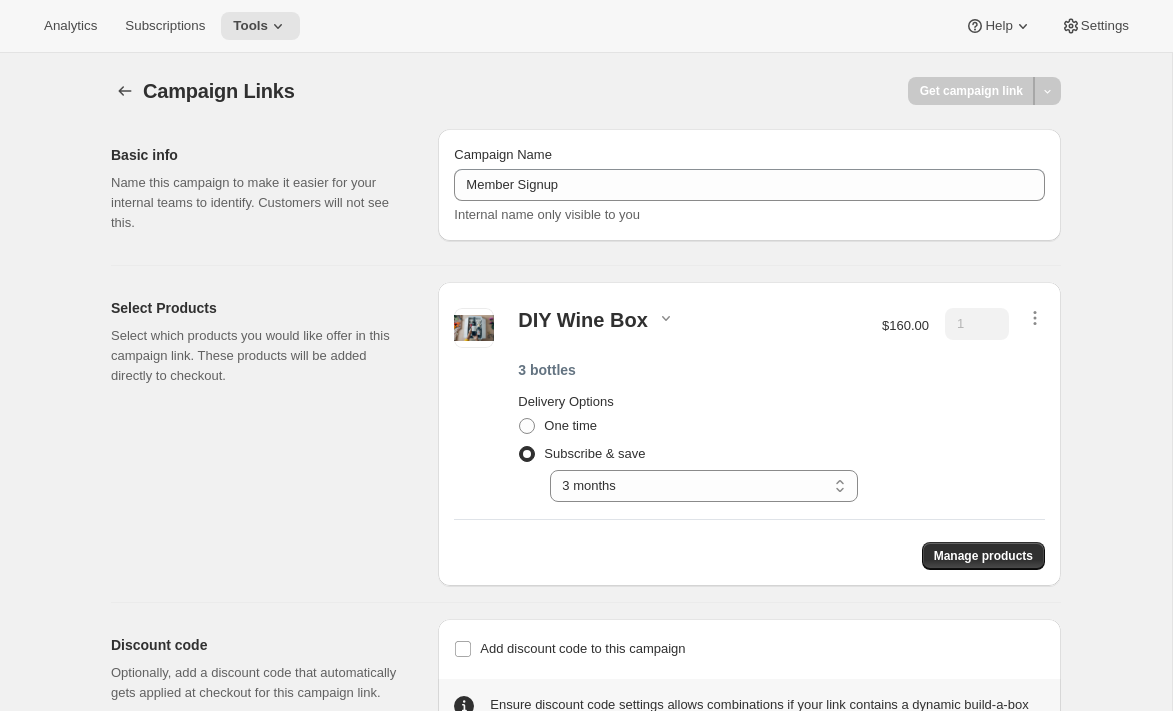 scroll, scrollTop: 9, scrollLeft: 0, axis: vertical 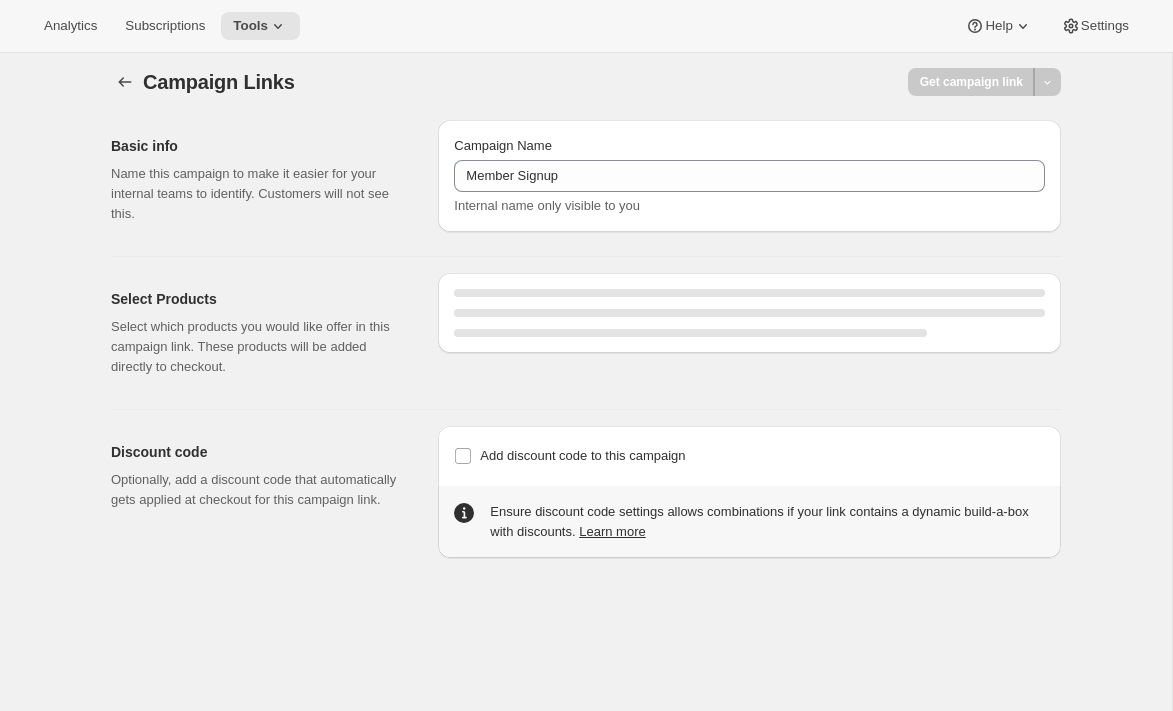 select on "gid://shopify/SellingPlan/7445479460" 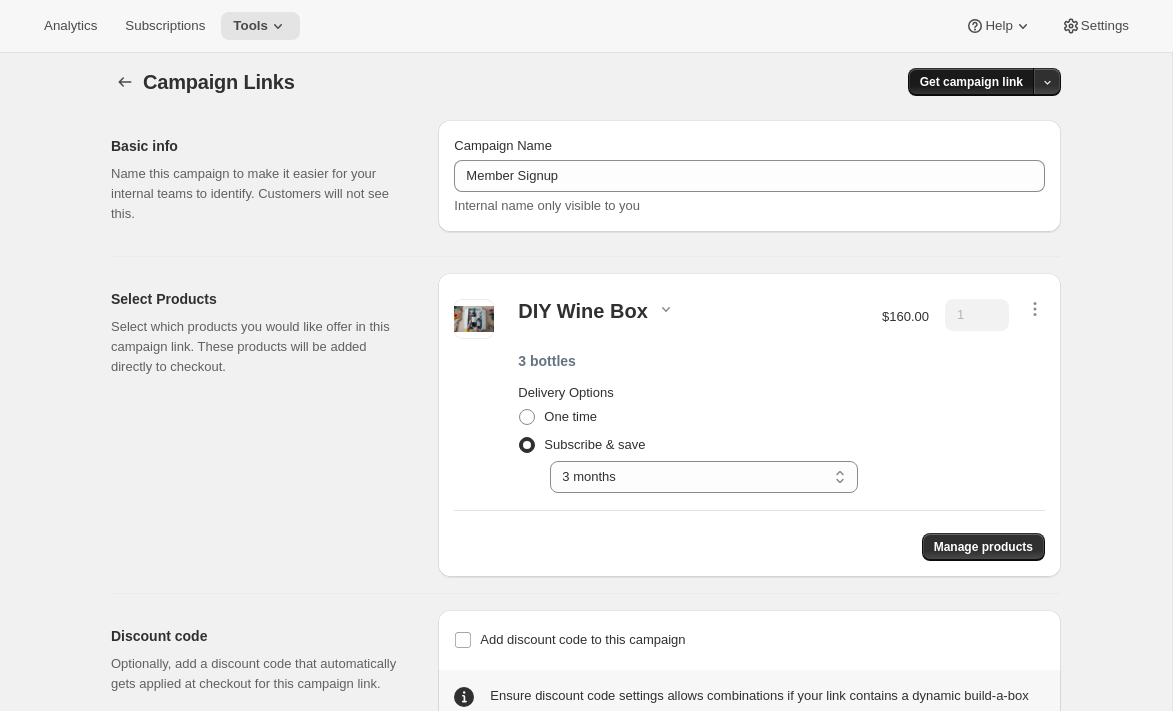 click on "Get campaign link" at bounding box center [971, 82] 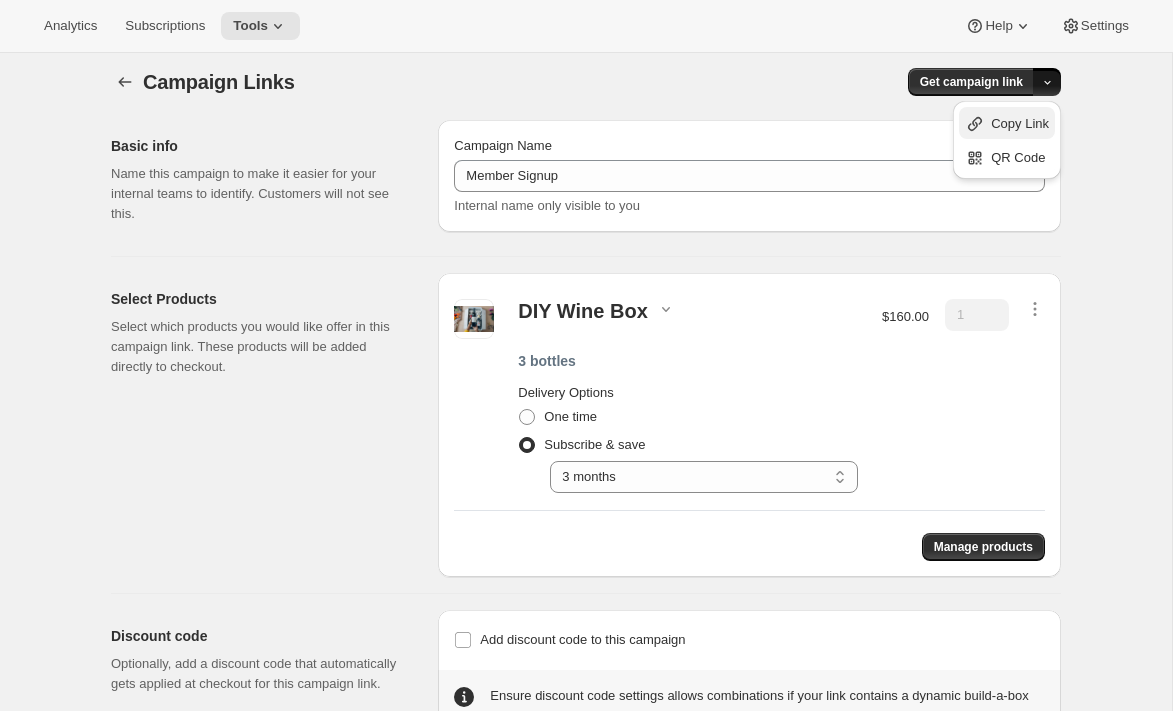 click on "Copy Link" at bounding box center [1020, 123] 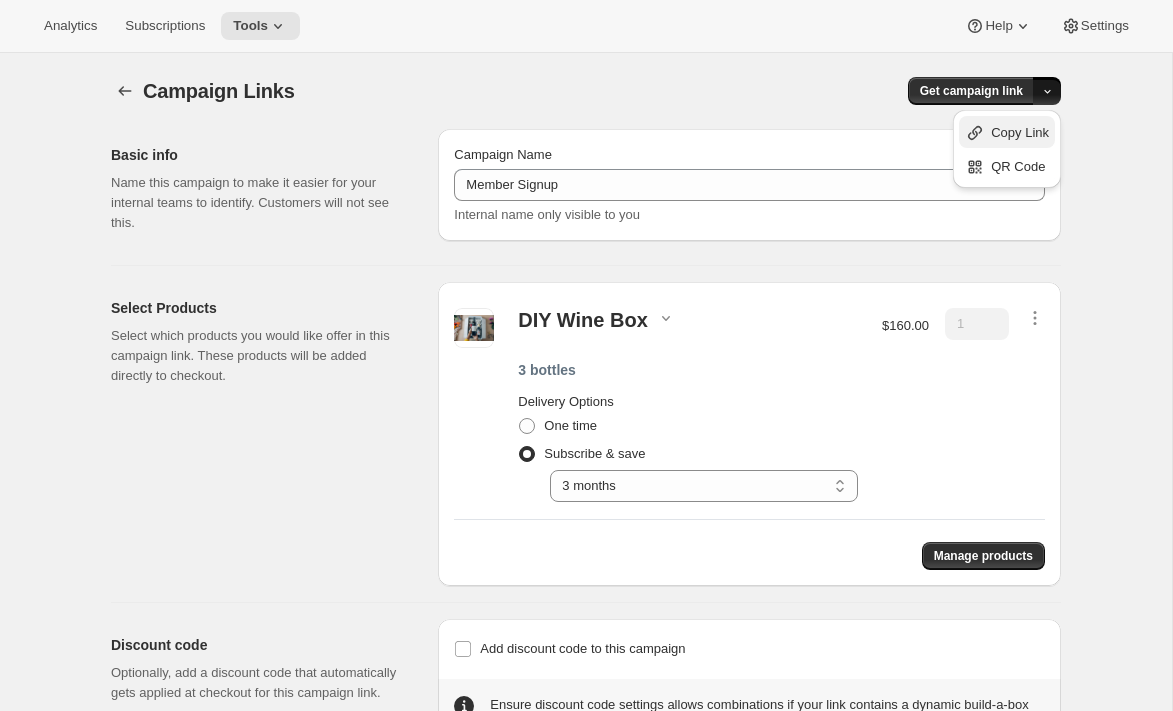 scroll, scrollTop: 9, scrollLeft: 0, axis: vertical 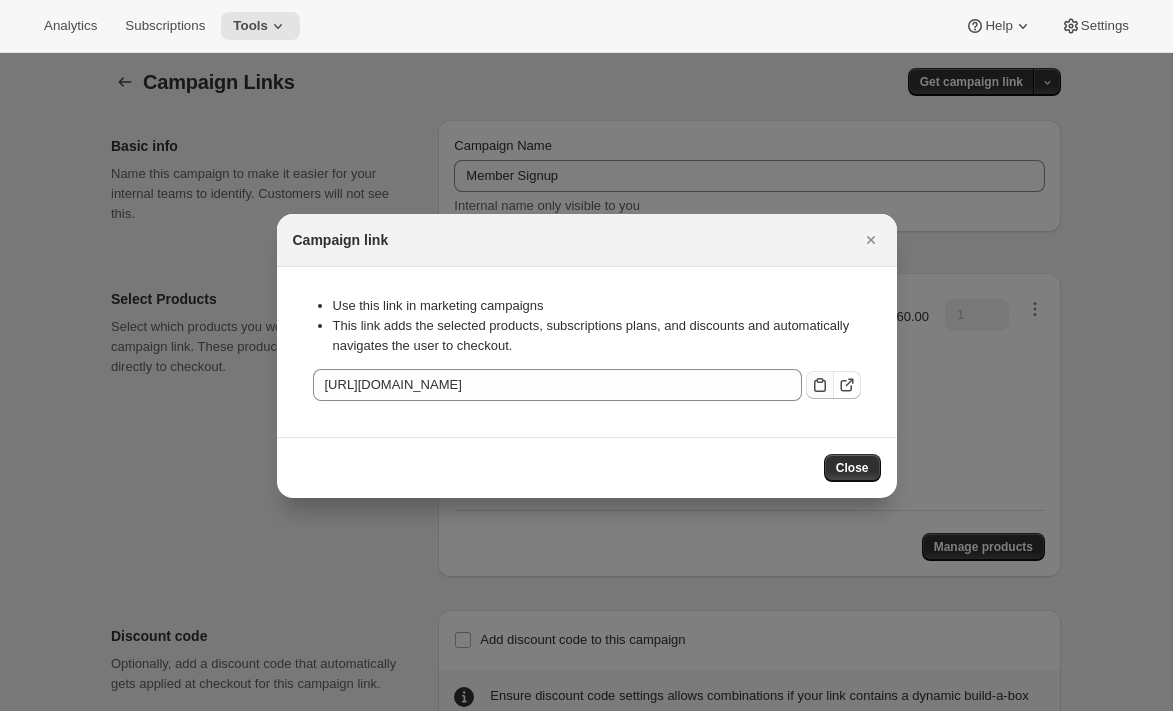click 